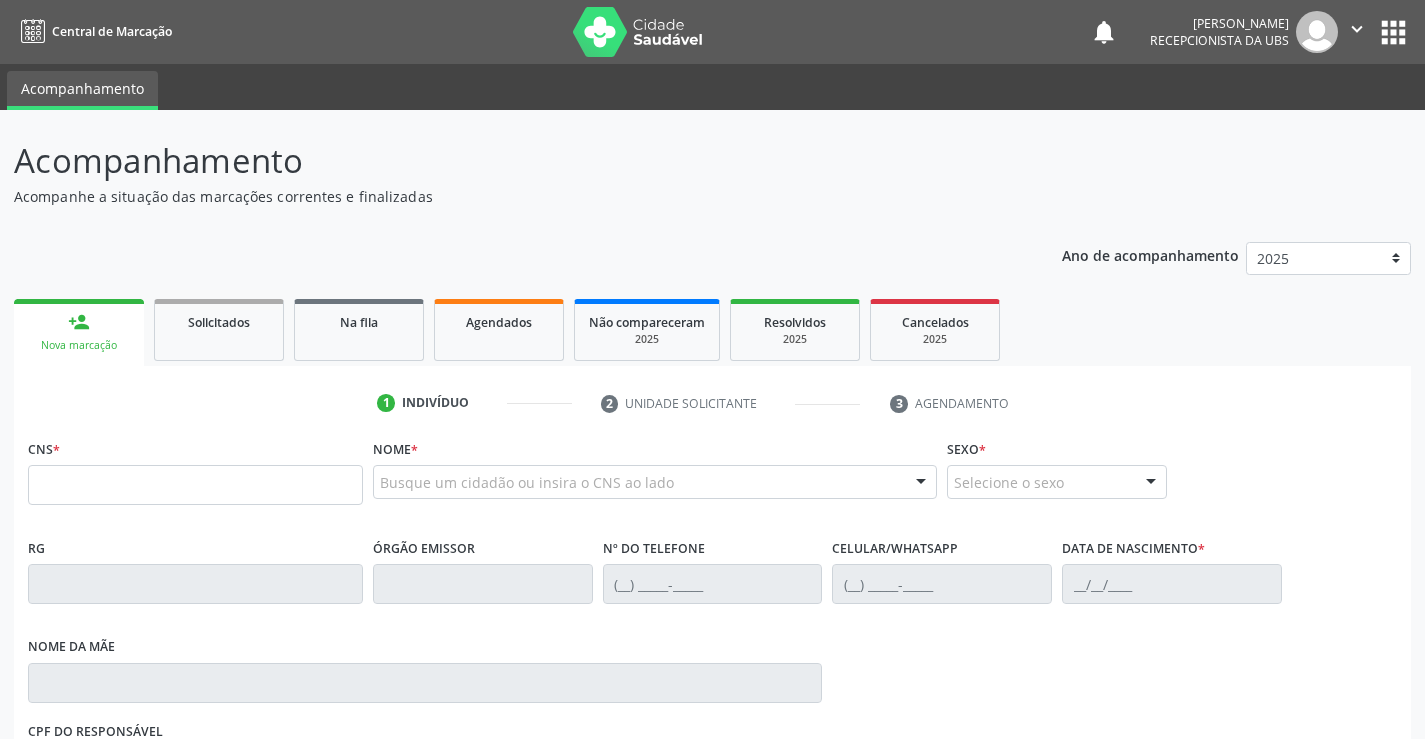 scroll, scrollTop: 0, scrollLeft: 0, axis: both 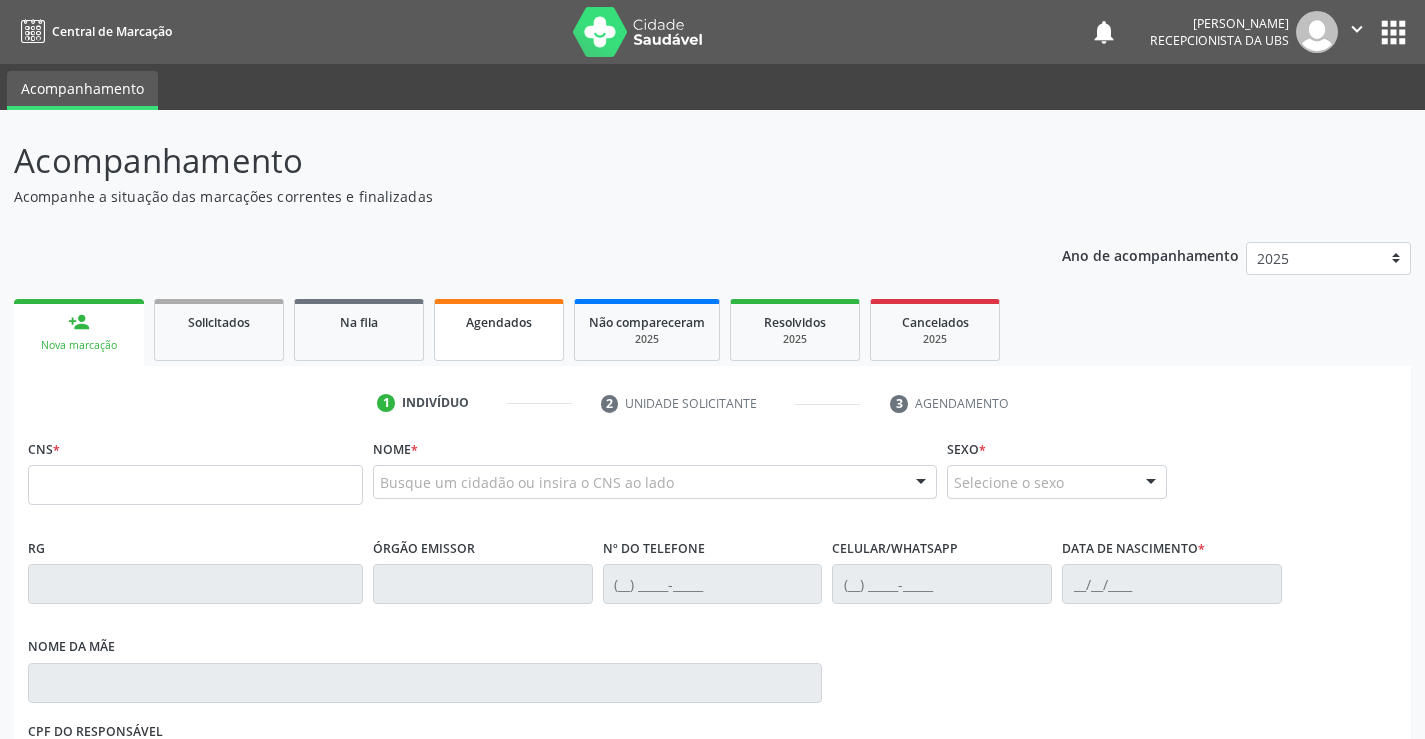 click on "Agendados" at bounding box center (499, 322) 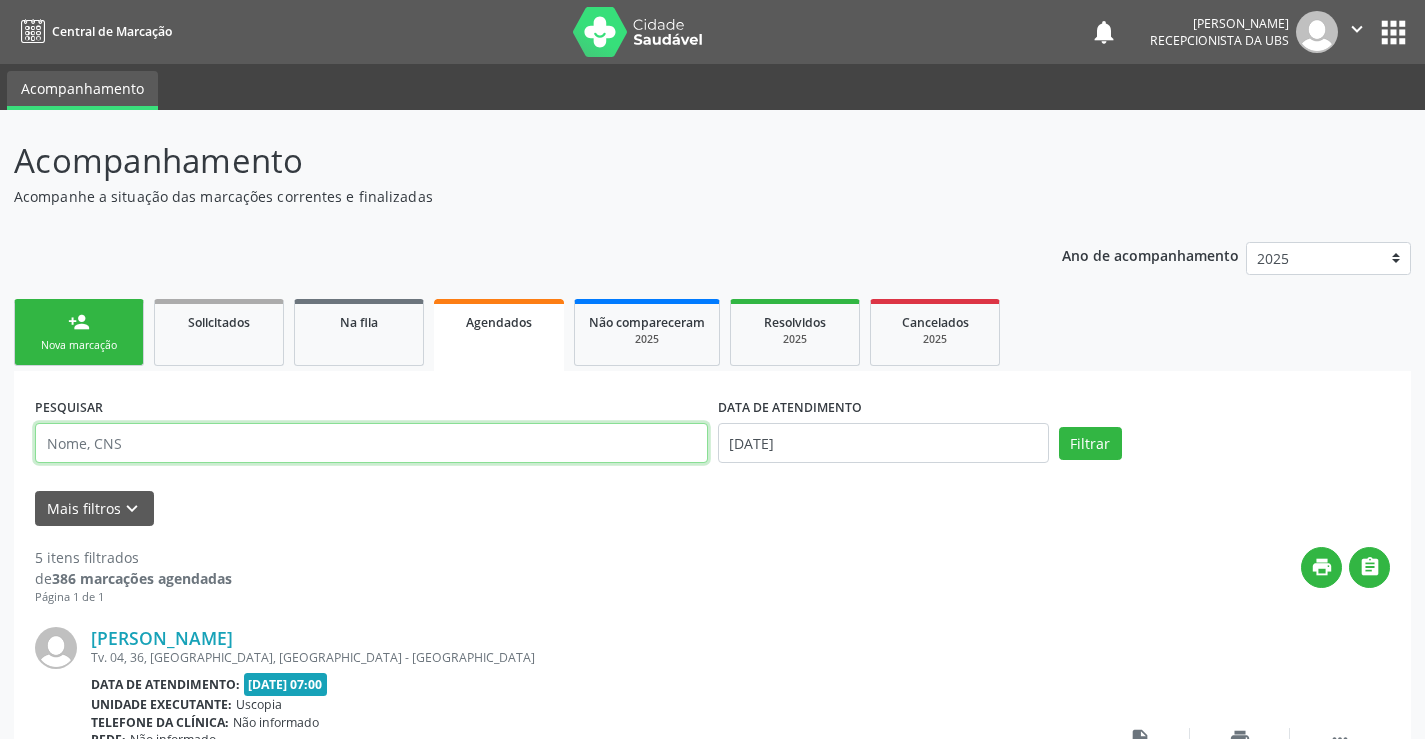 click at bounding box center (371, 443) 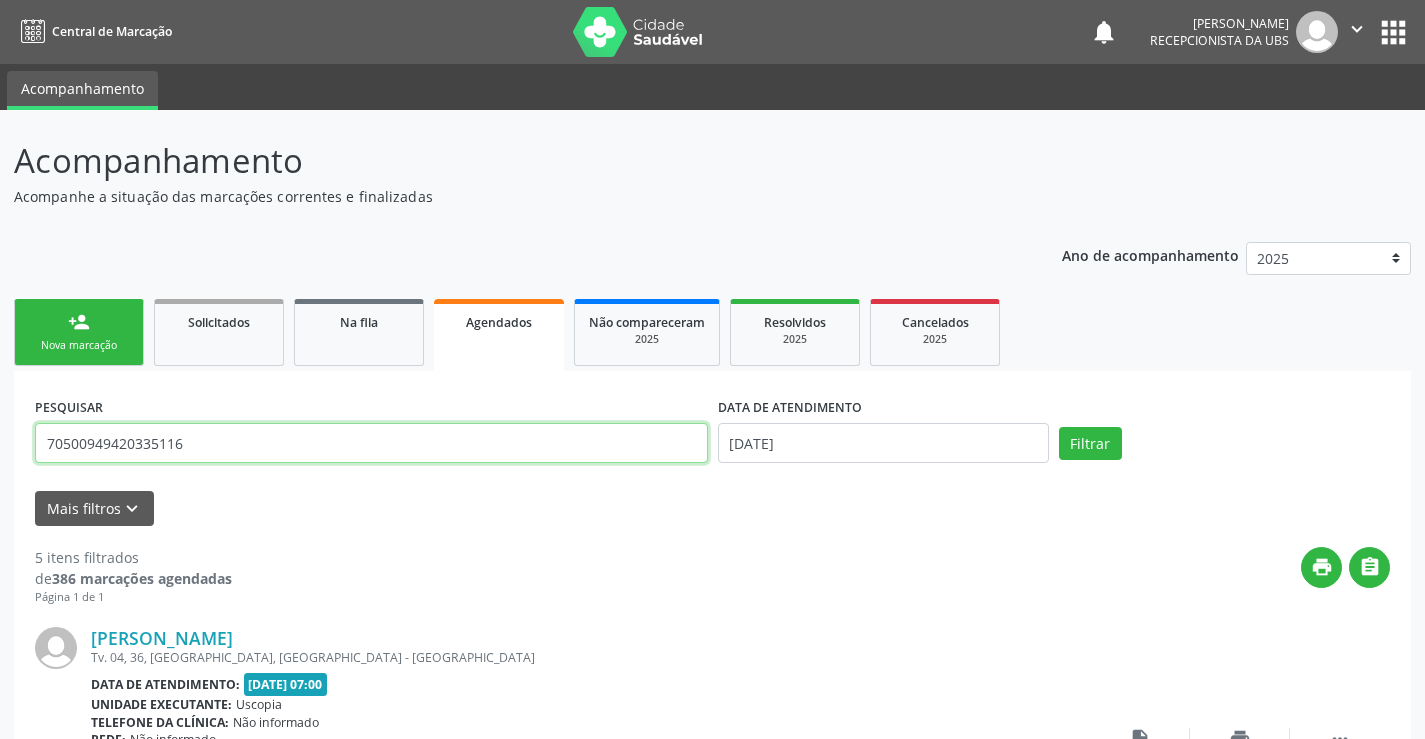 type on "70500949420335116" 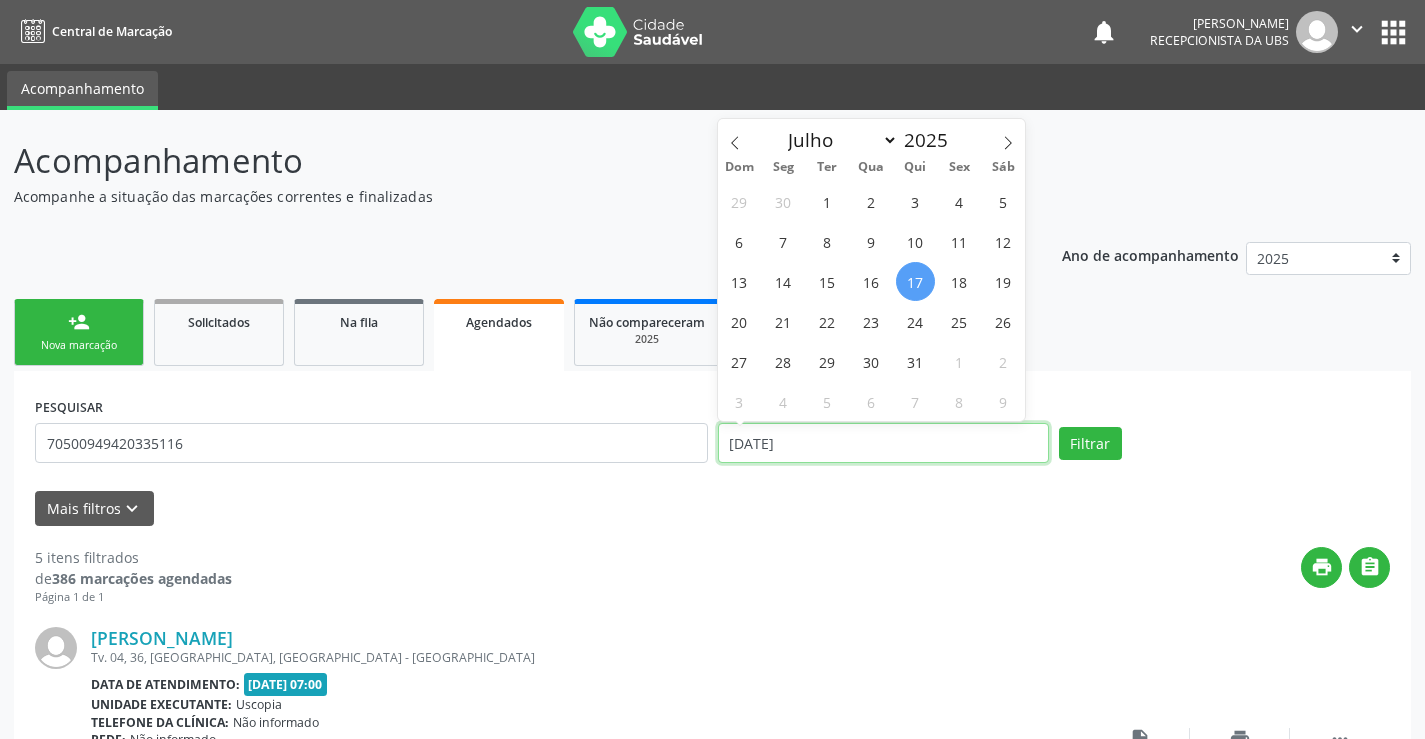 click on "17/07/2025" at bounding box center [883, 443] 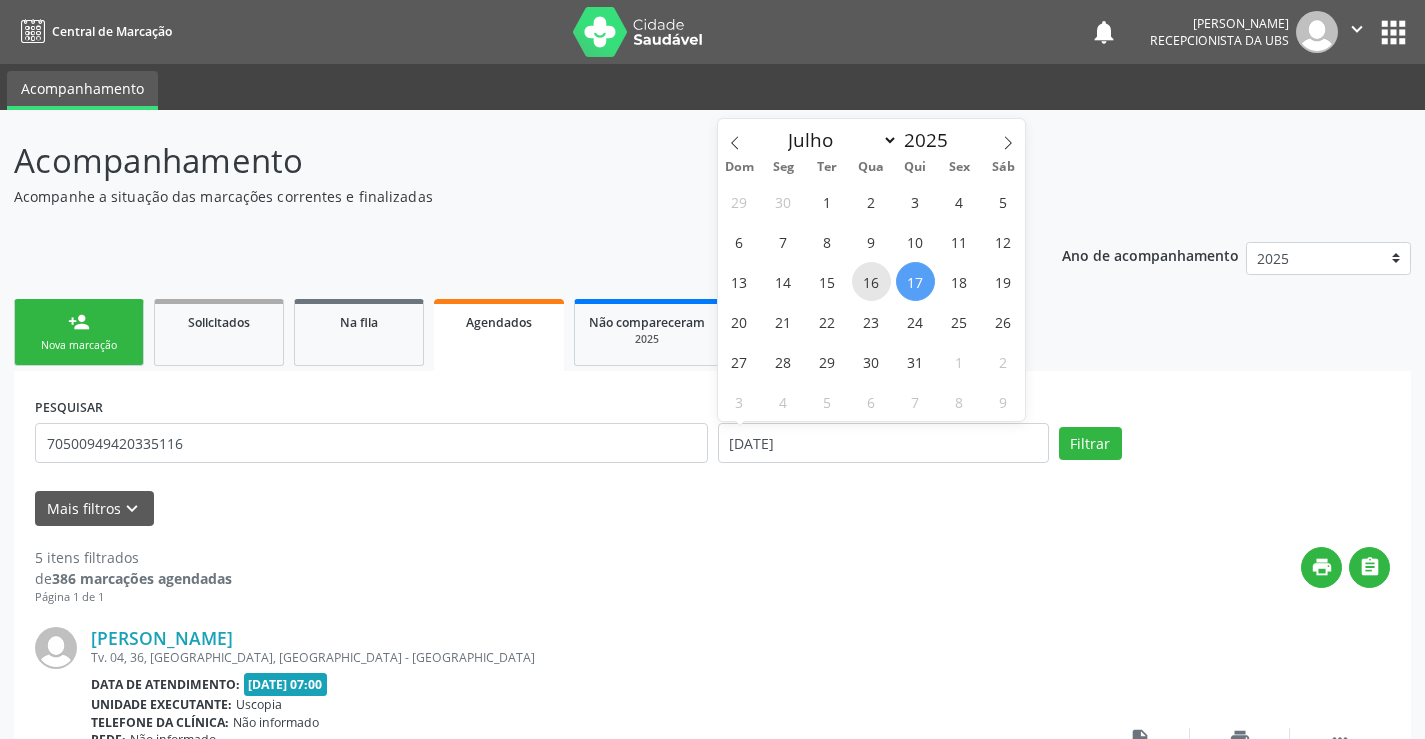 click on "16" at bounding box center (871, 281) 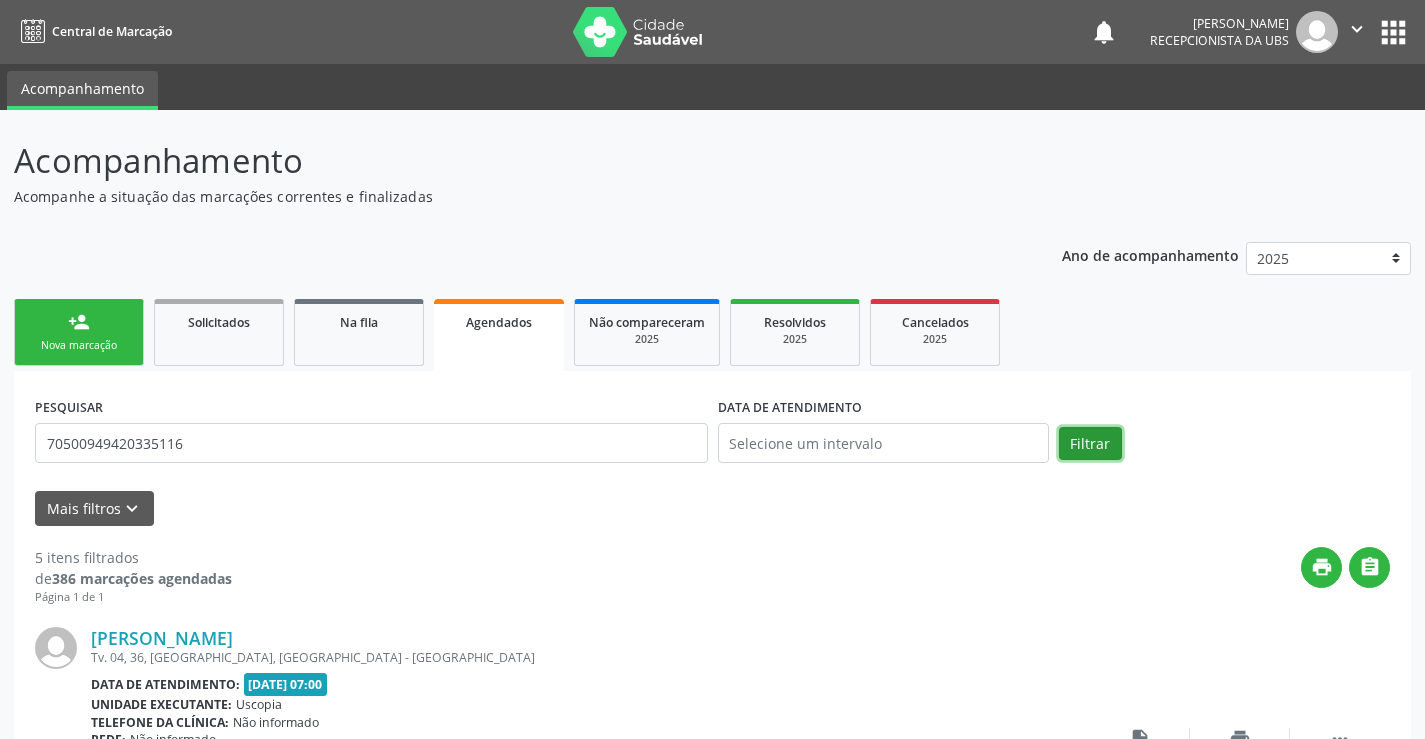 click on "Filtrar" at bounding box center [1090, 444] 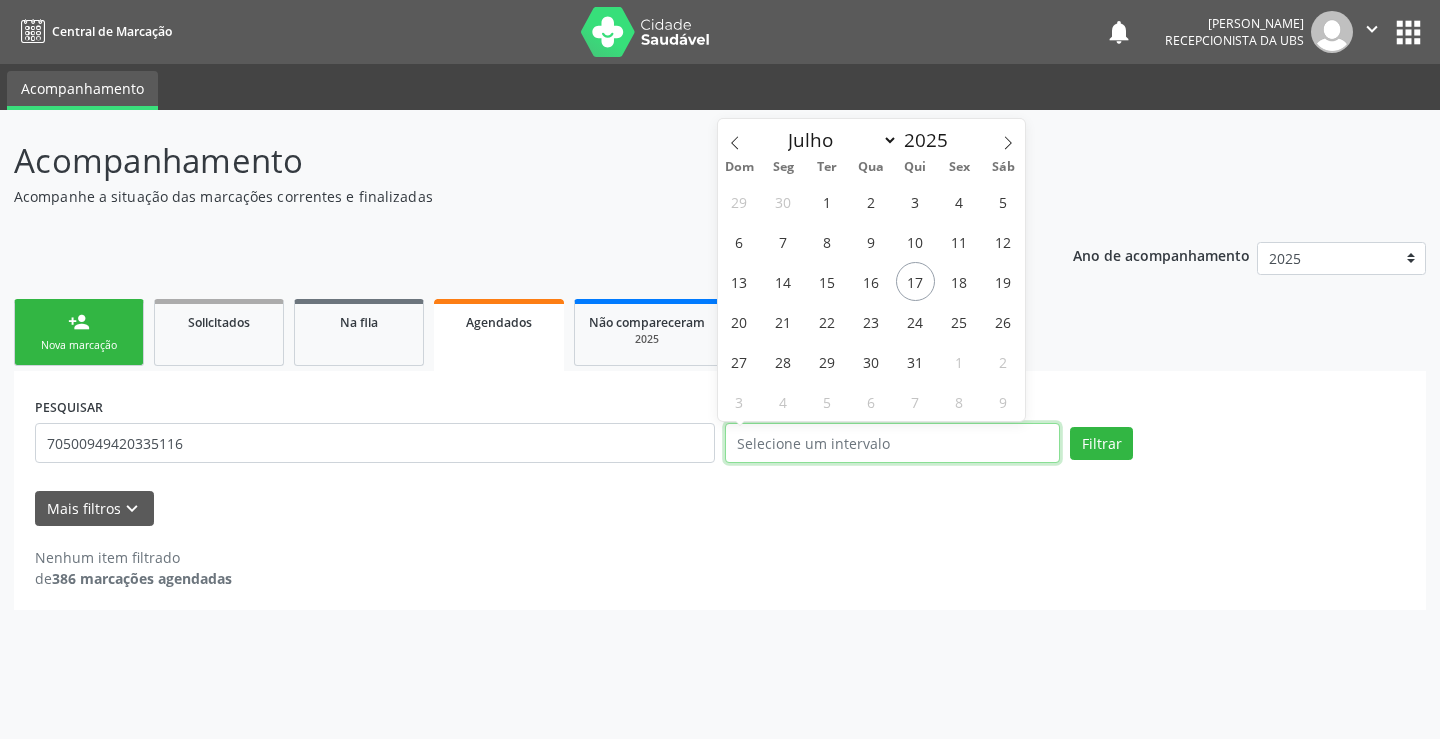 click at bounding box center (892, 443) 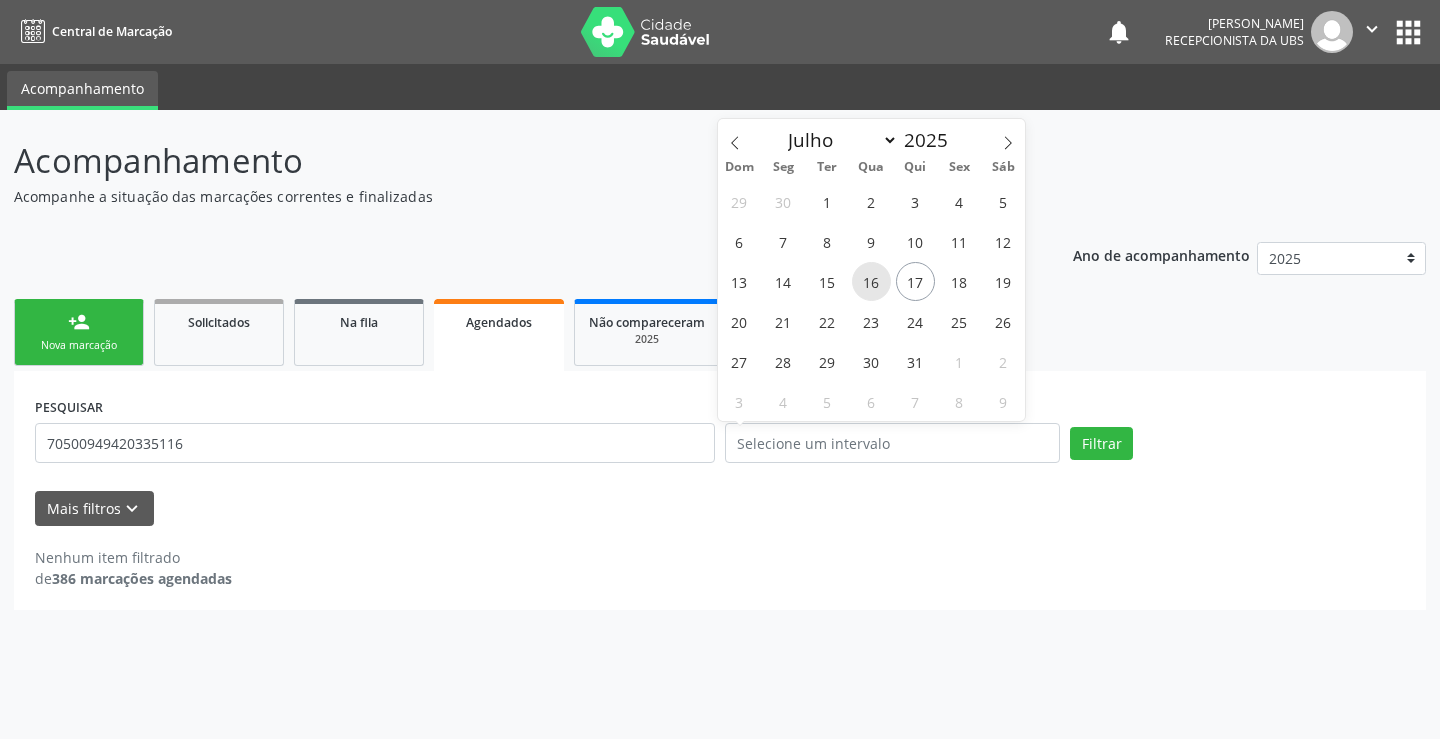 click on "16" at bounding box center (871, 281) 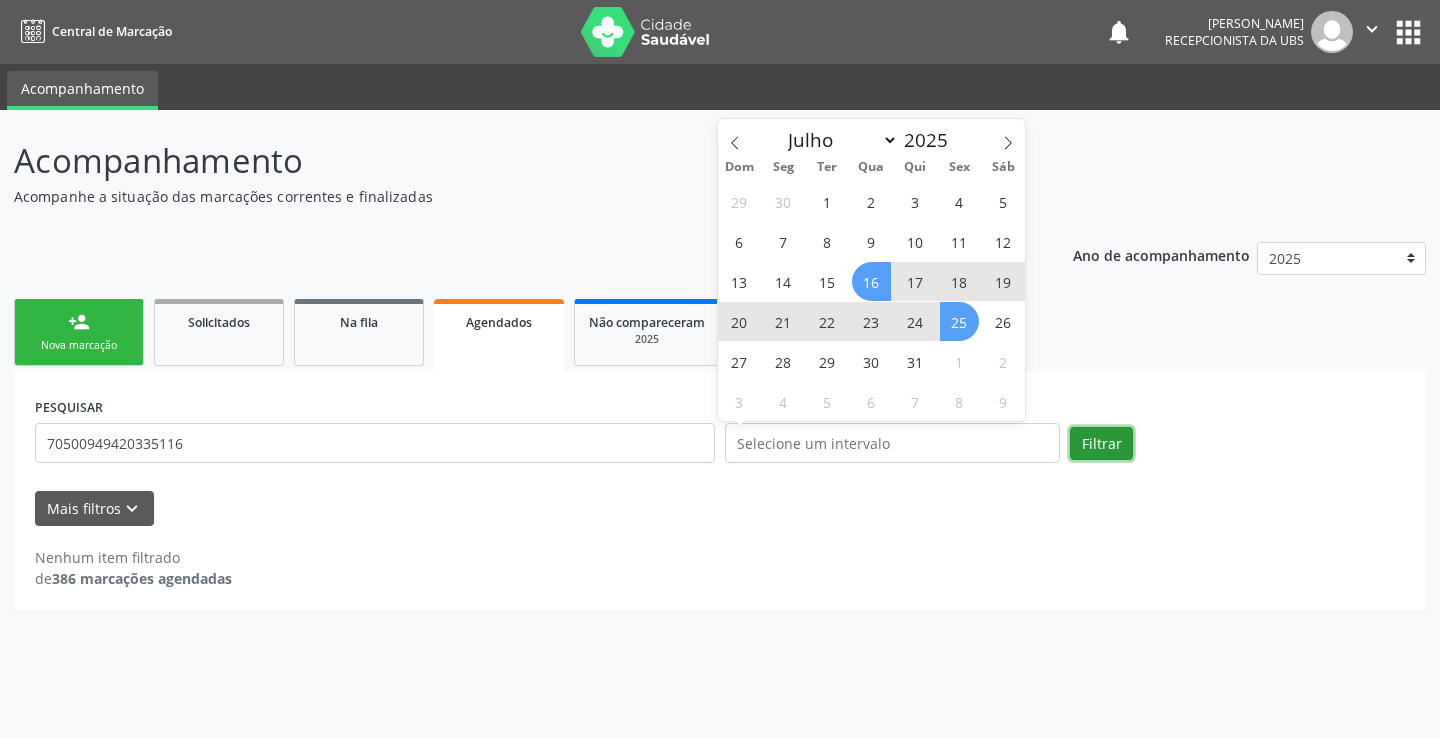 click on "Filtrar" at bounding box center (1101, 444) 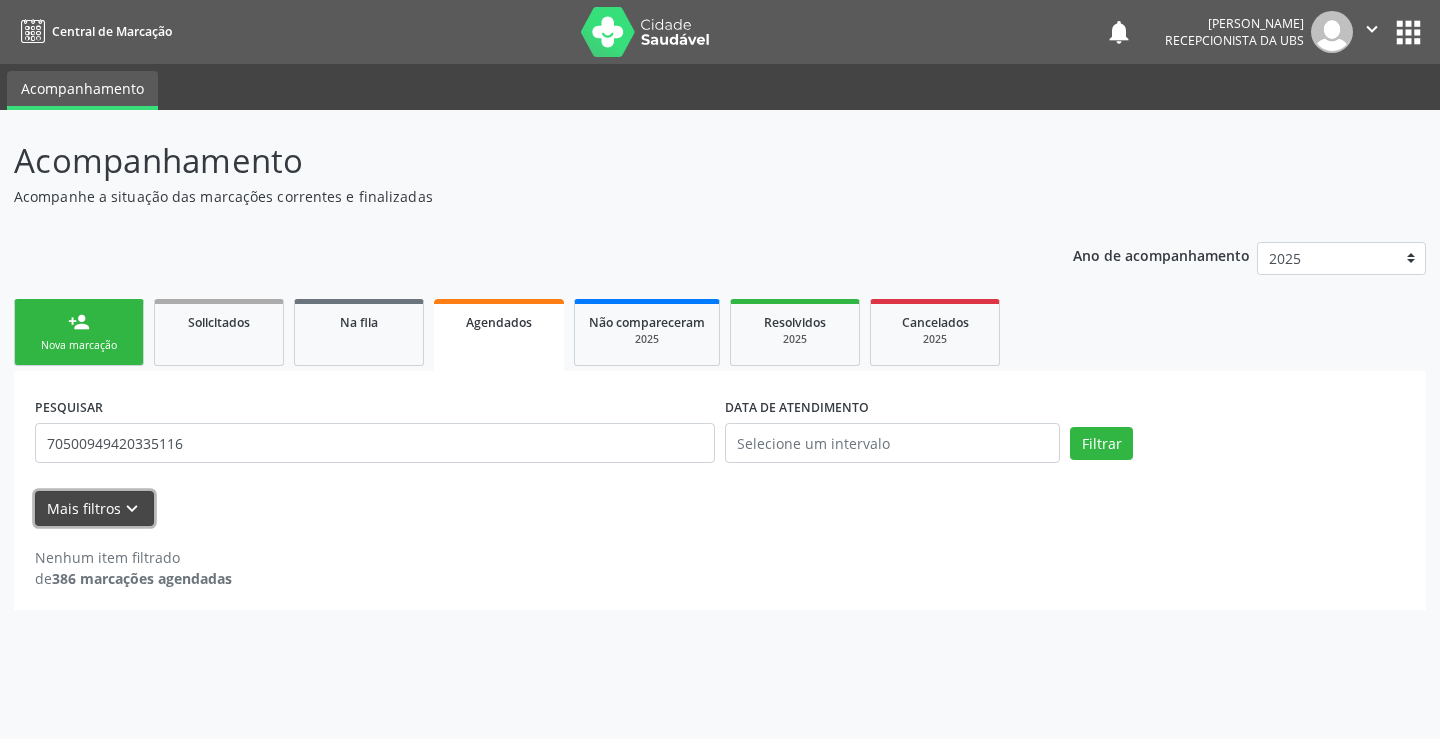 click on "Mais filtros
keyboard_arrow_down" at bounding box center [94, 508] 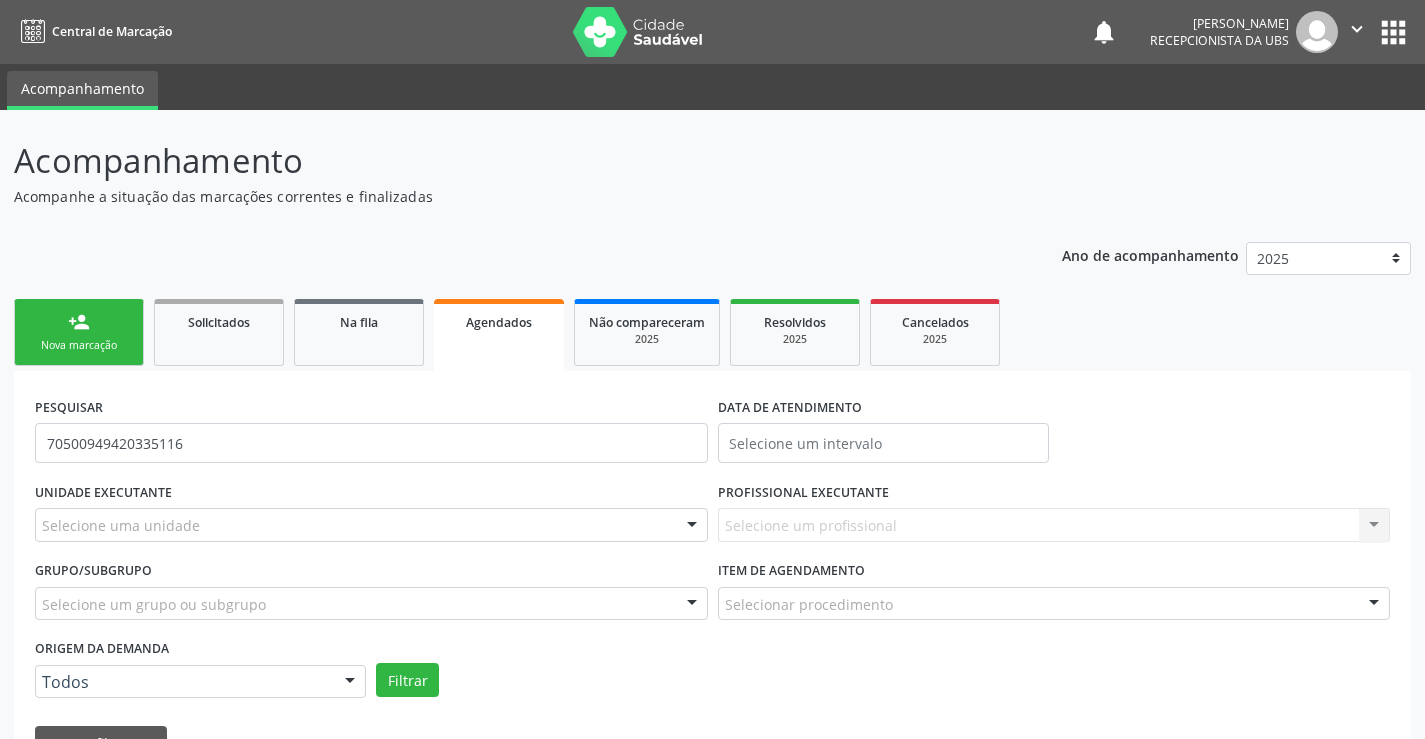 click on "Agendados" at bounding box center (499, 322) 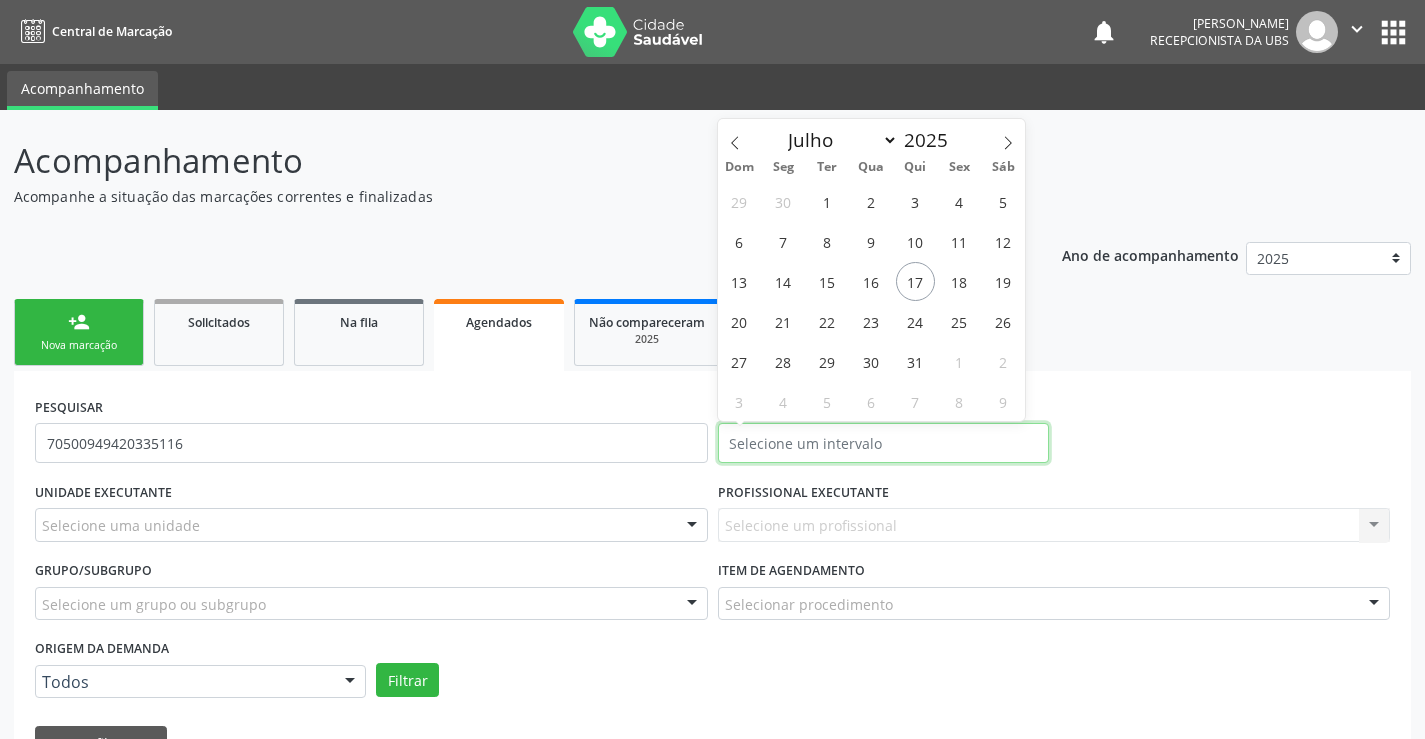 click at bounding box center (883, 443) 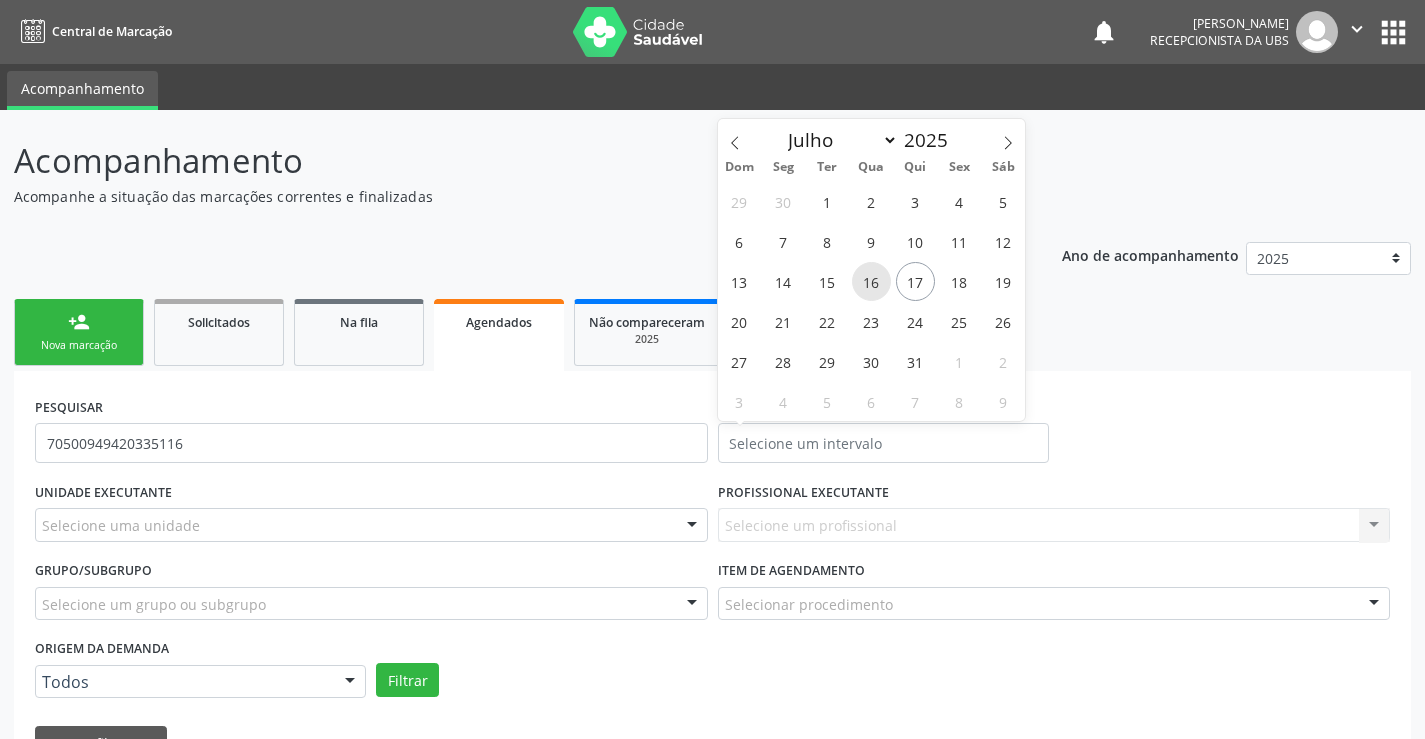 click on "16" at bounding box center [871, 281] 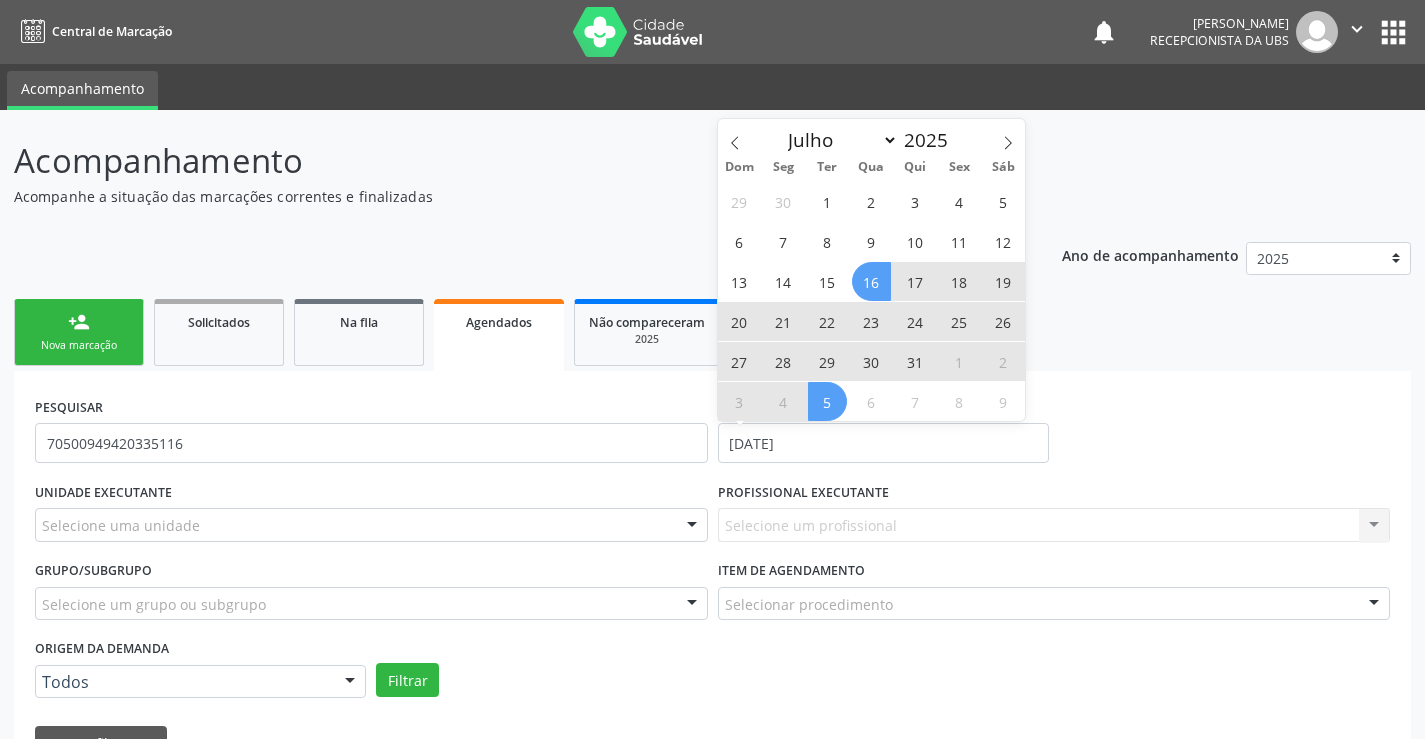 scroll, scrollTop: 120, scrollLeft: 0, axis: vertical 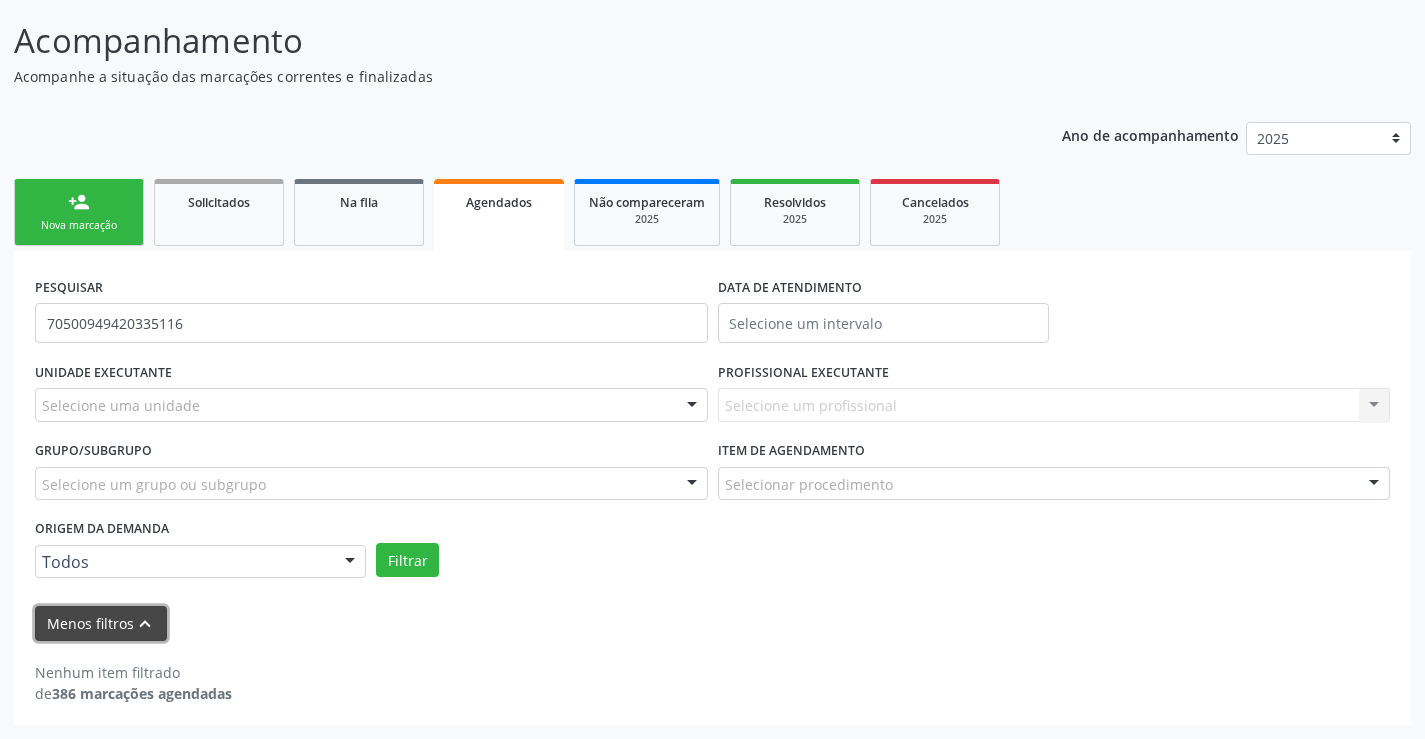 click on "Menos filtros
keyboard_arrow_up" at bounding box center [101, 623] 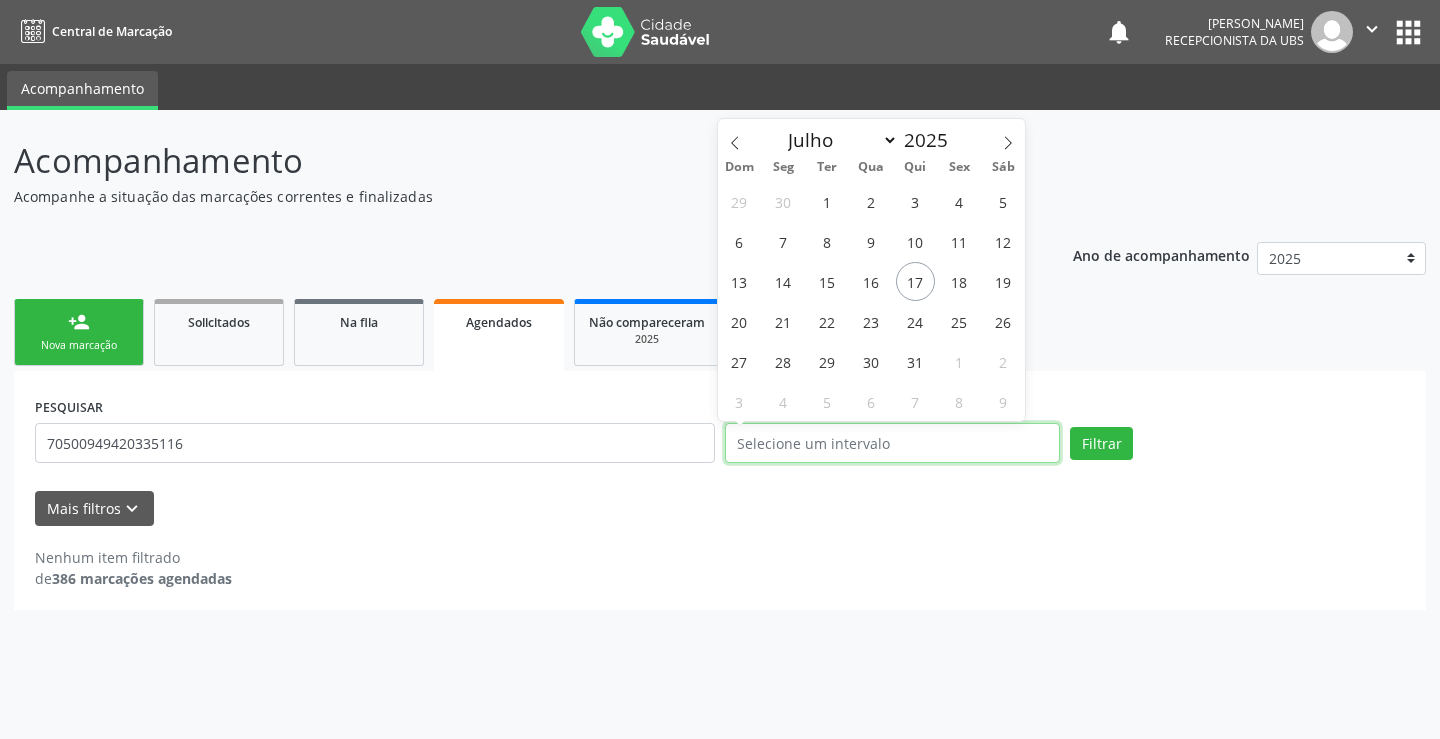 click at bounding box center (892, 443) 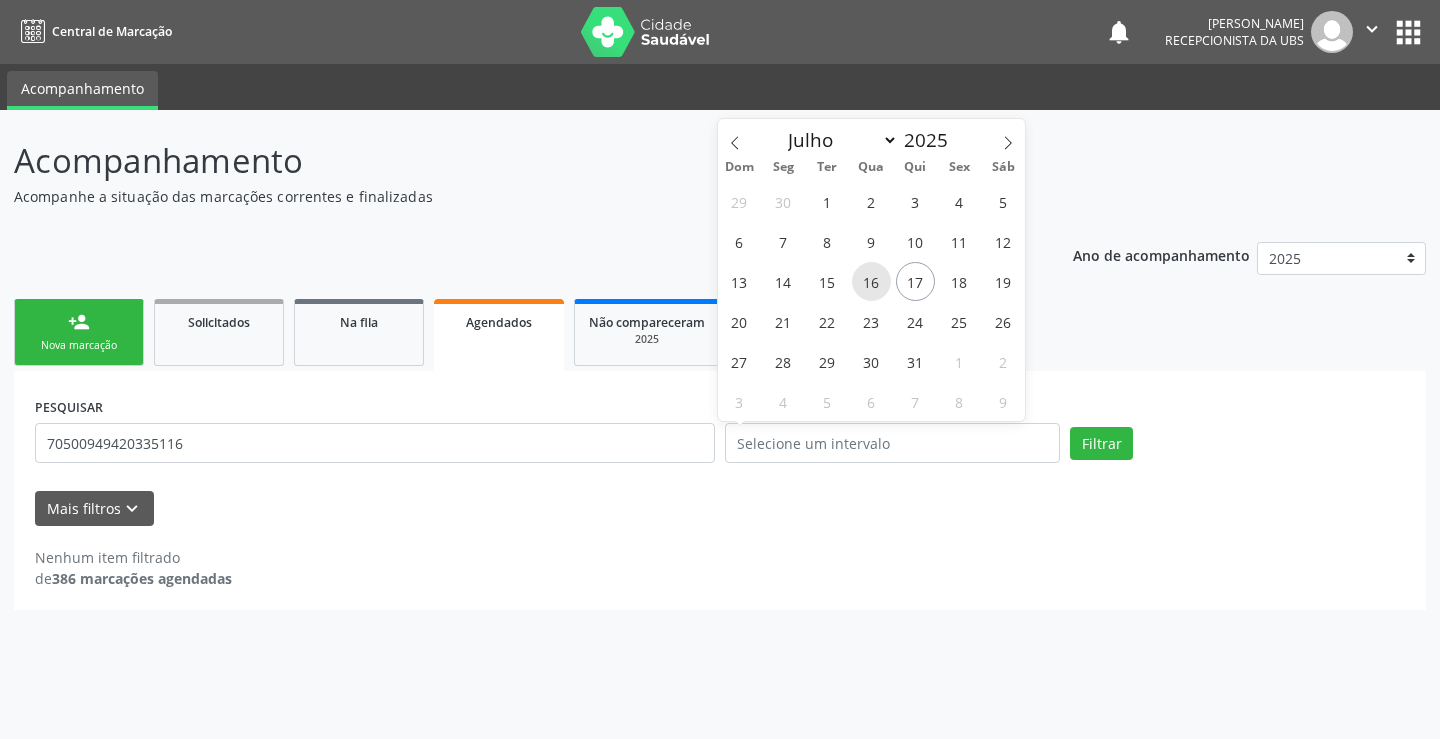 click on "16" at bounding box center [871, 281] 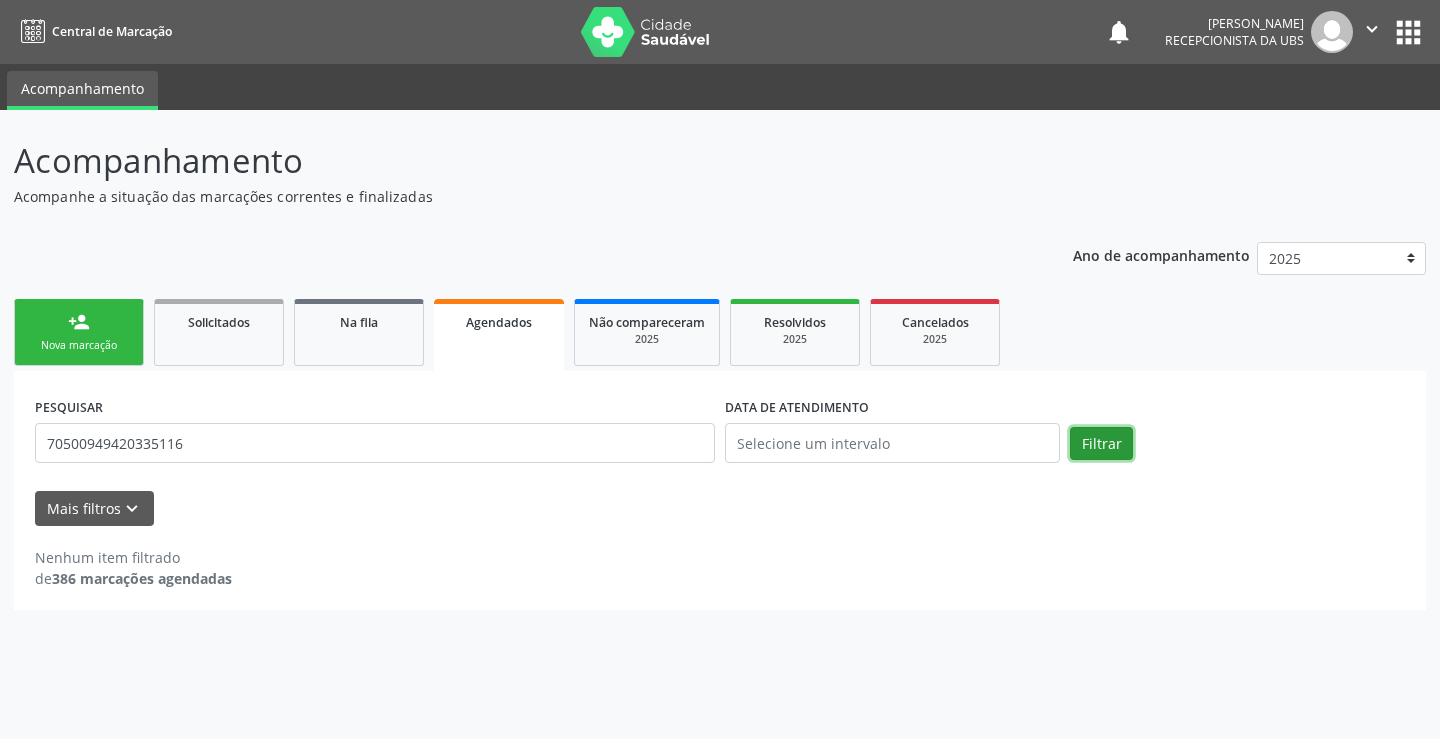 click on "Filtrar" at bounding box center (1101, 444) 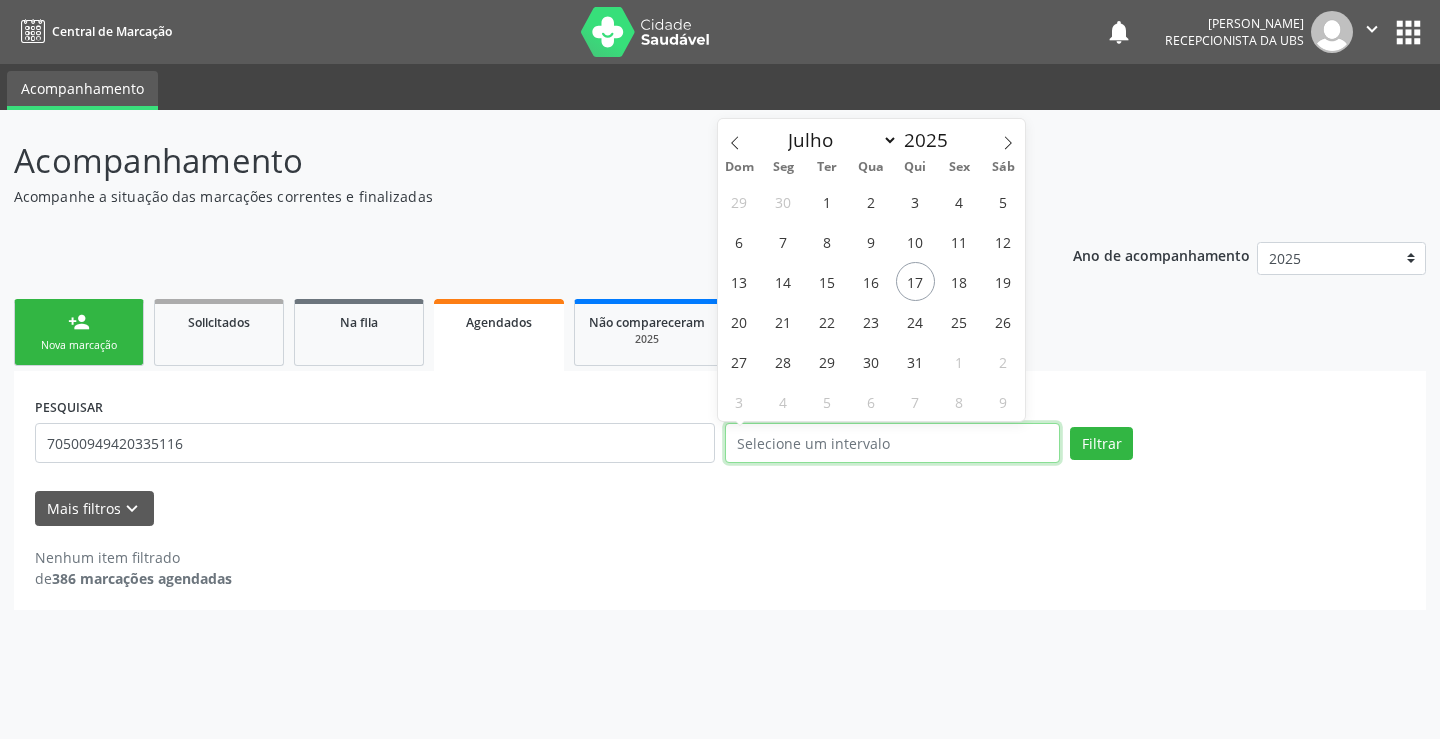 click at bounding box center (892, 443) 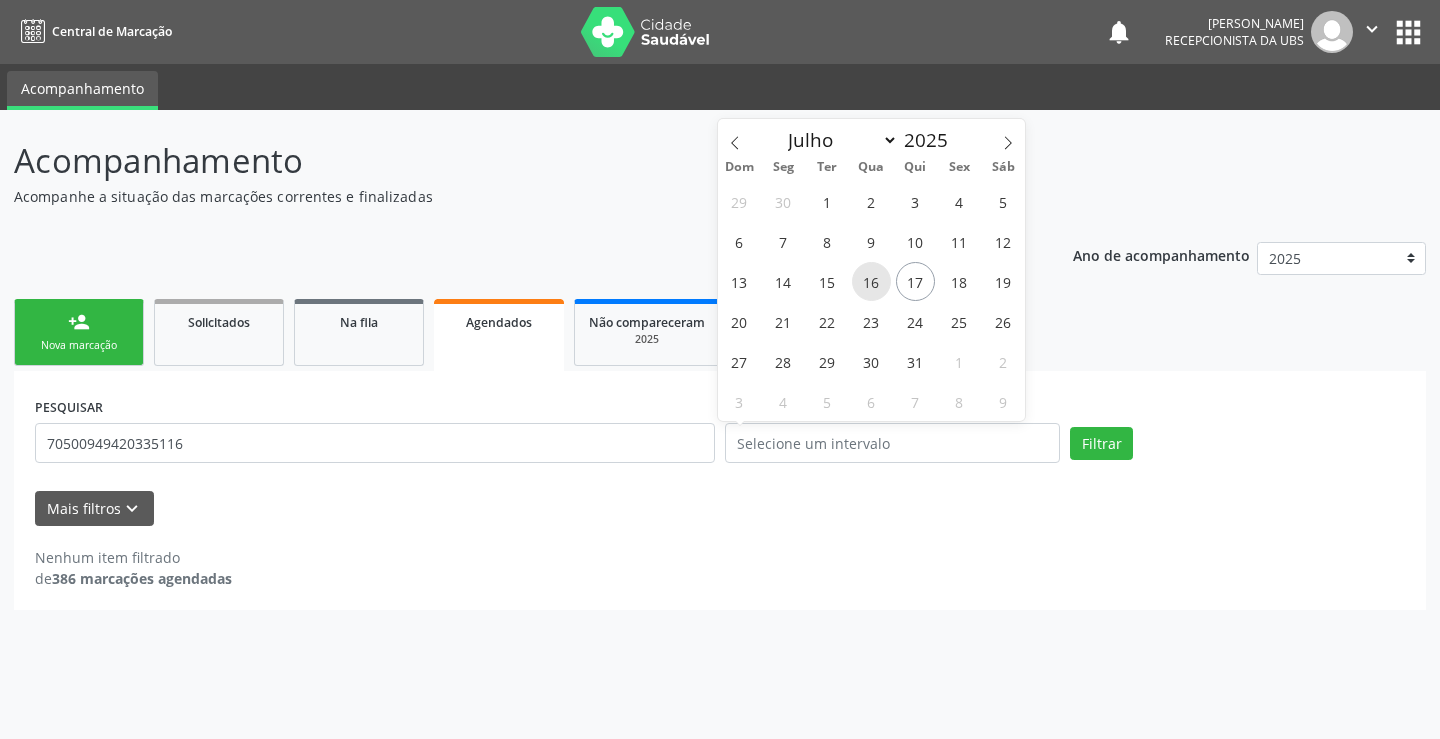 click on "16" at bounding box center [871, 281] 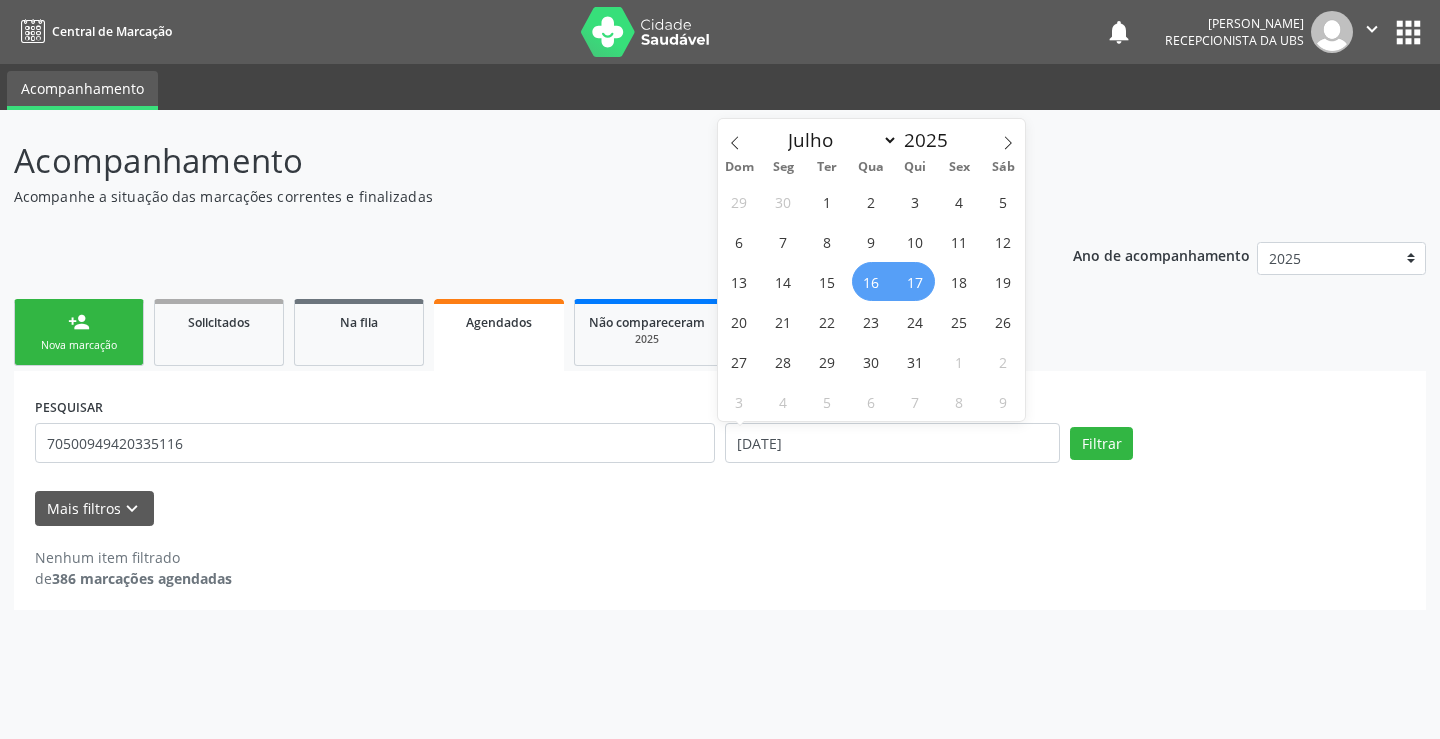 click on "17" at bounding box center (915, 281) 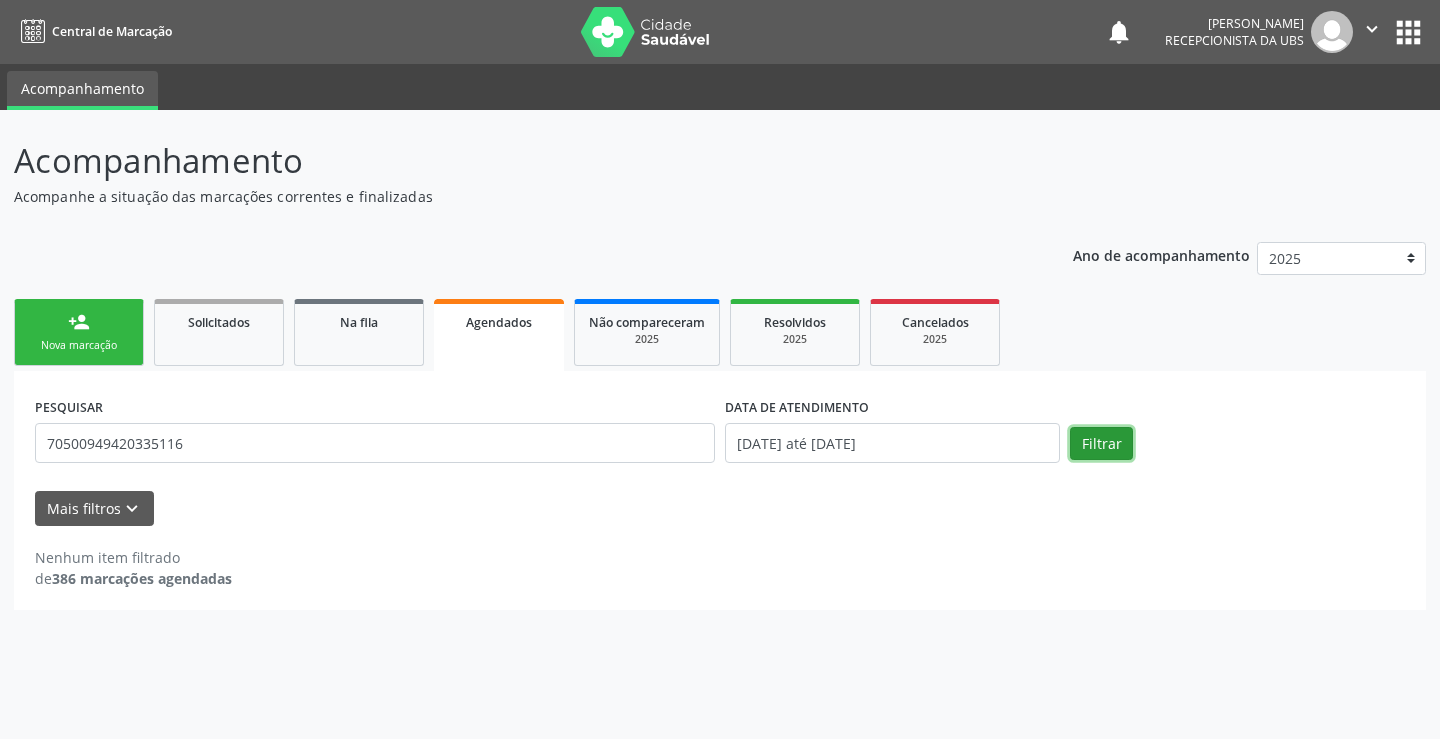 click on "Filtrar" at bounding box center [1101, 444] 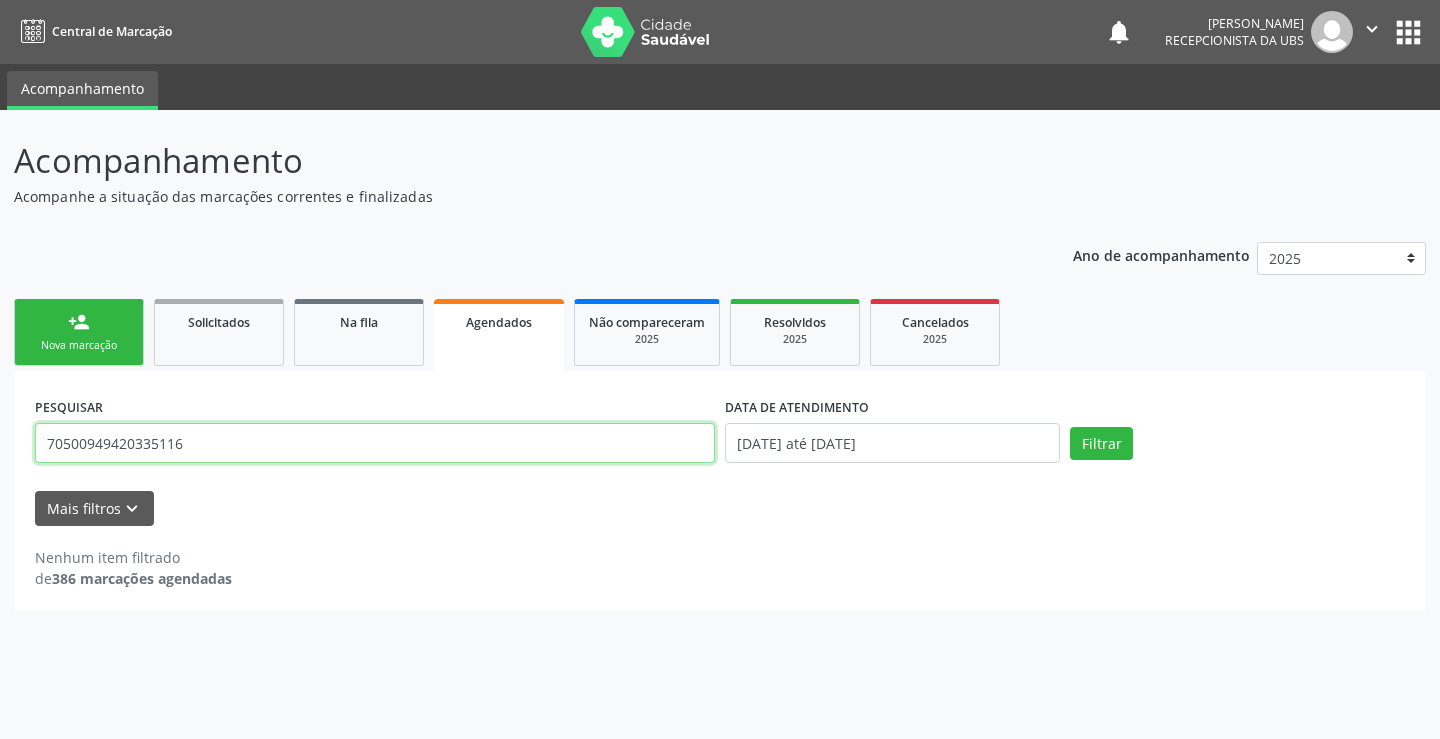 click on "70500949420335116" at bounding box center [375, 443] 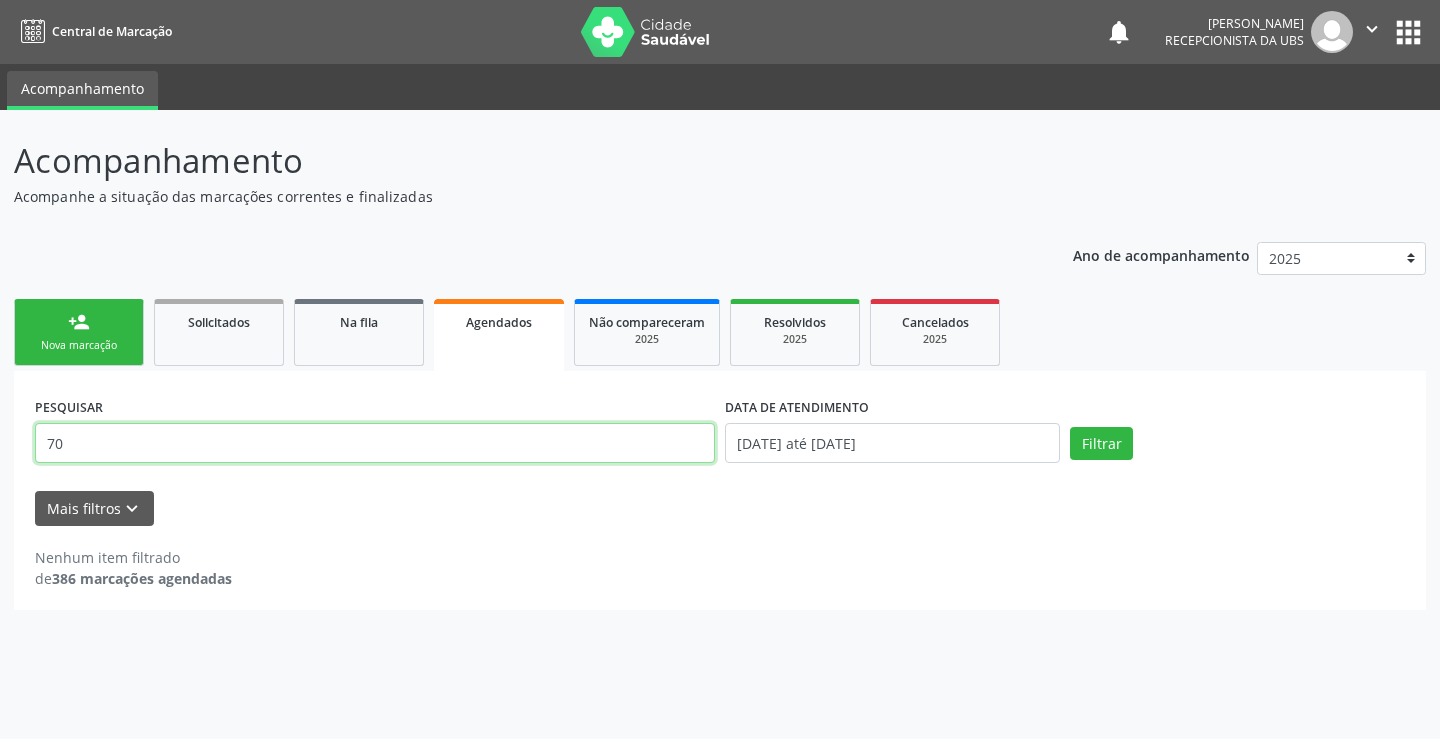 type on "7" 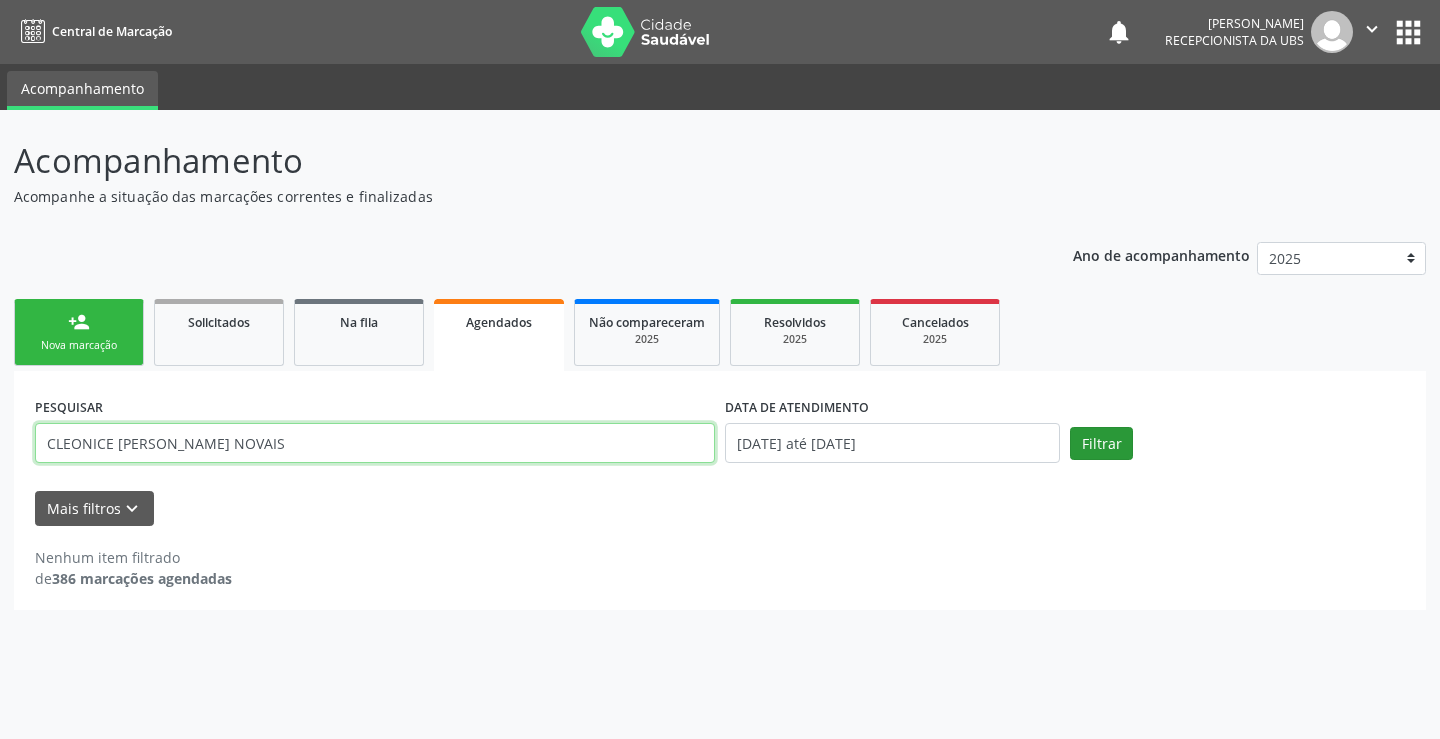 type on "CLEONICE MARIA  REZENDE NOVAIS" 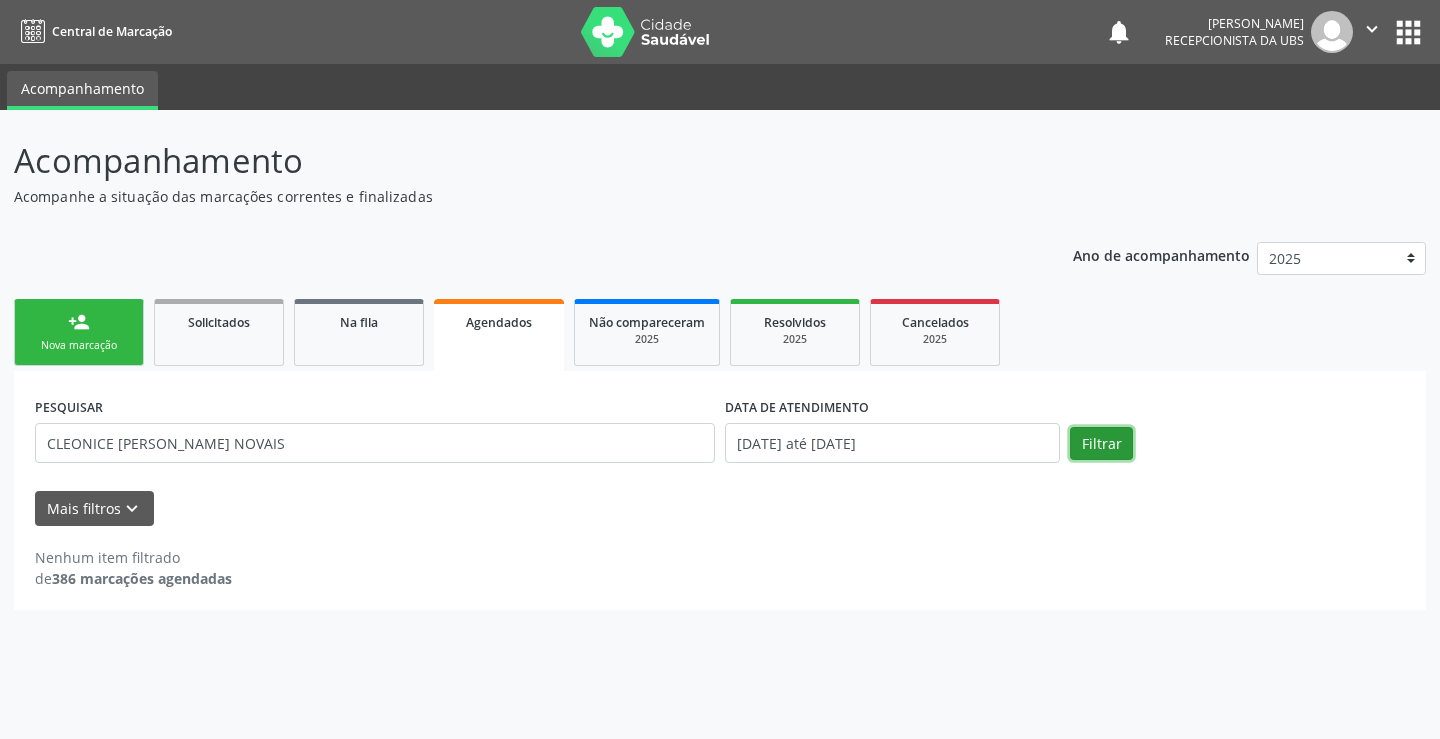 click on "Filtrar" at bounding box center (1101, 444) 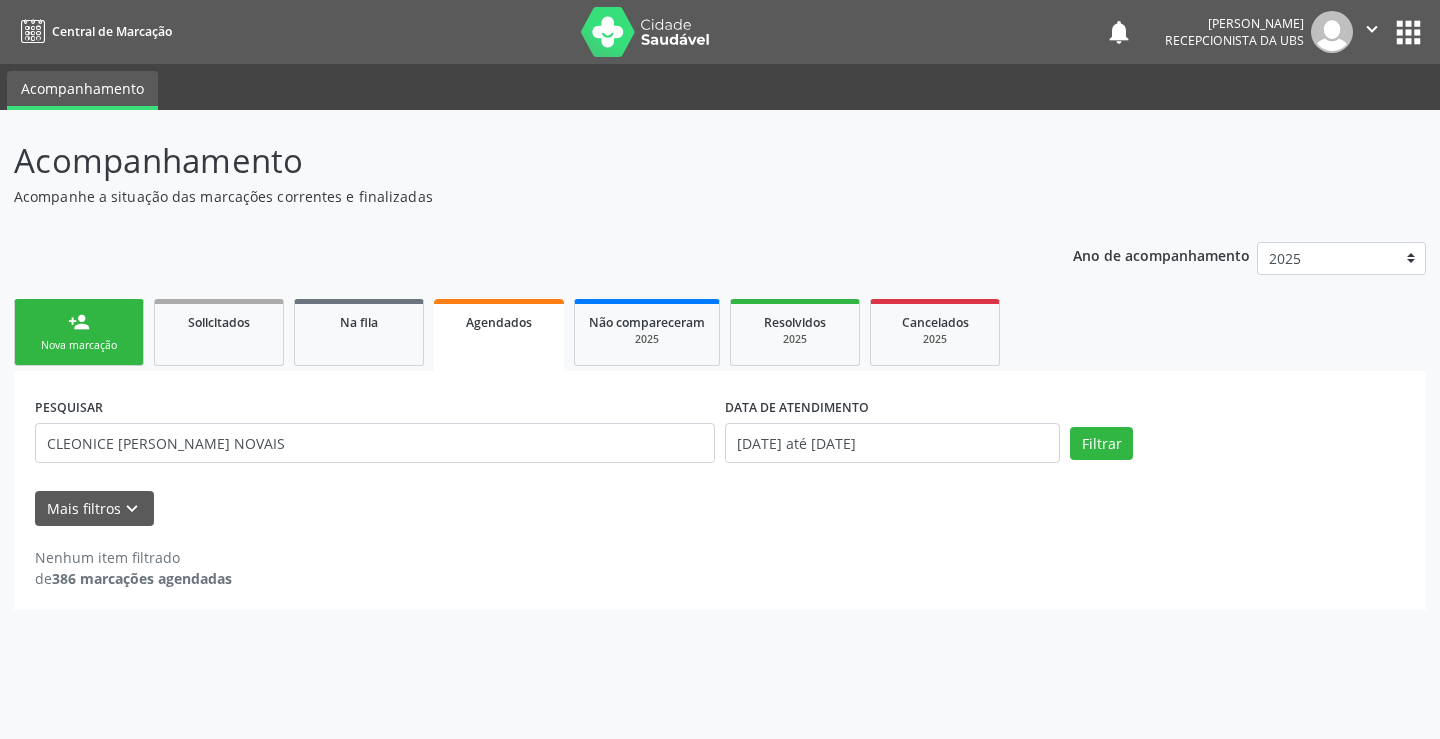 click on "Agendados" at bounding box center [499, 322] 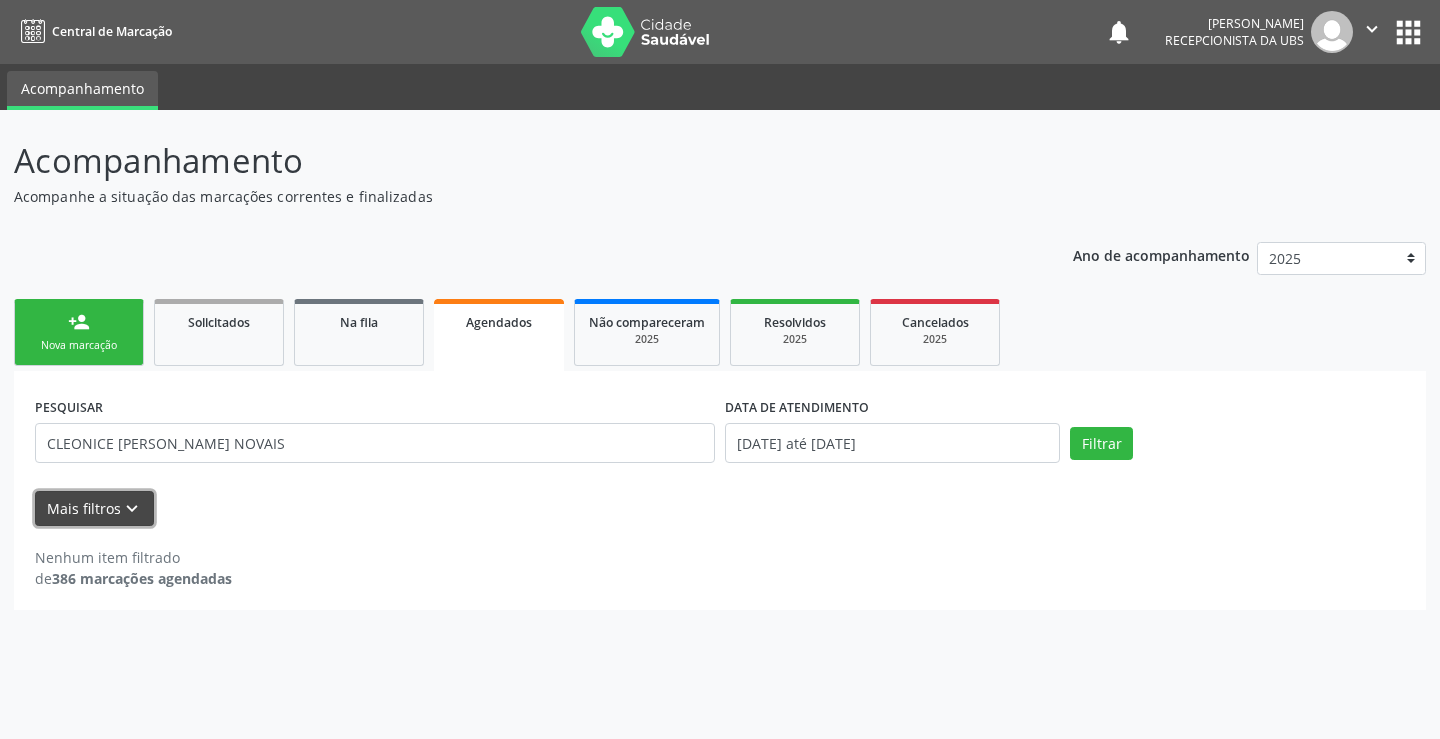 click on "Mais filtros
keyboard_arrow_down" at bounding box center (94, 508) 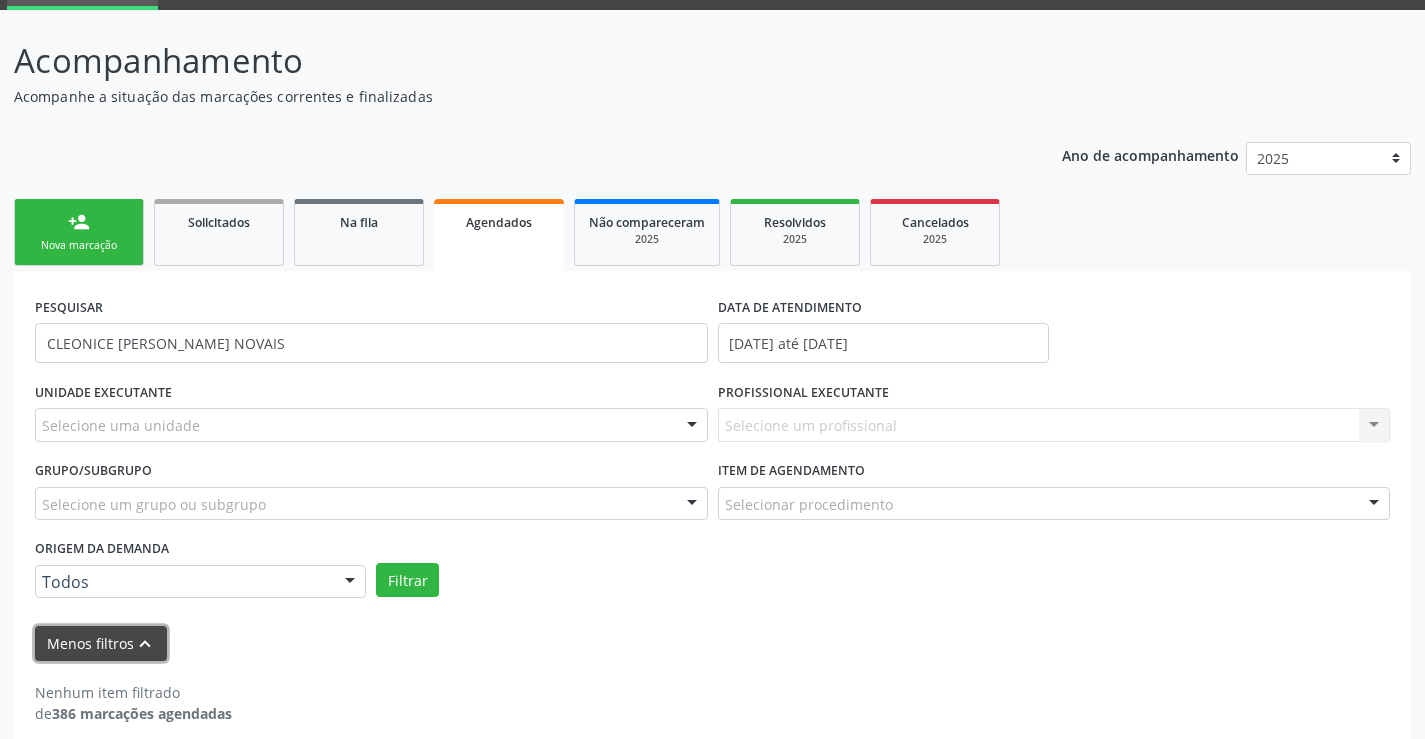 scroll, scrollTop: 120, scrollLeft: 0, axis: vertical 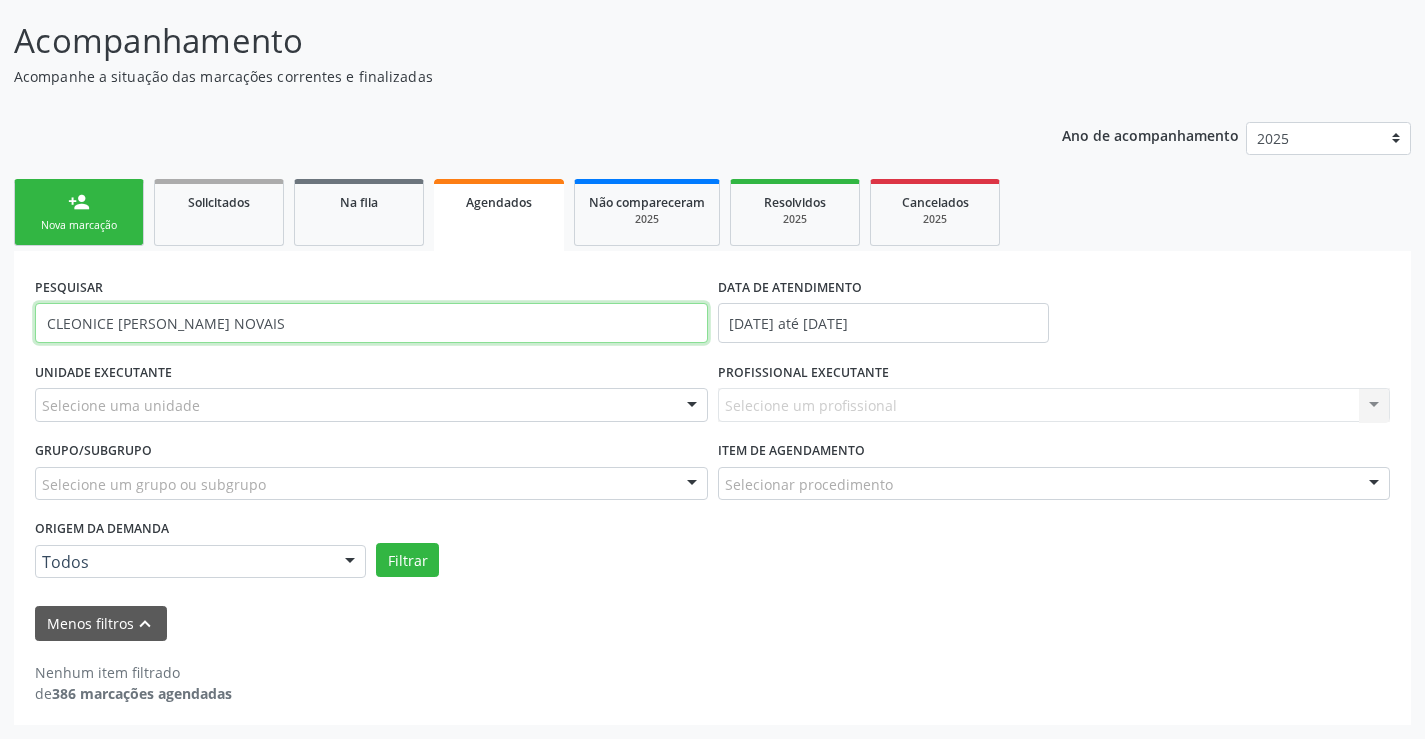 drag, startPoint x: 318, startPoint y: 312, endPoint x: 71, endPoint y: 330, distance: 247.655 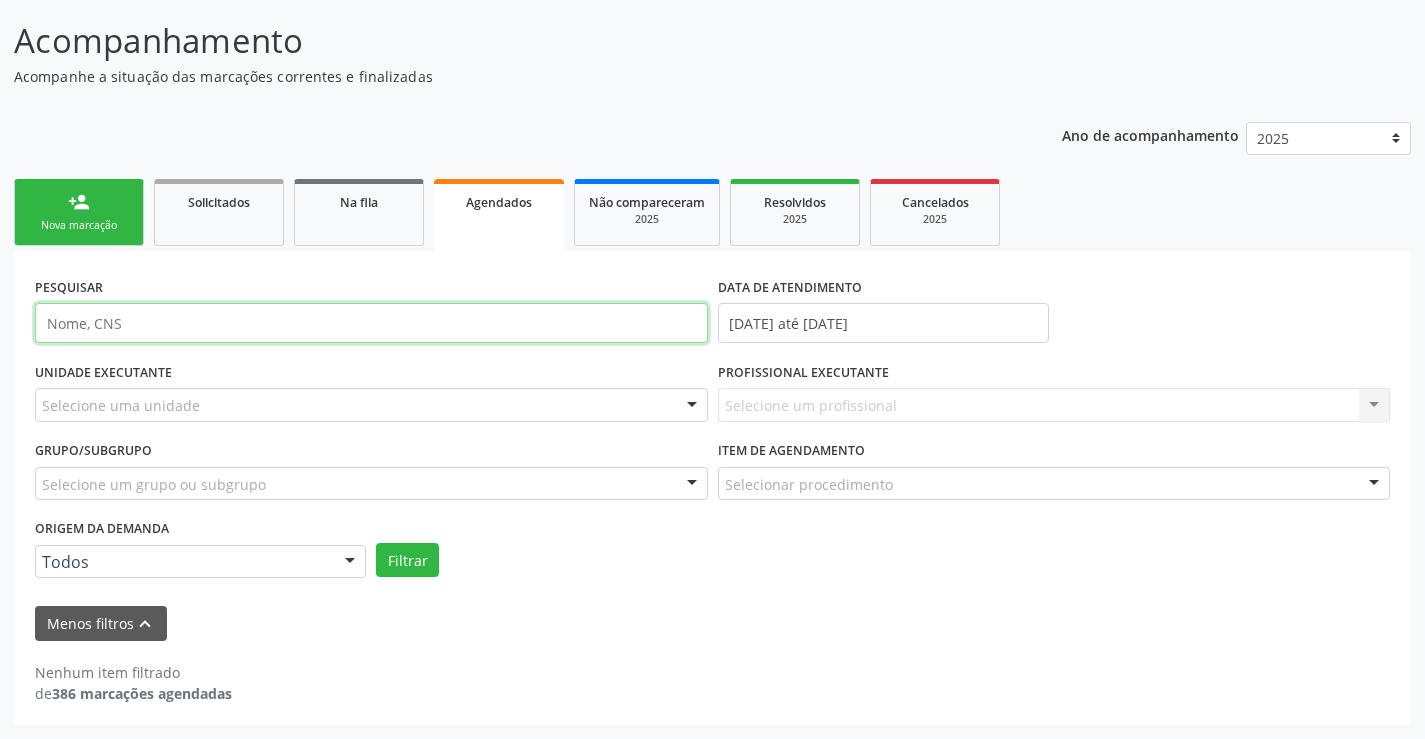 type 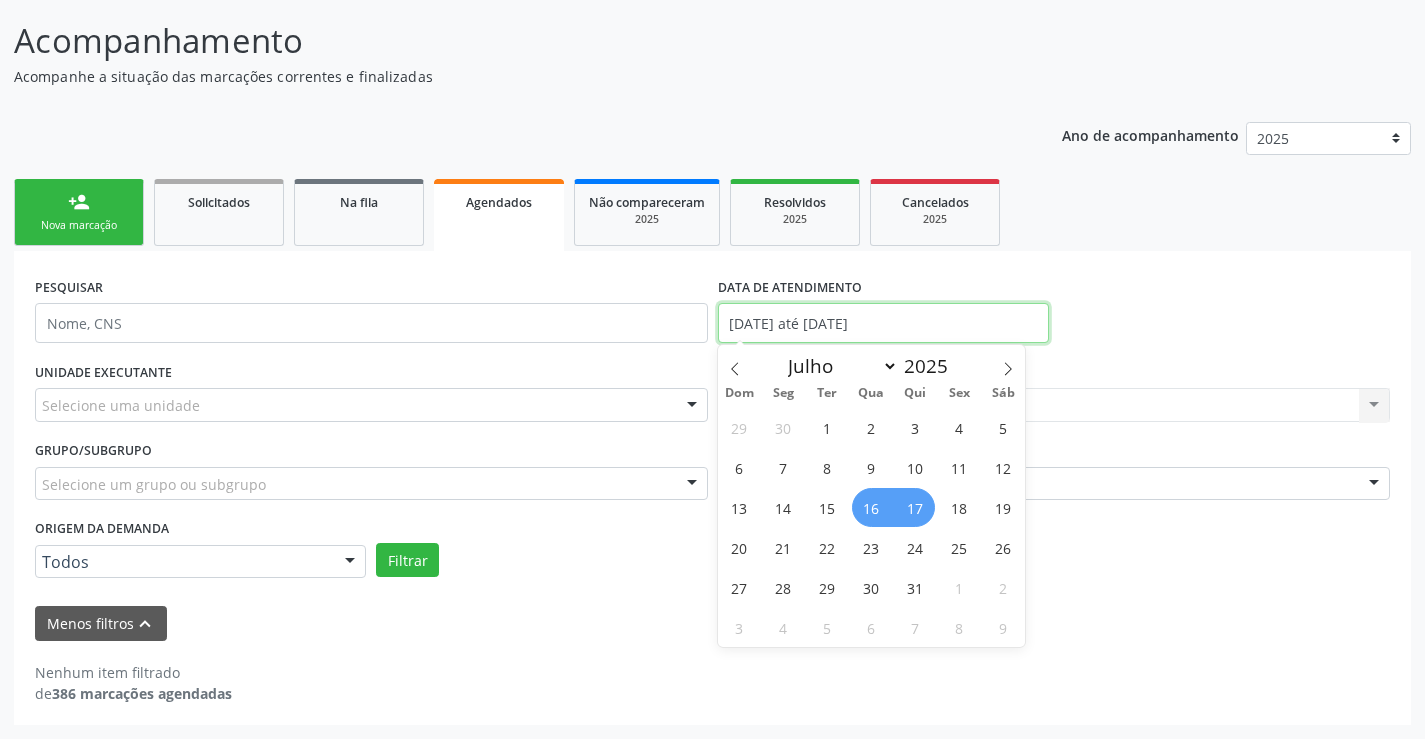 drag, startPoint x: 964, startPoint y: 310, endPoint x: 959, endPoint y: 333, distance: 23.537205 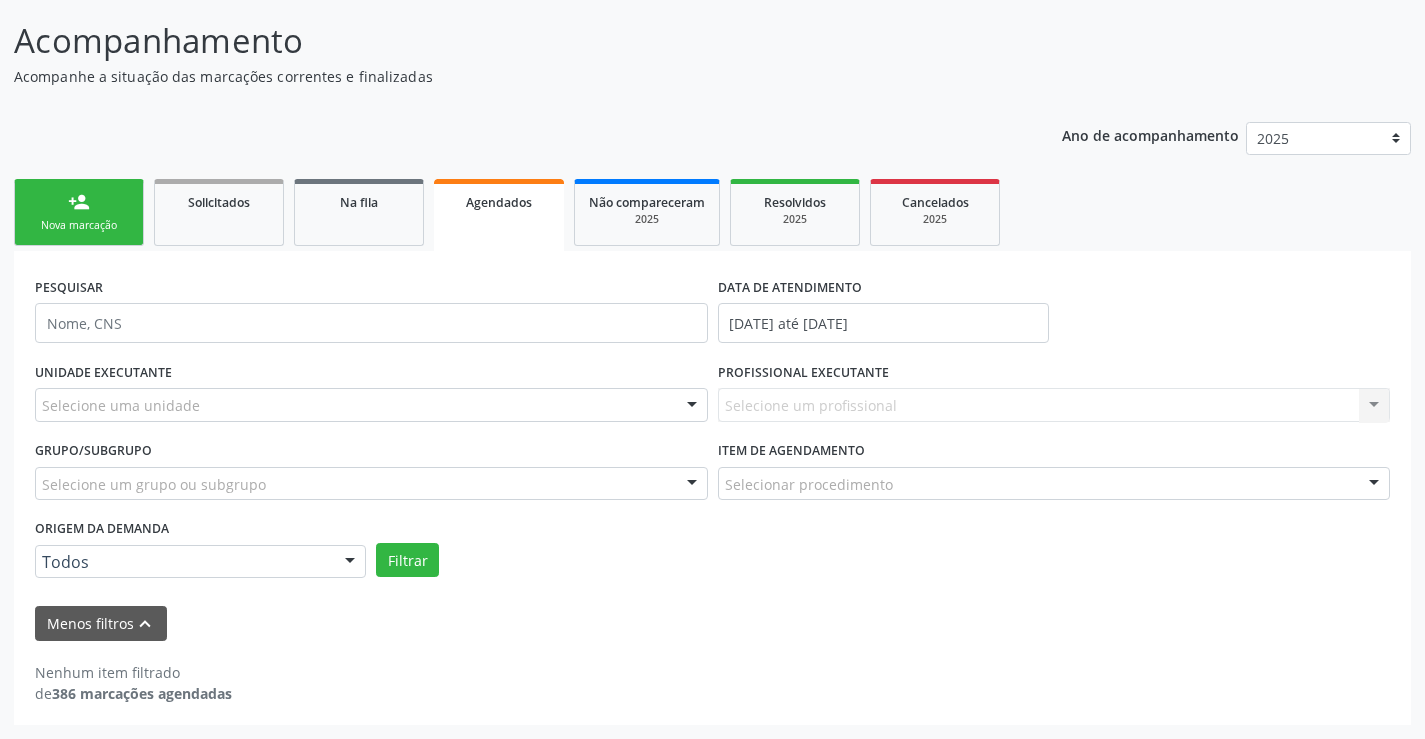 drag, startPoint x: 1291, startPoint y: 444, endPoint x: 1311, endPoint y: 526, distance: 84.40379 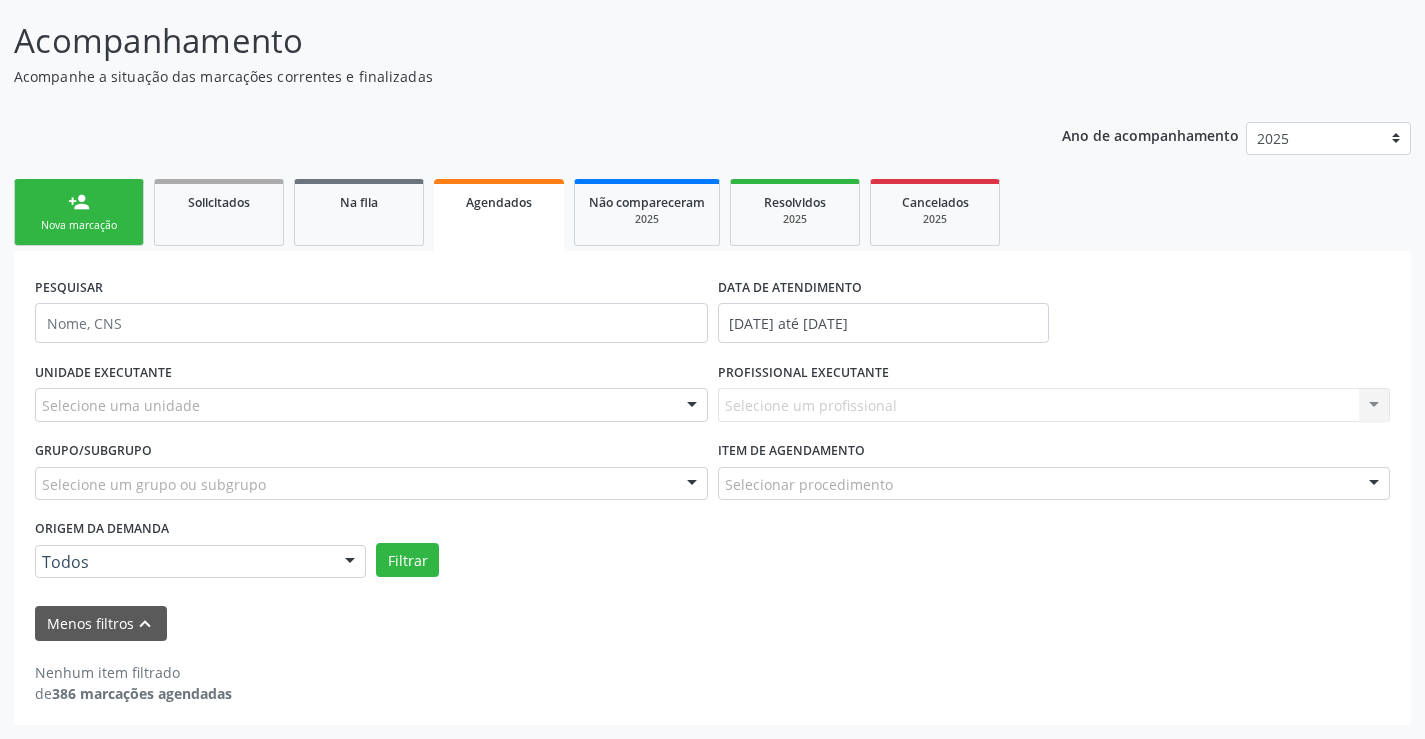 click on "Nova marcação" at bounding box center (79, 225) 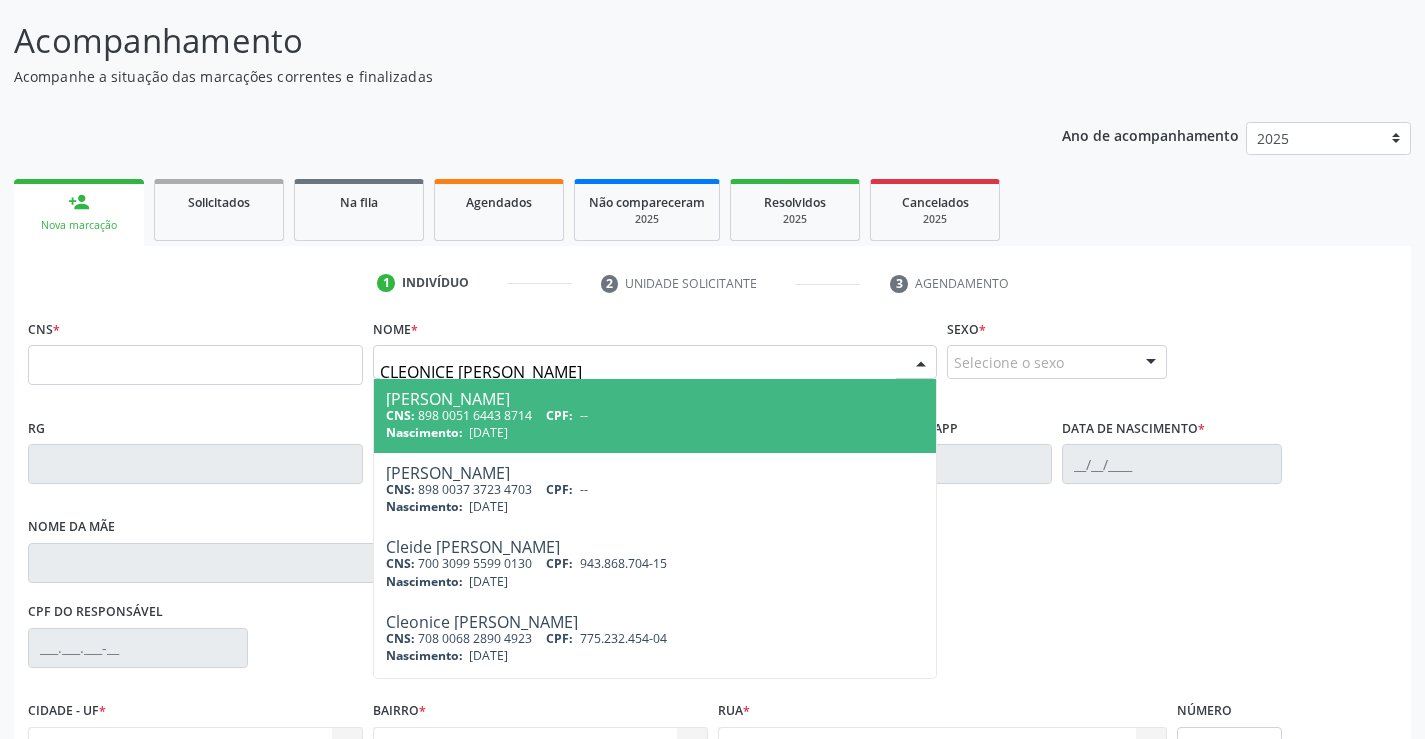 type on "CLEONICE MARIA REZENDE" 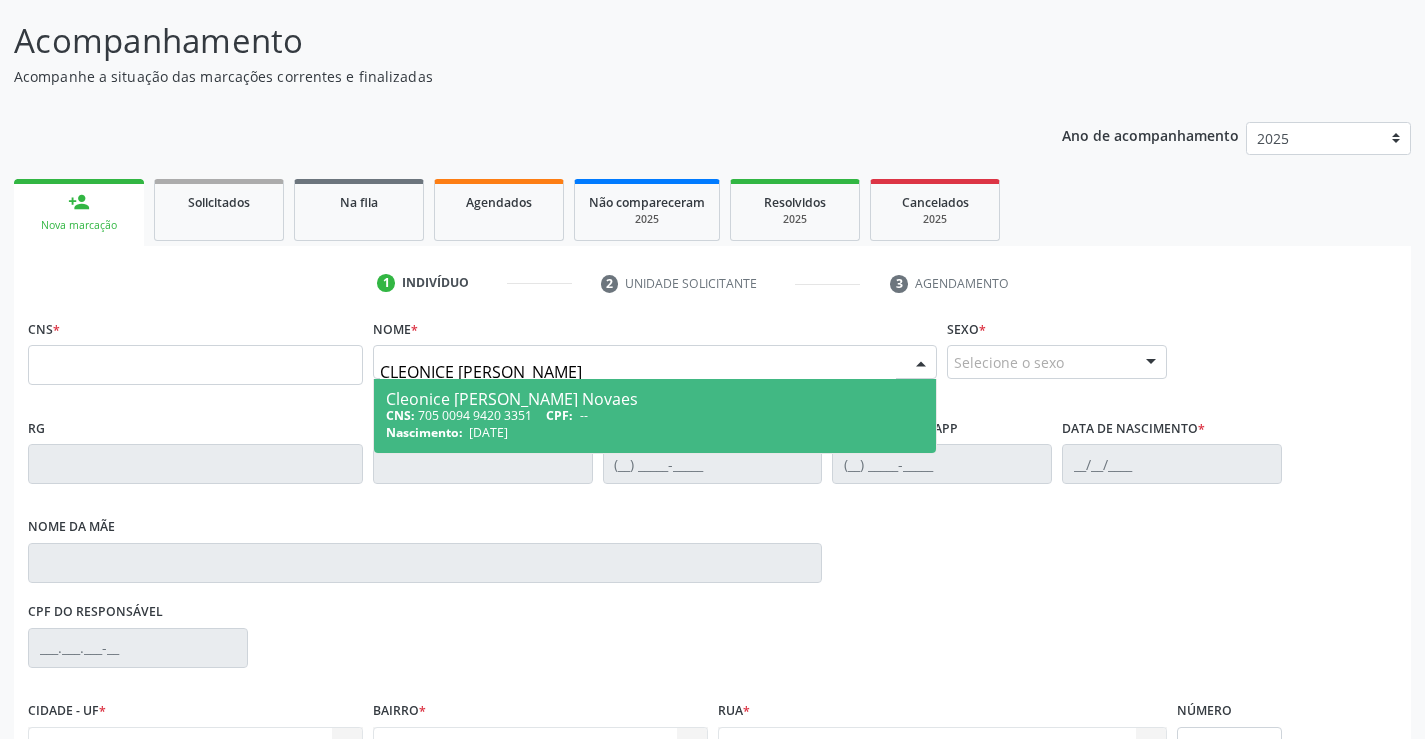 click on "CNS:
705 0094 9420 3351
CPF:    --" at bounding box center [655, 415] 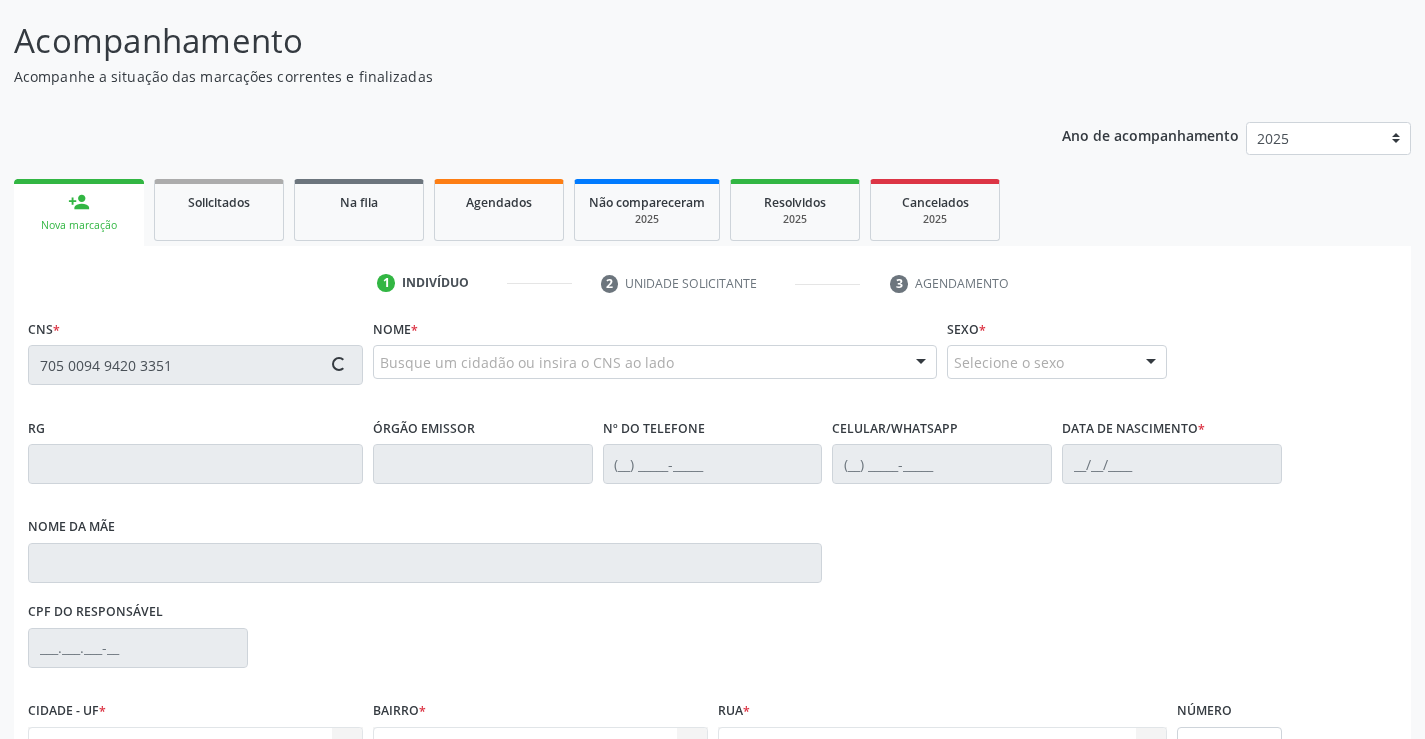 type on "705 0094 9420 3351" 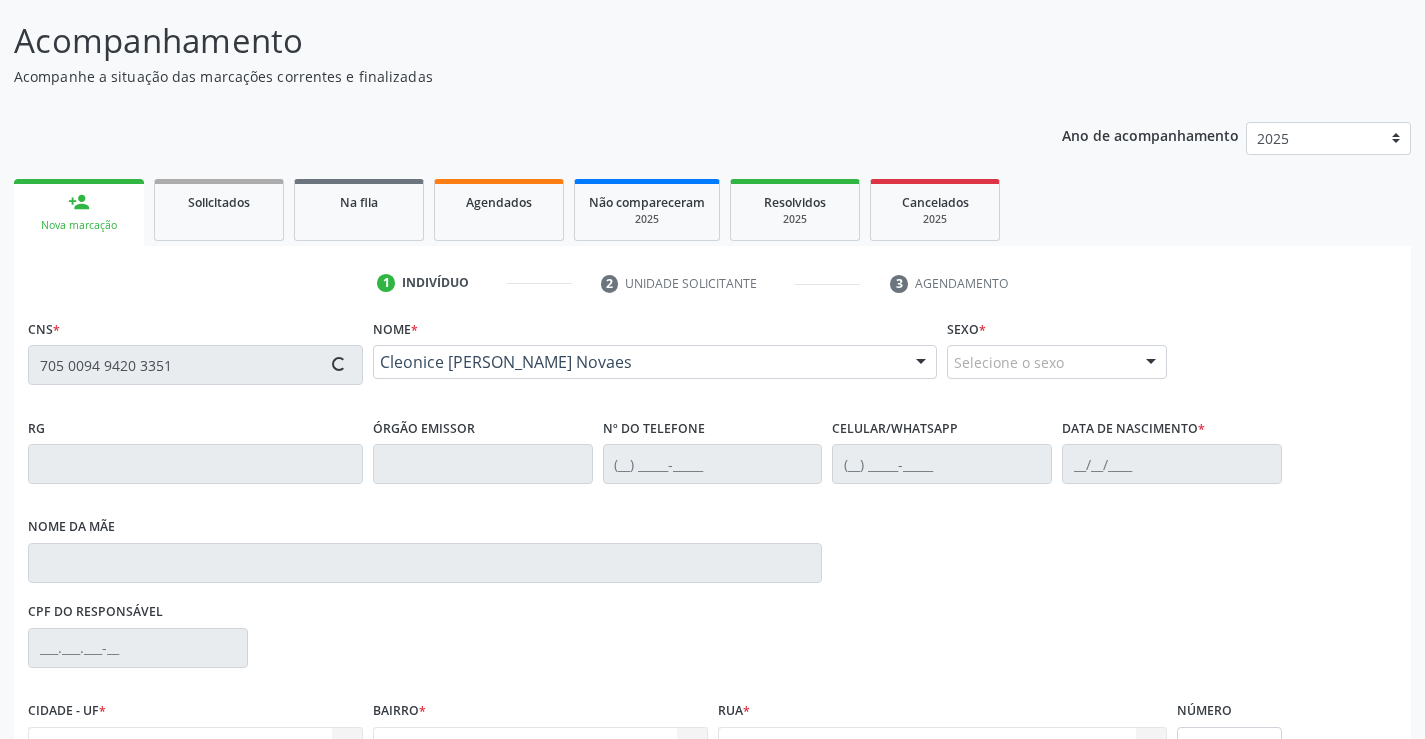 type on "(87) 99930-7039" 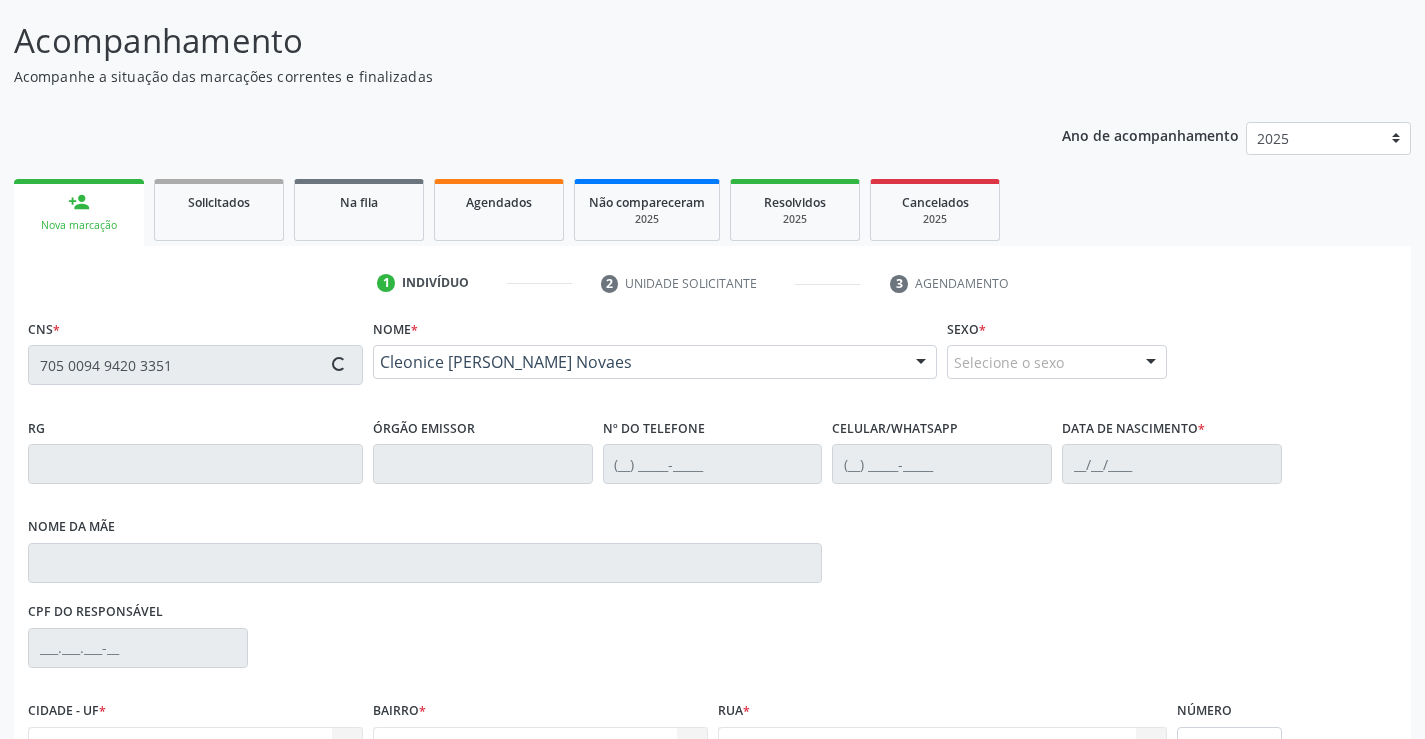 type on "15/12/1982" 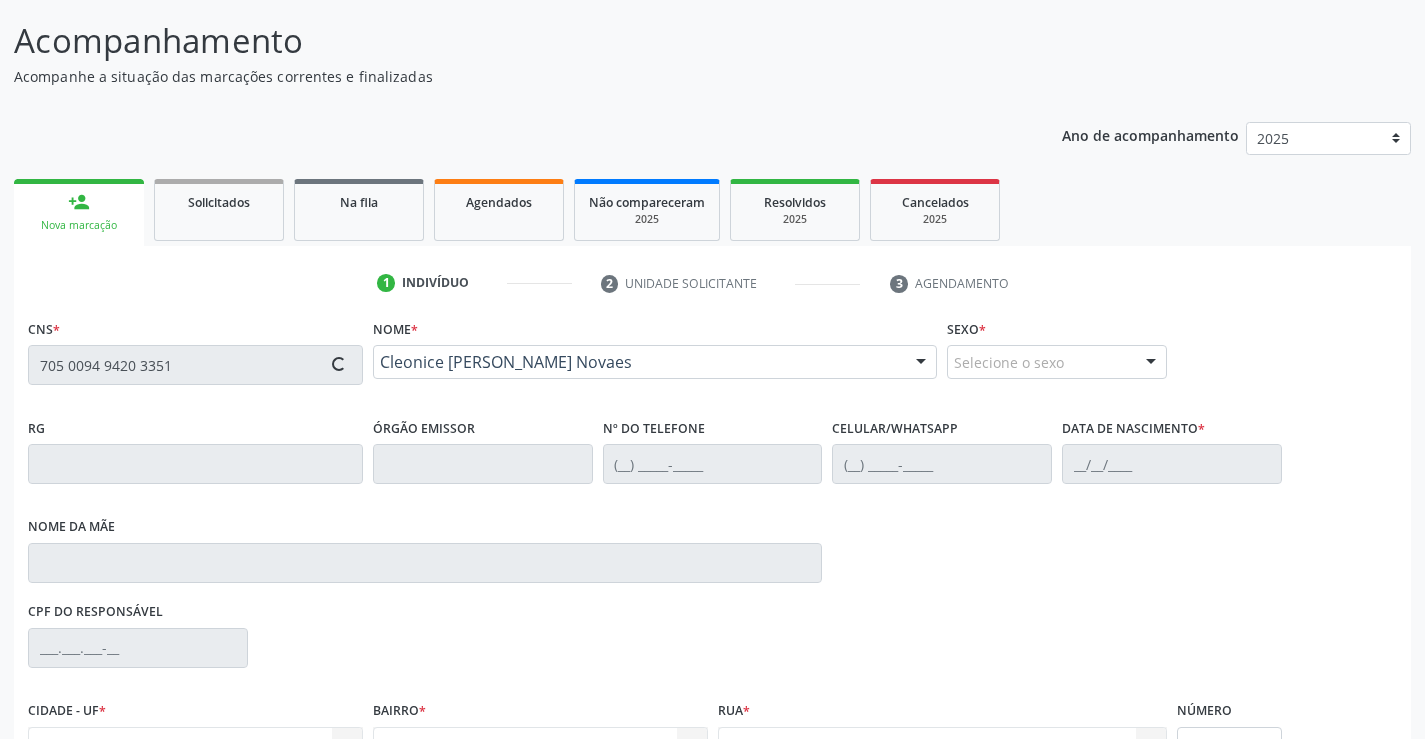 type on "Maria Auxiliadora de Rezende" 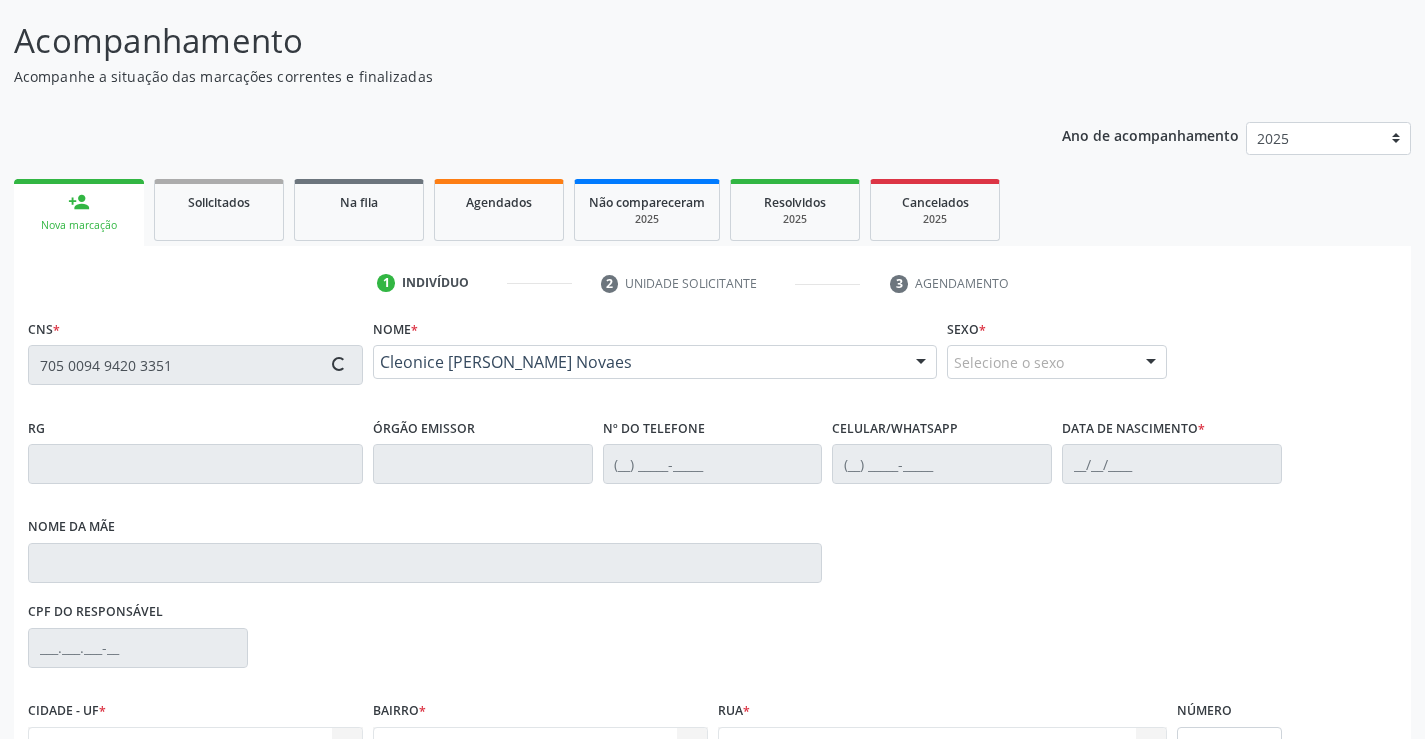 type on "048.398.574-07" 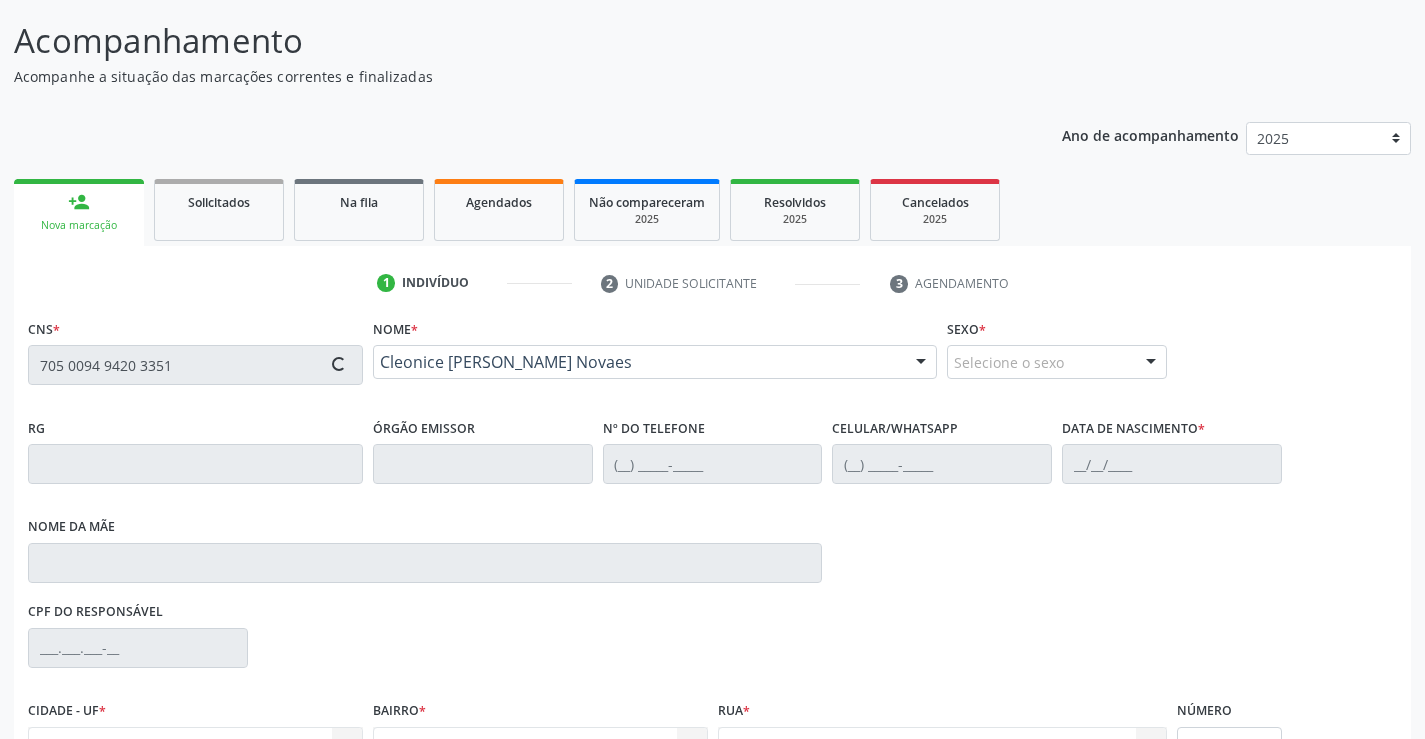 type on "03" 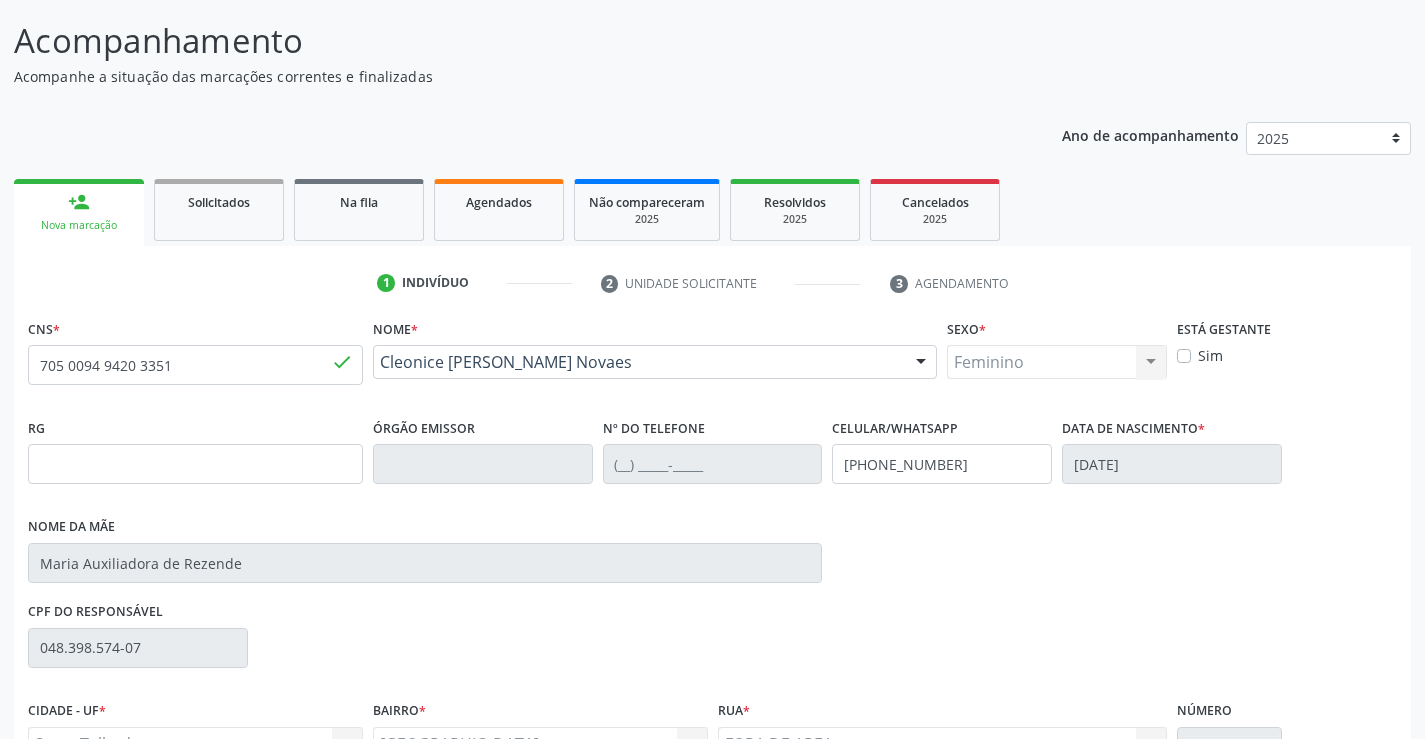 scroll, scrollTop: 320, scrollLeft: 0, axis: vertical 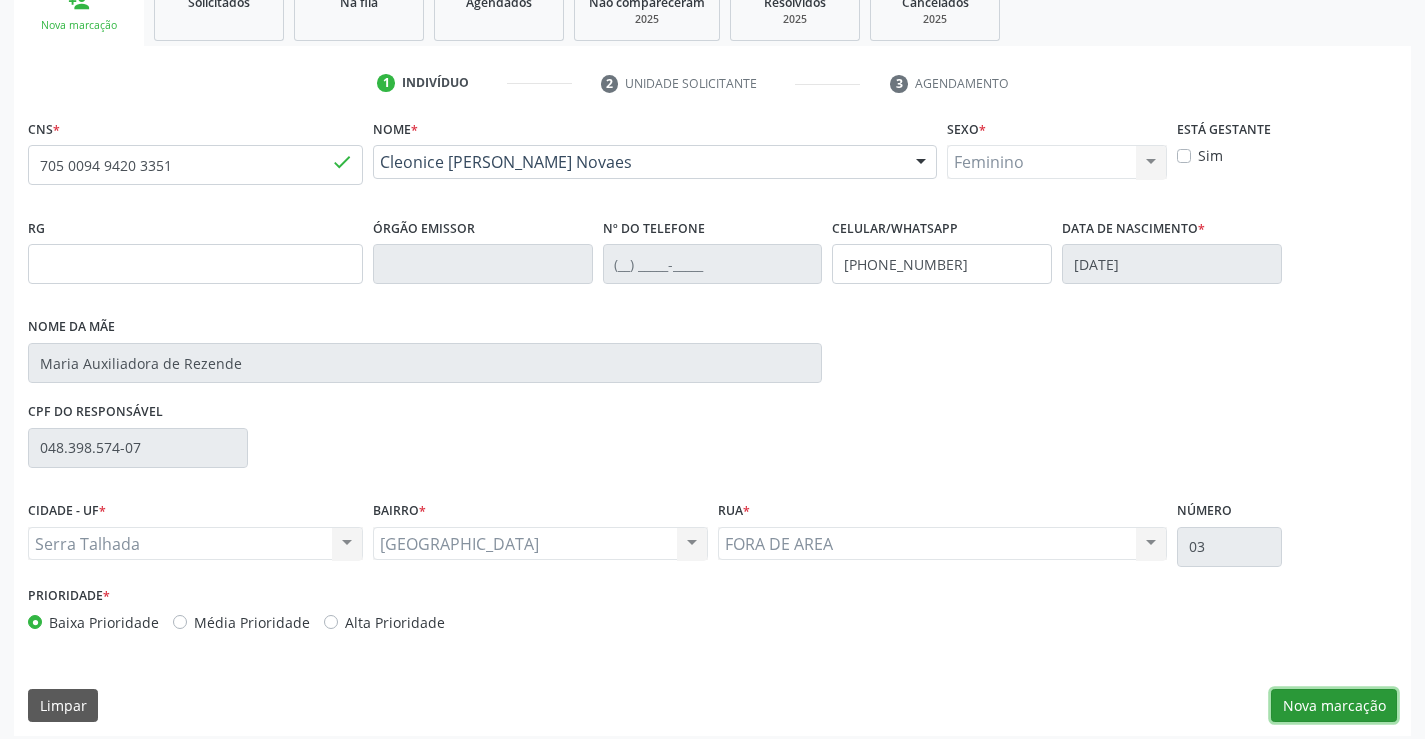 click on "Nova marcação" at bounding box center [1334, 706] 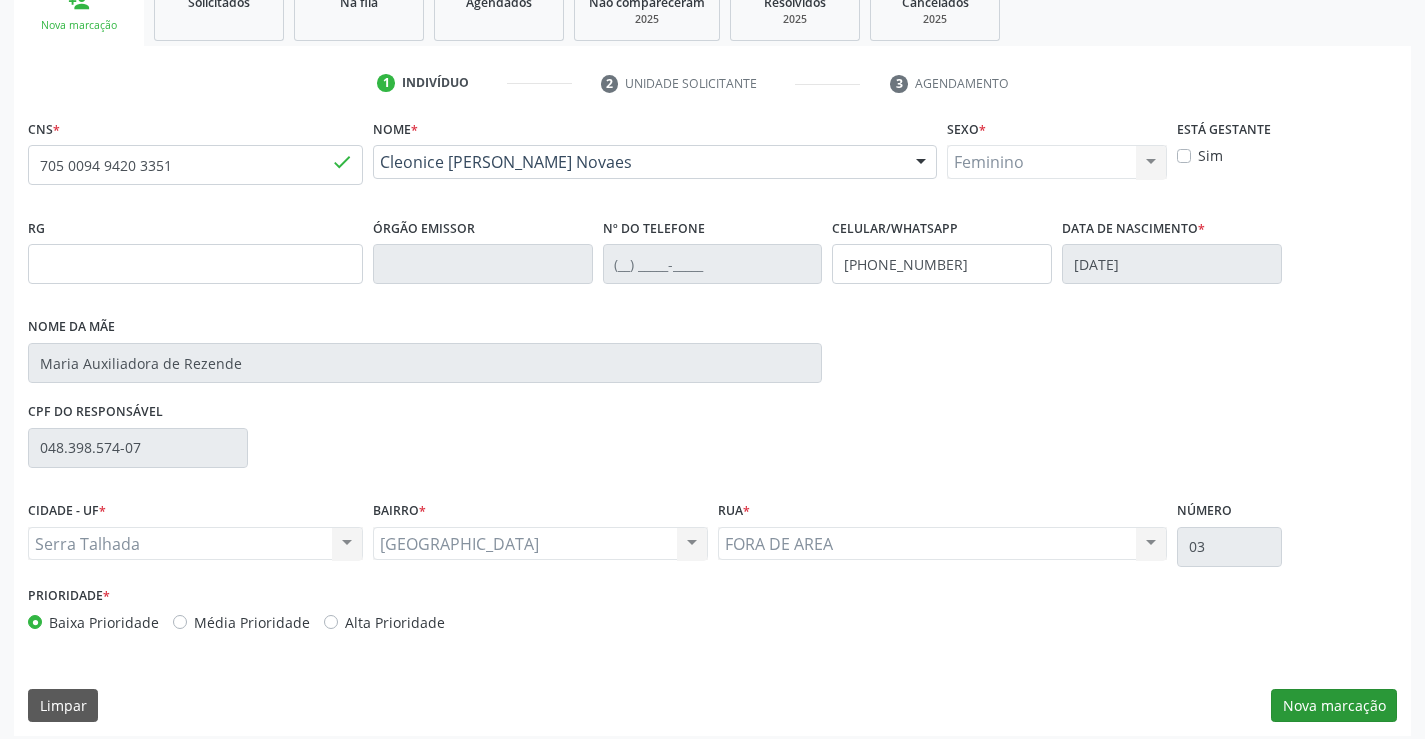 scroll, scrollTop: 167, scrollLeft: 0, axis: vertical 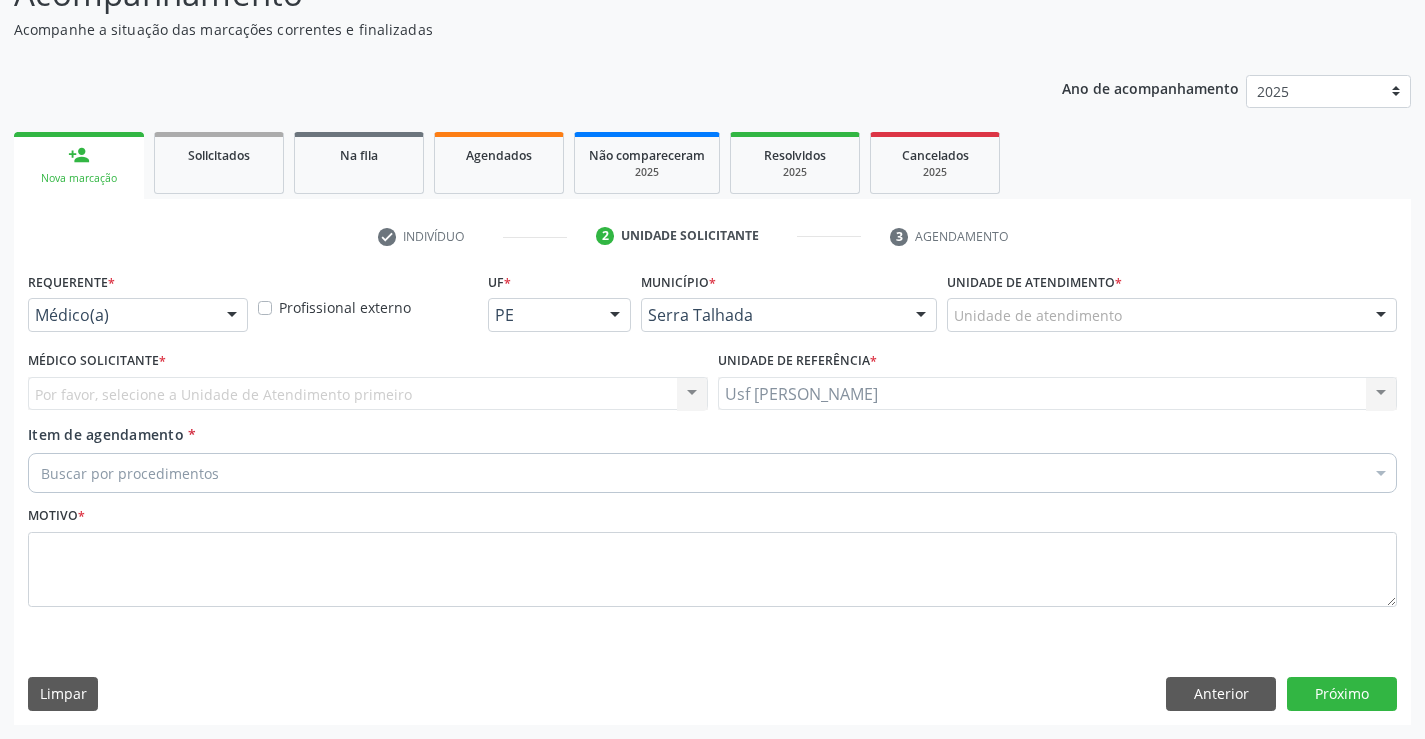 click at bounding box center (232, 316) 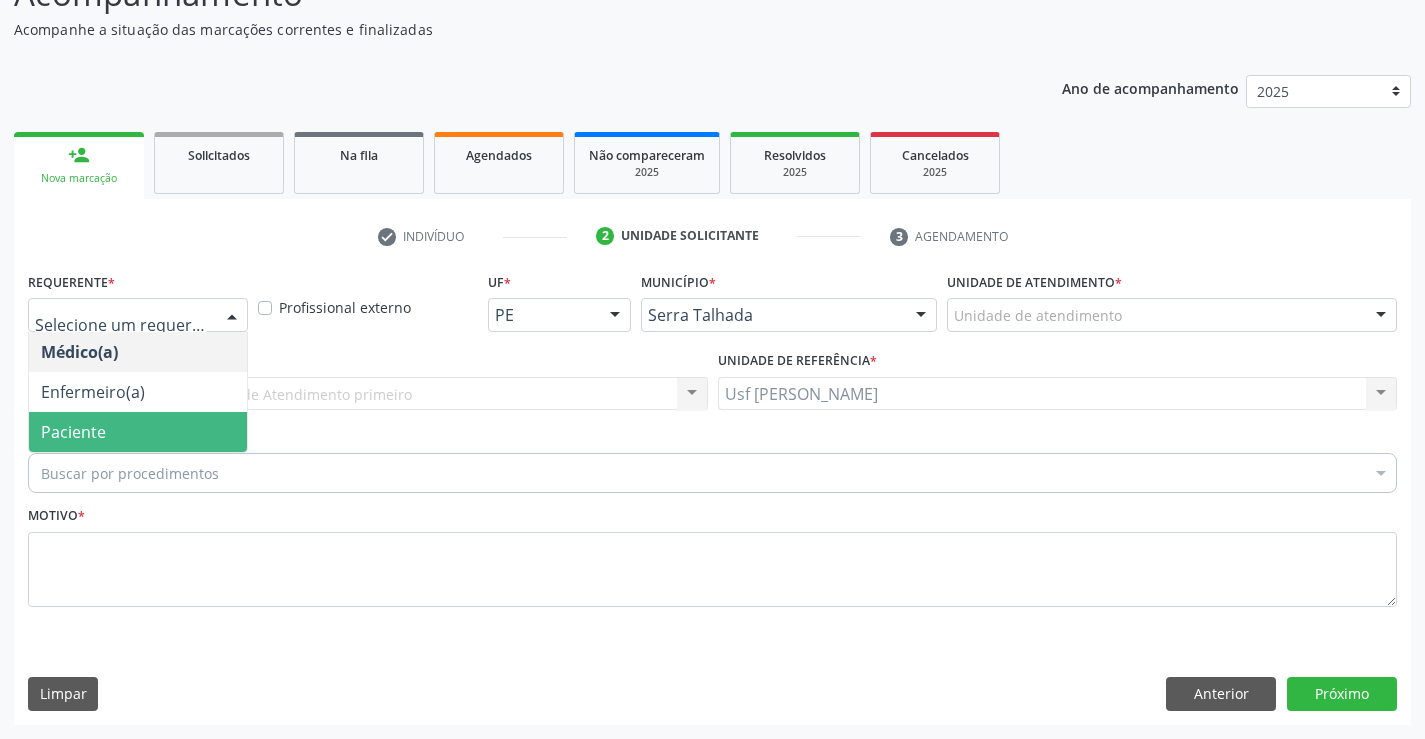 click on "Paciente" at bounding box center [138, 432] 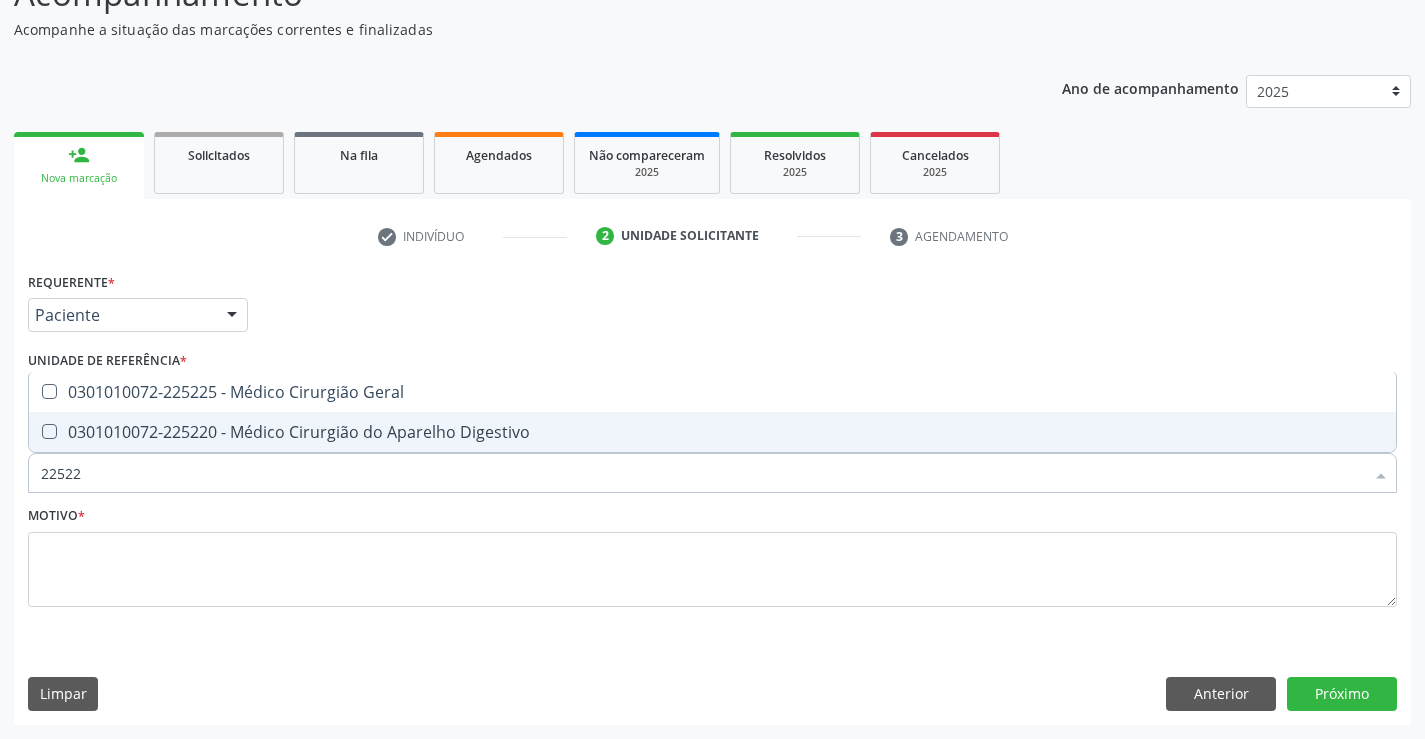 type on "225225" 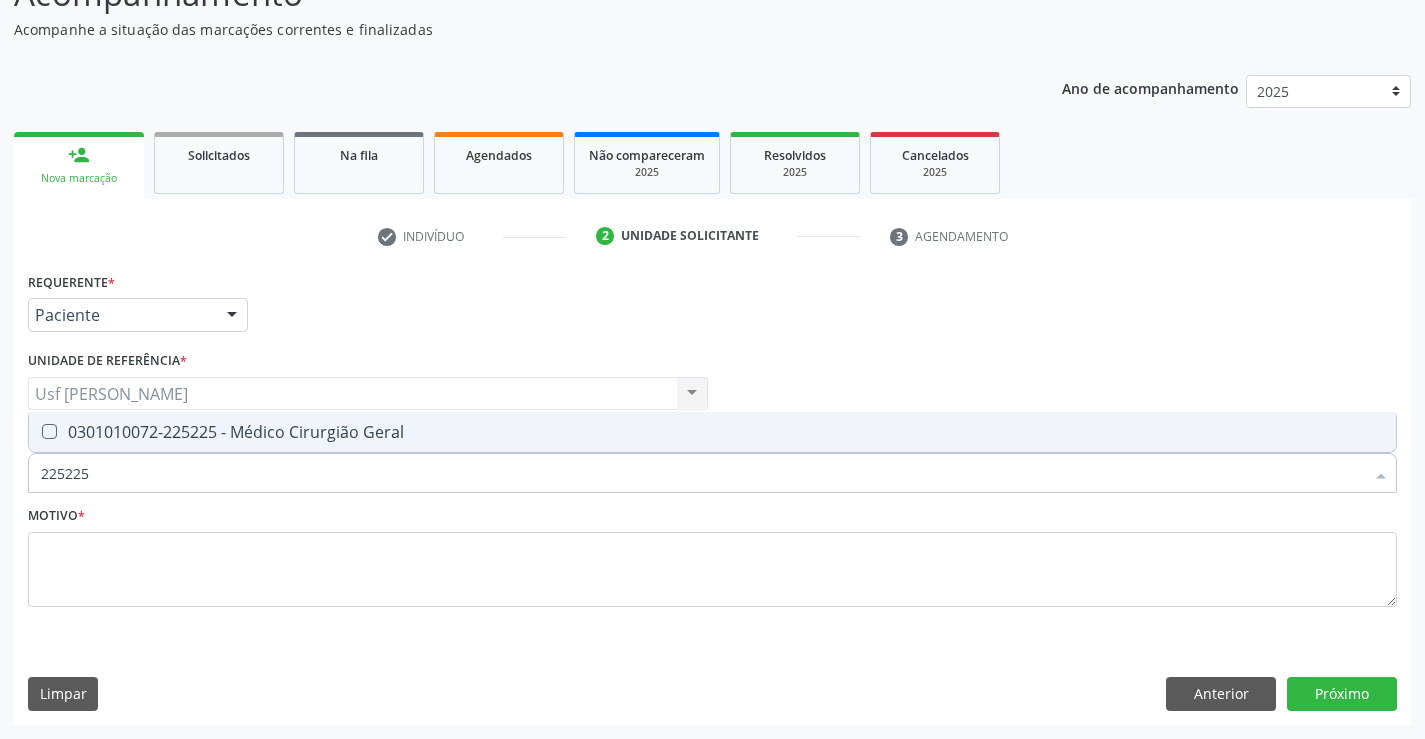 click at bounding box center [36, 432] 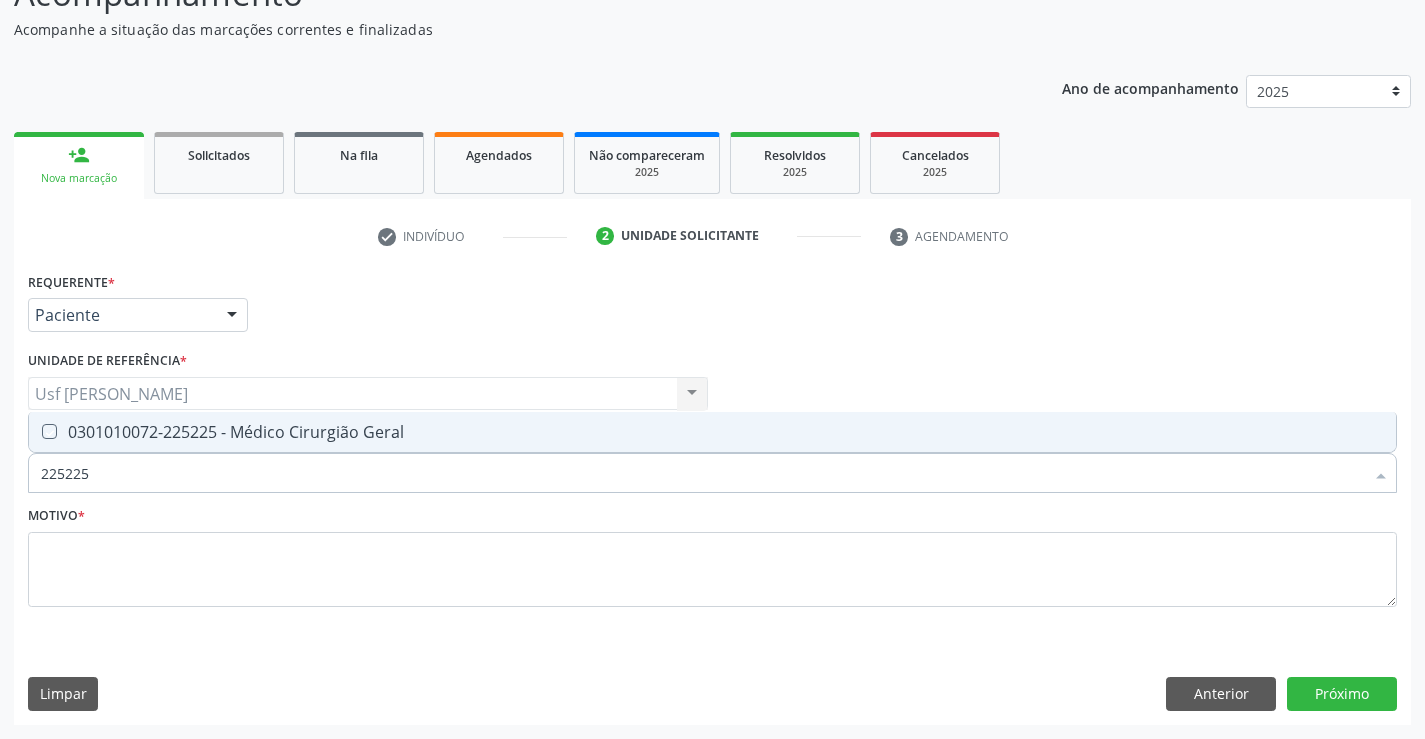 checkbox on "true" 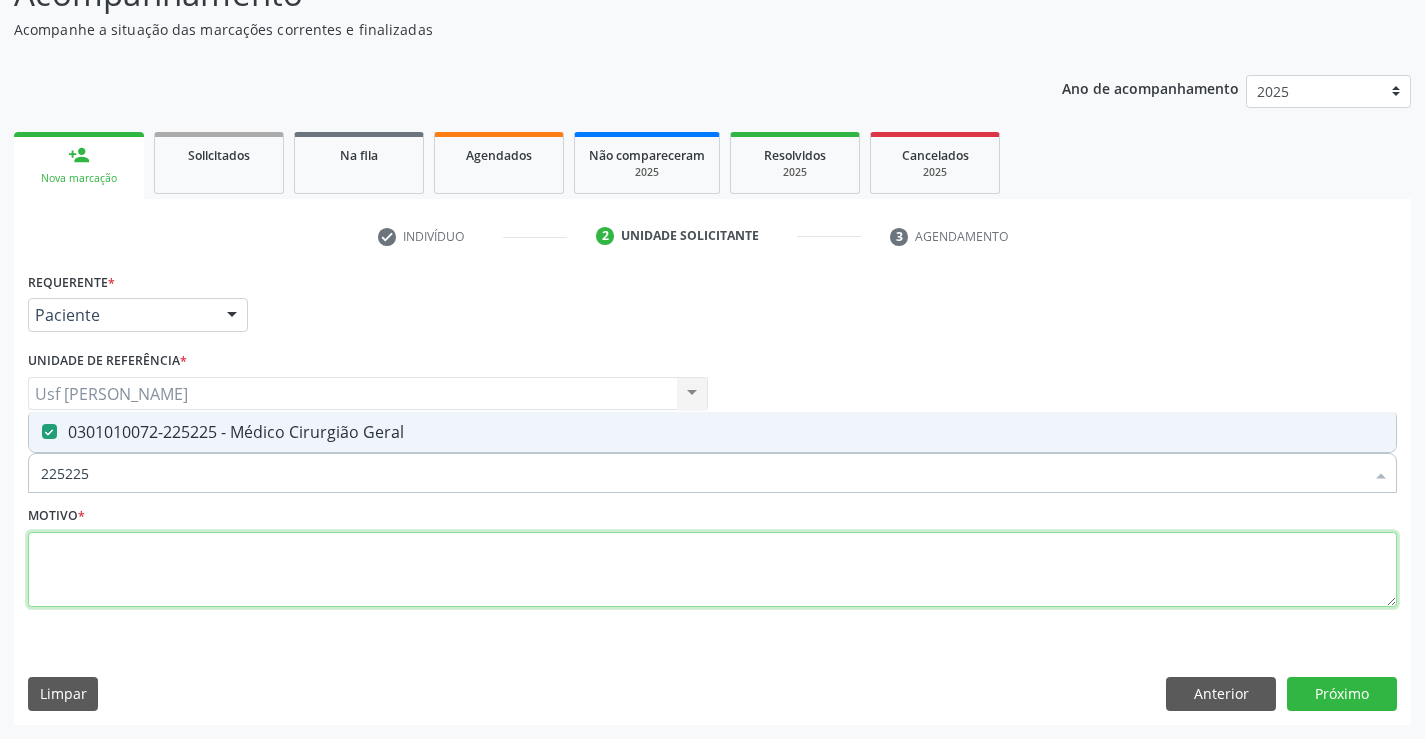 click at bounding box center (712, 570) 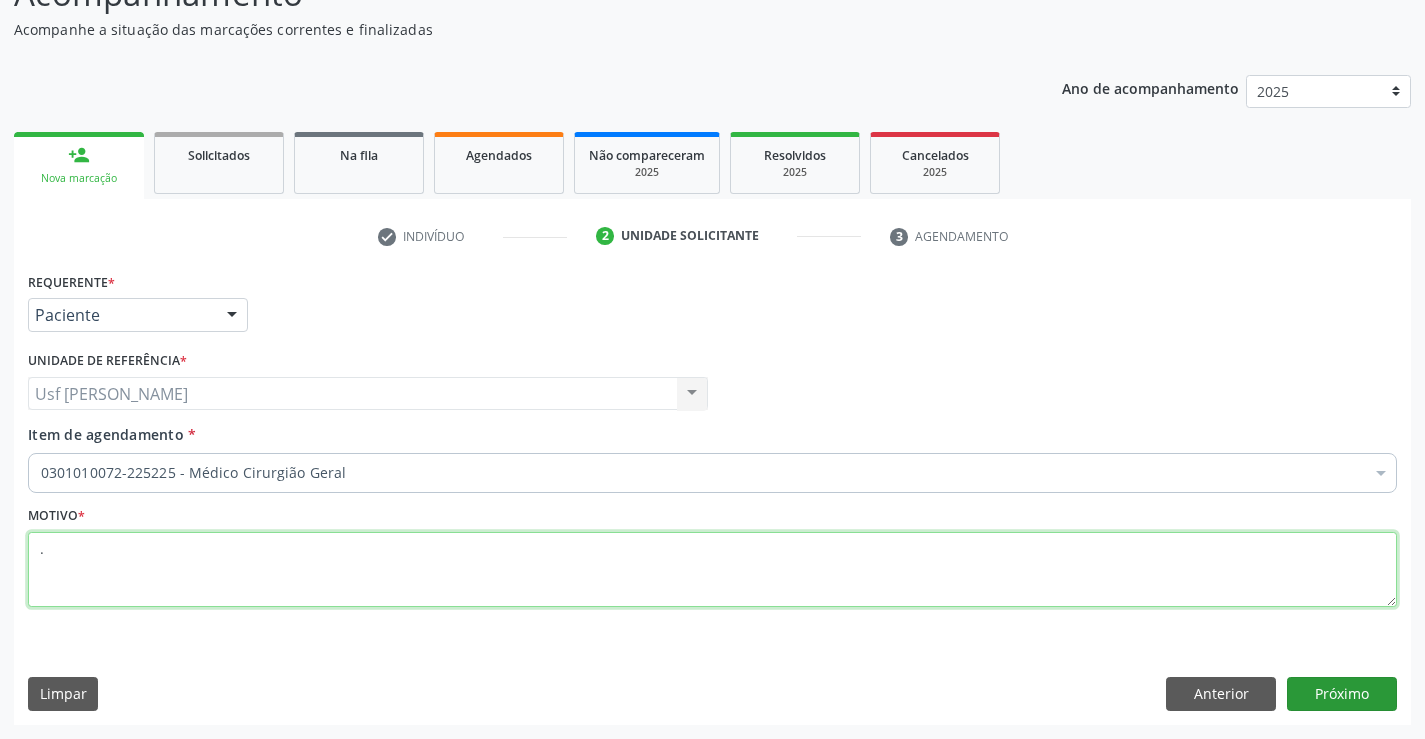 type on "." 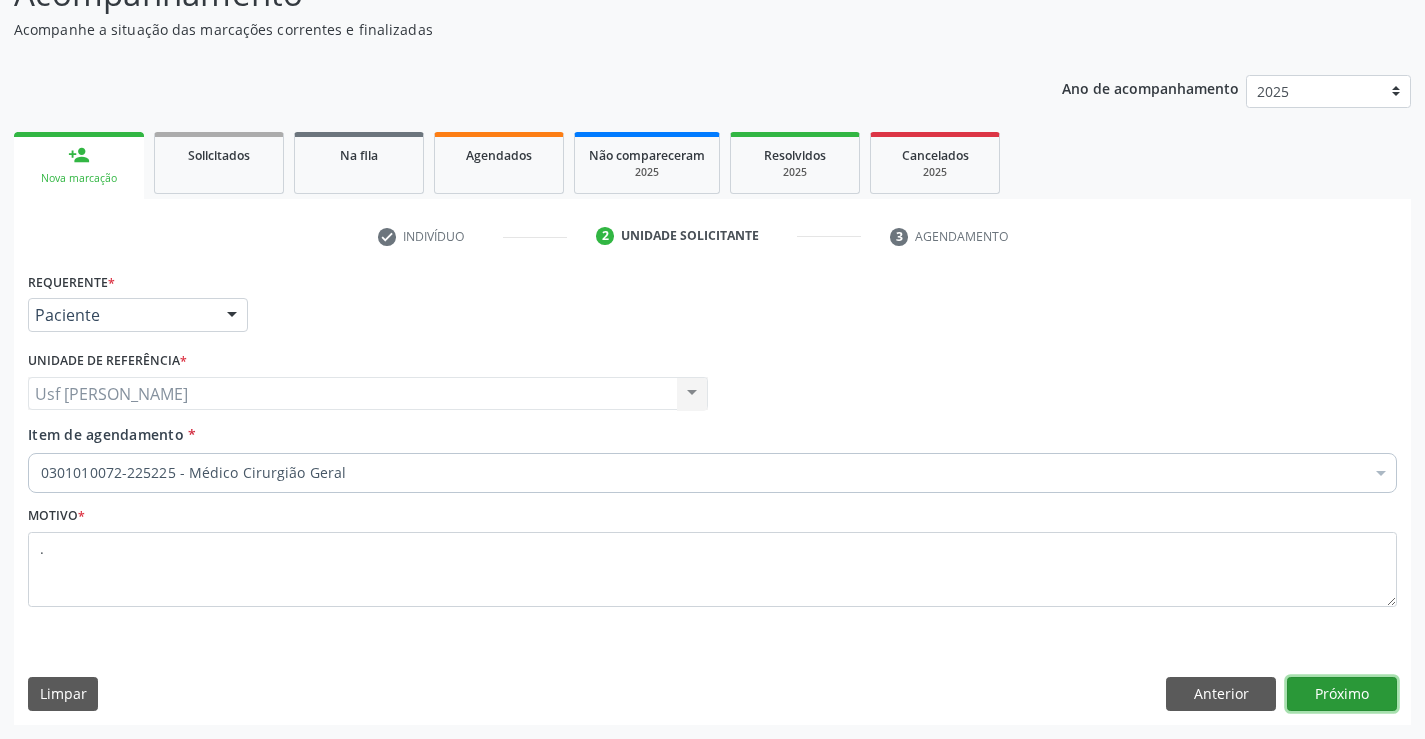 click on "Próximo" at bounding box center (1342, 694) 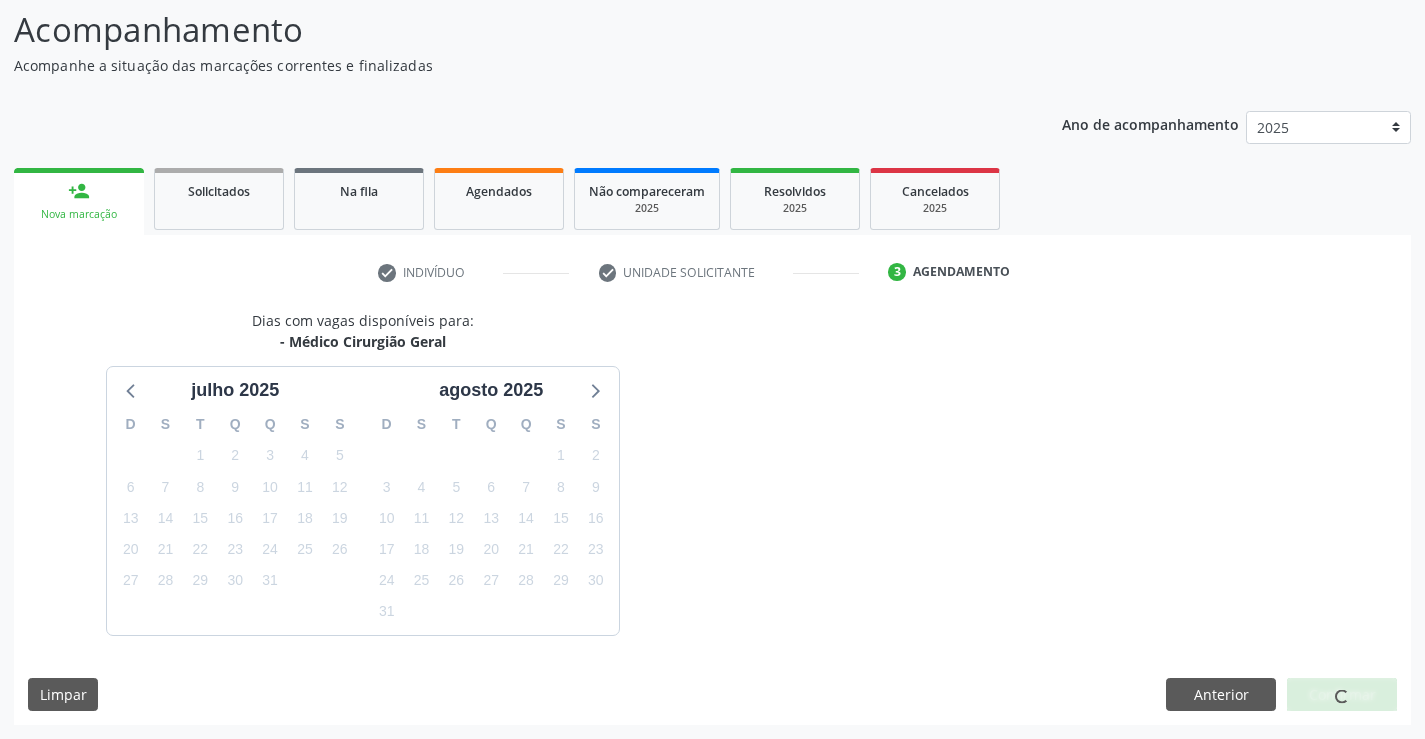 scroll, scrollTop: 167, scrollLeft: 0, axis: vertical 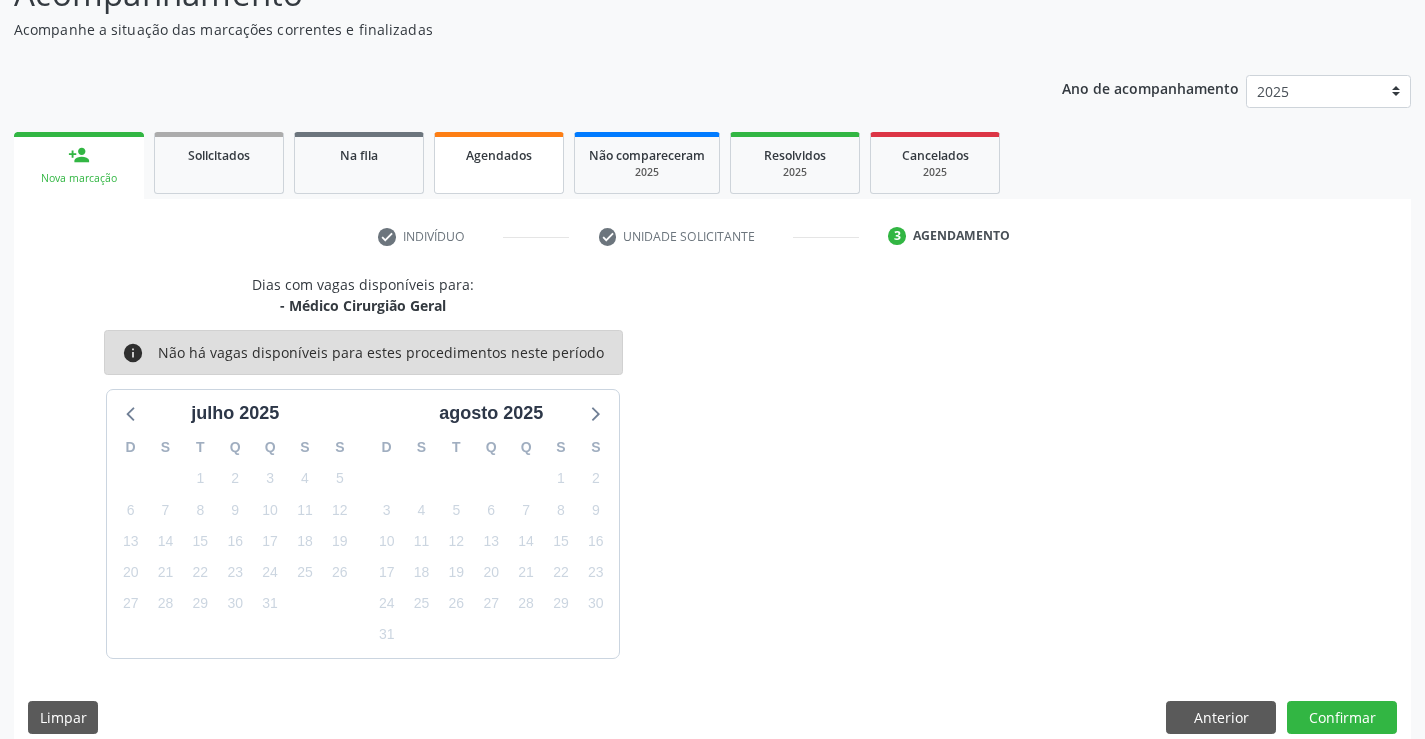 click on "Agendados" at bounding box center [499, 155] 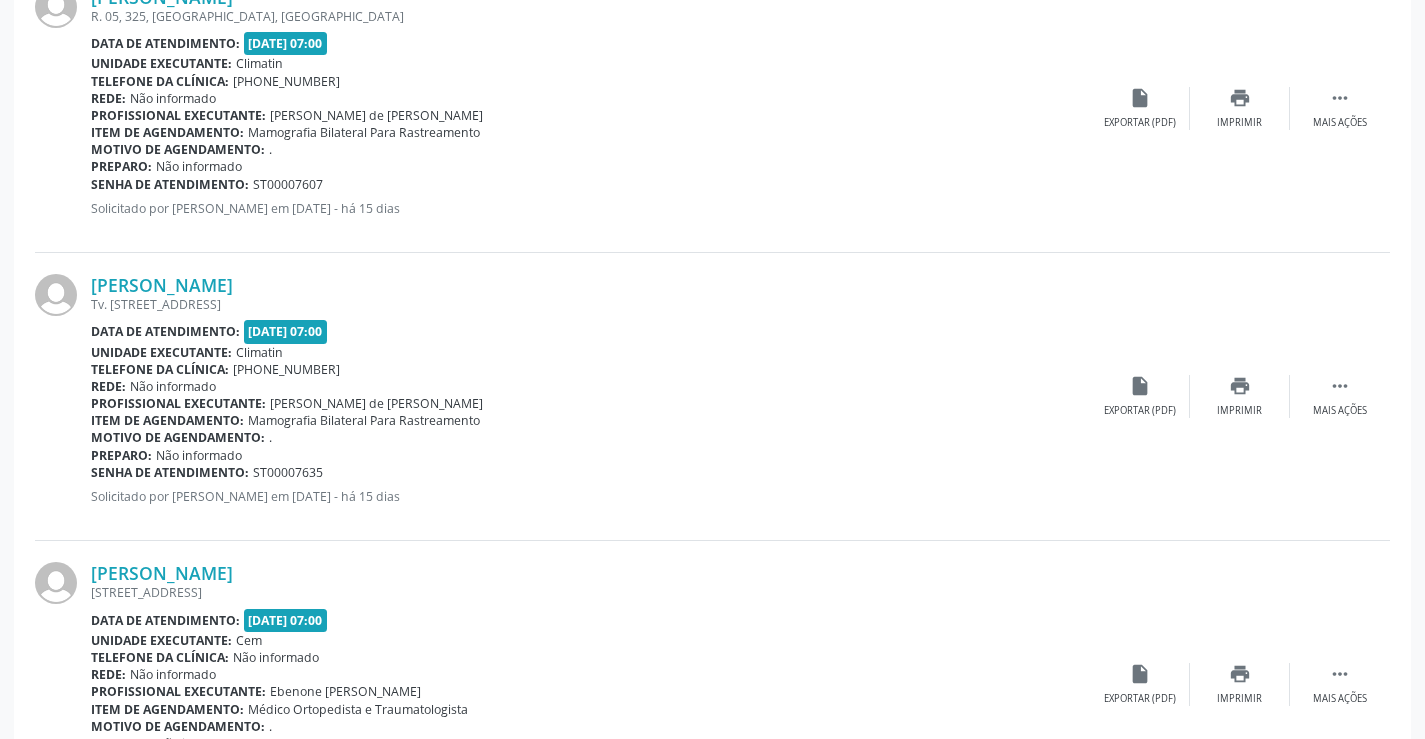 scroll, scrollTop: 4282, scrollLeft: 0, axis: vertical 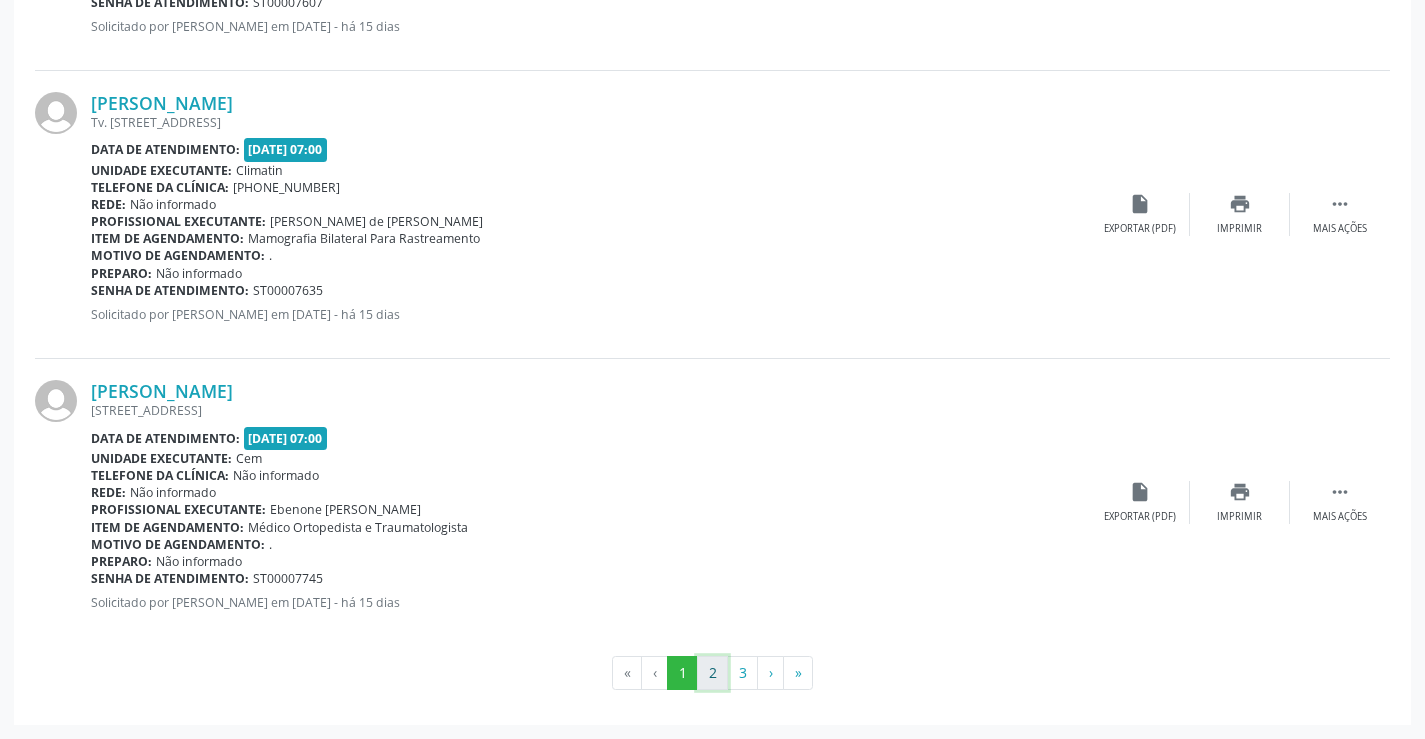 click on "2" at bounding box center [712, 673] 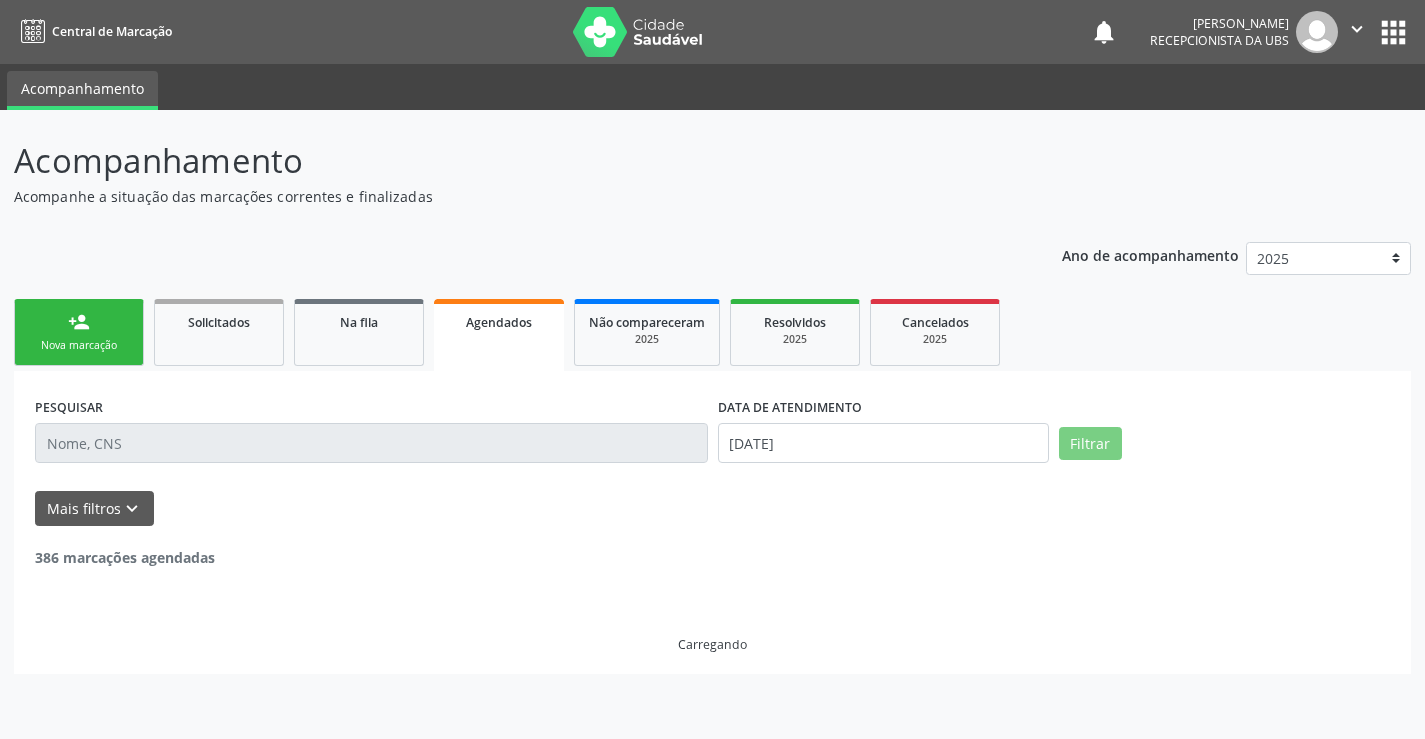 scroll, scrollTop: 0, scrollLeft: 0, axis: both 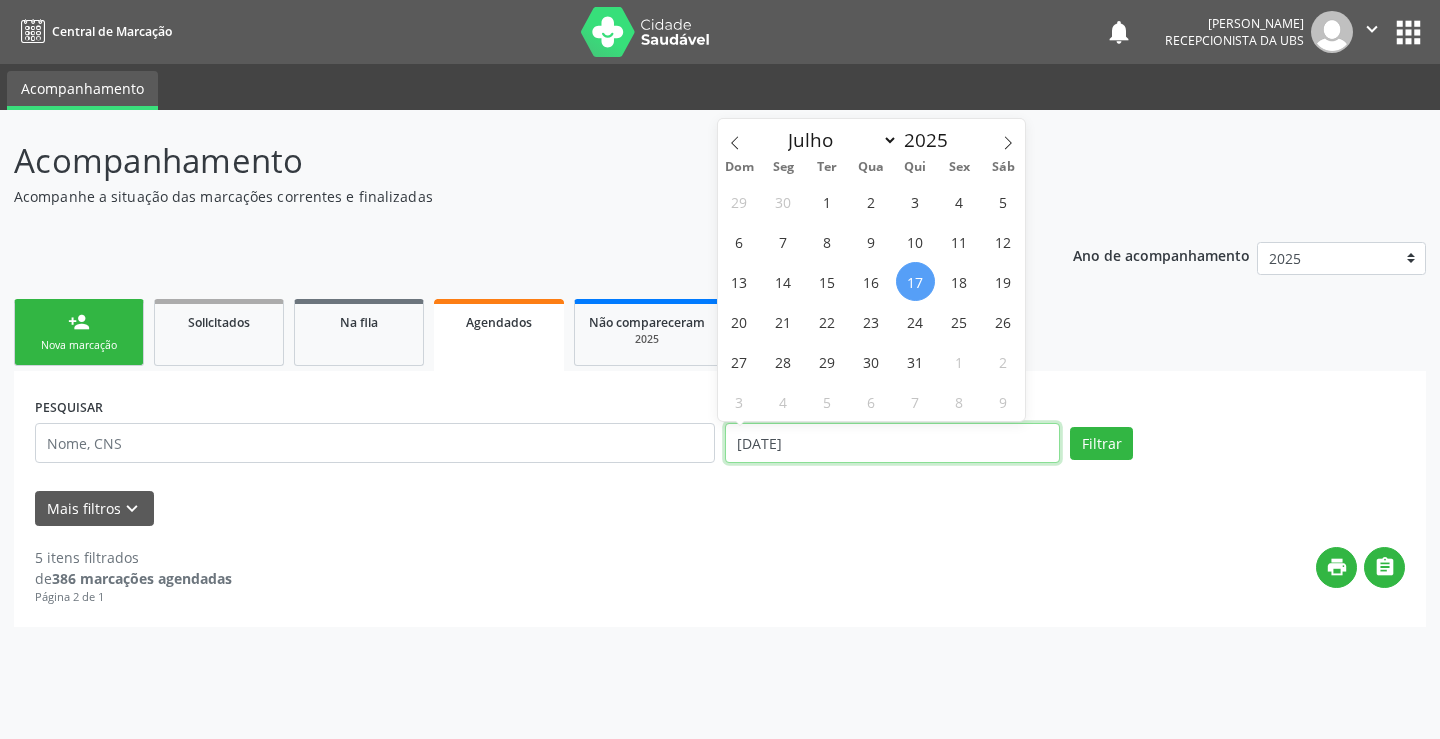 click on "17/07/2025" at bounding box center (892, 443) 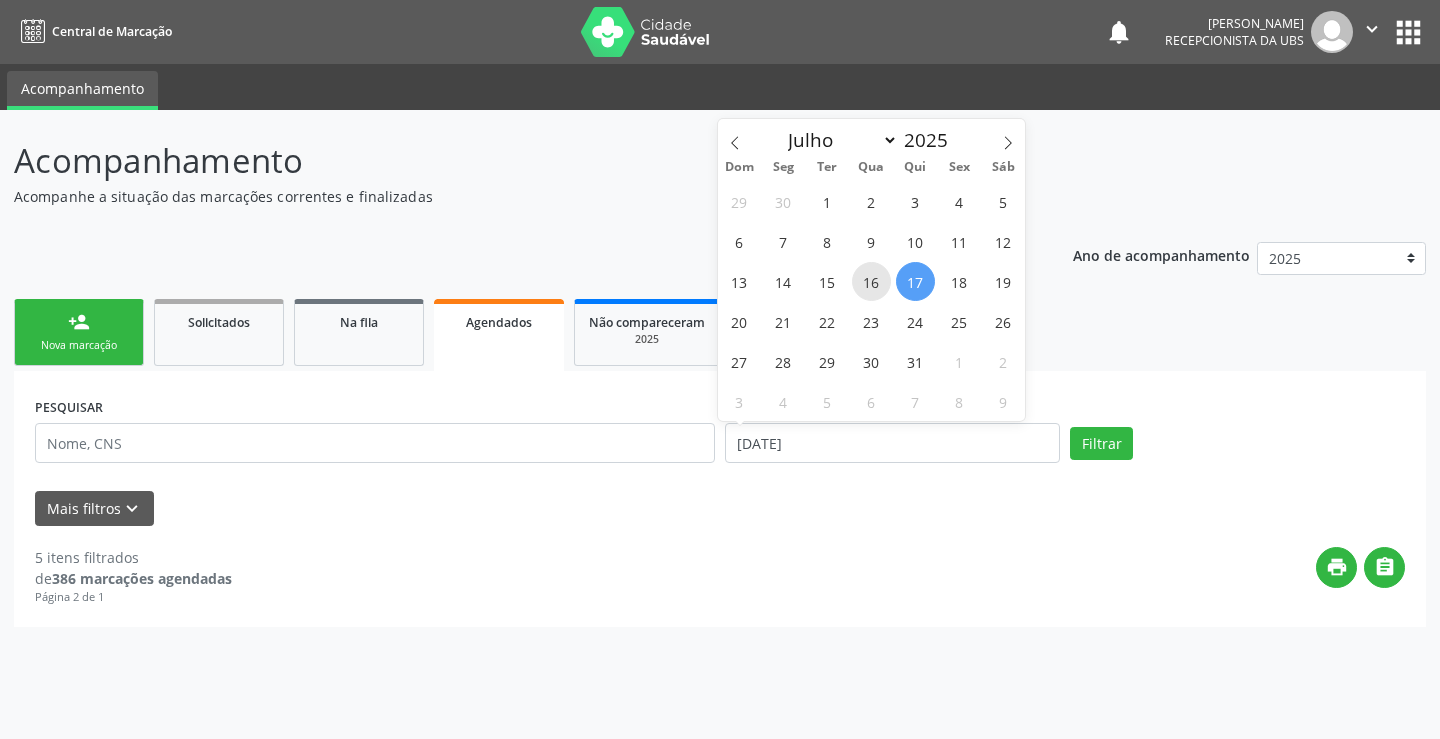 click on "16" at bounding box center [871, 281] 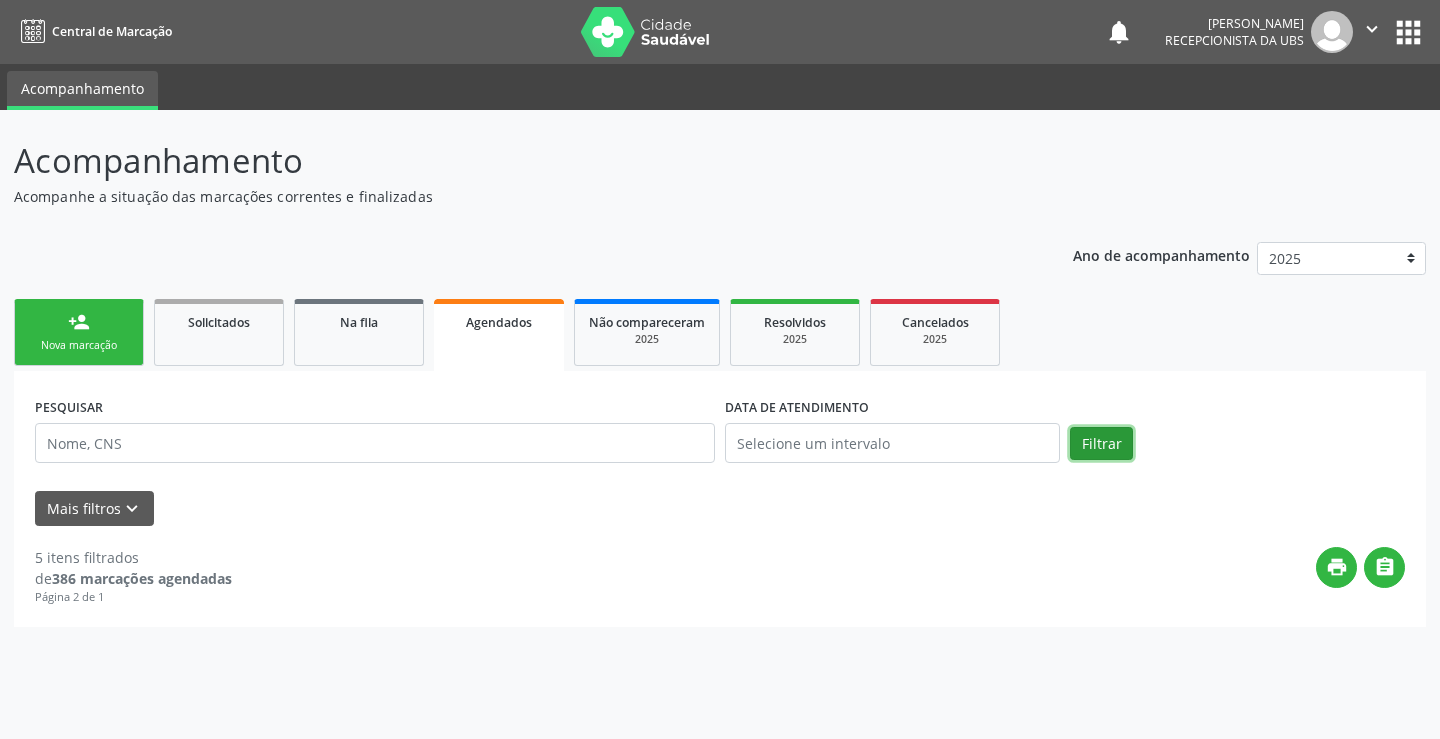 click on "Filtrar" at bounding box center (1101, 444) 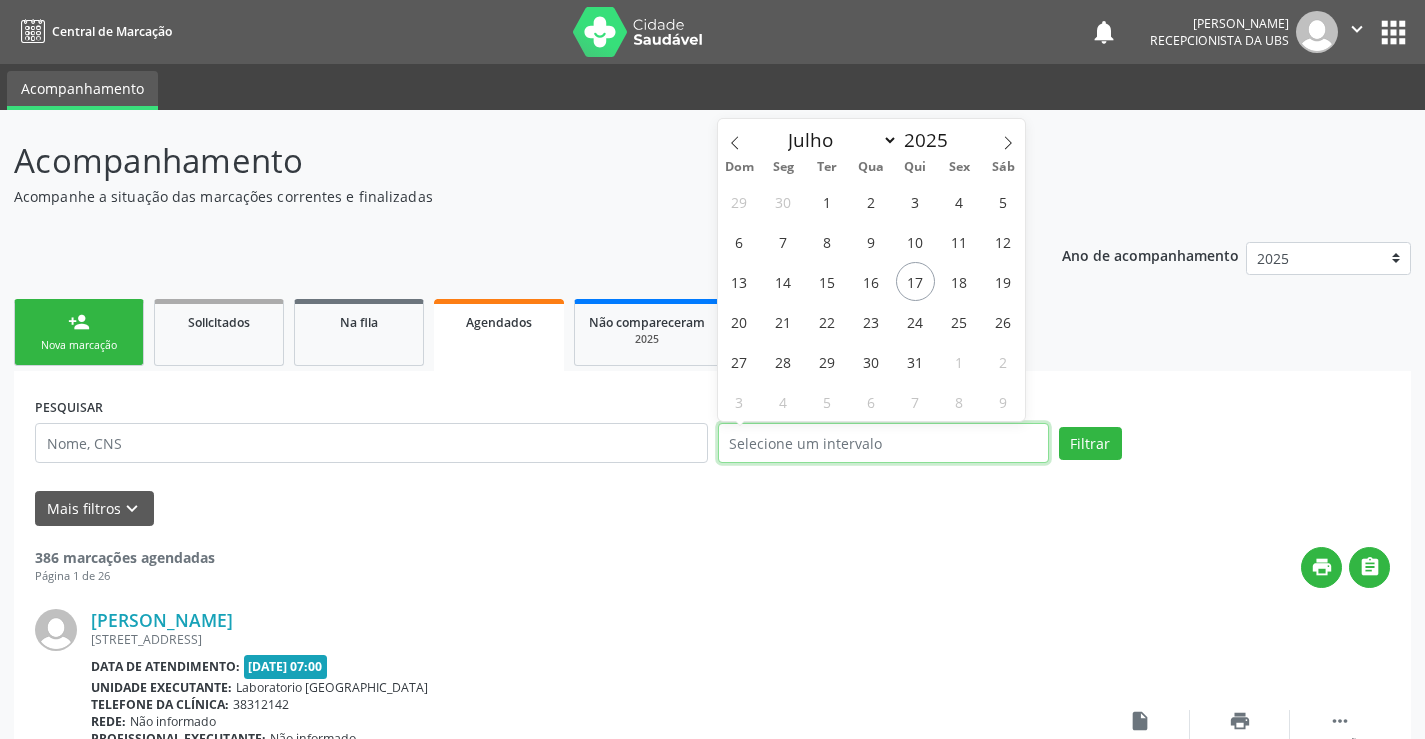 click at bounding box center [883, 443] 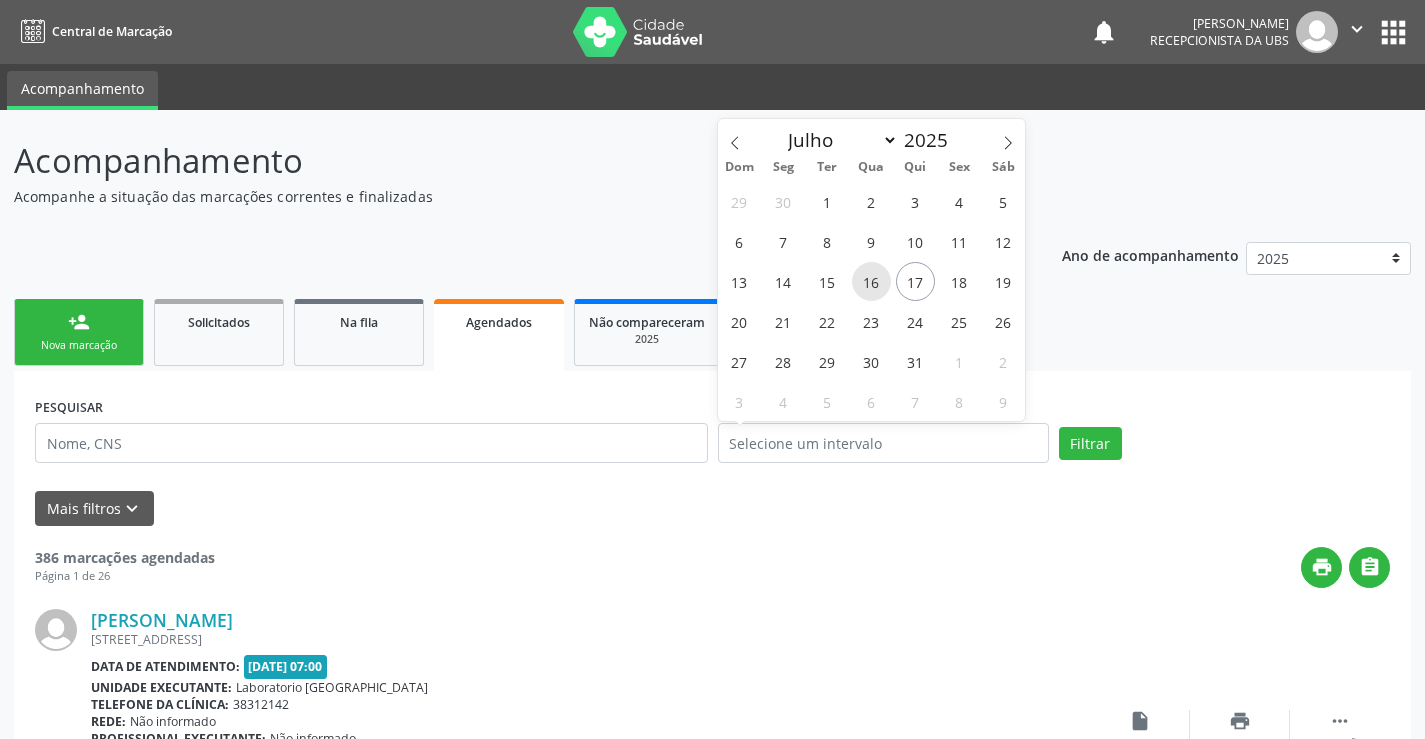 click on "16" at bounding box center [871, 281] 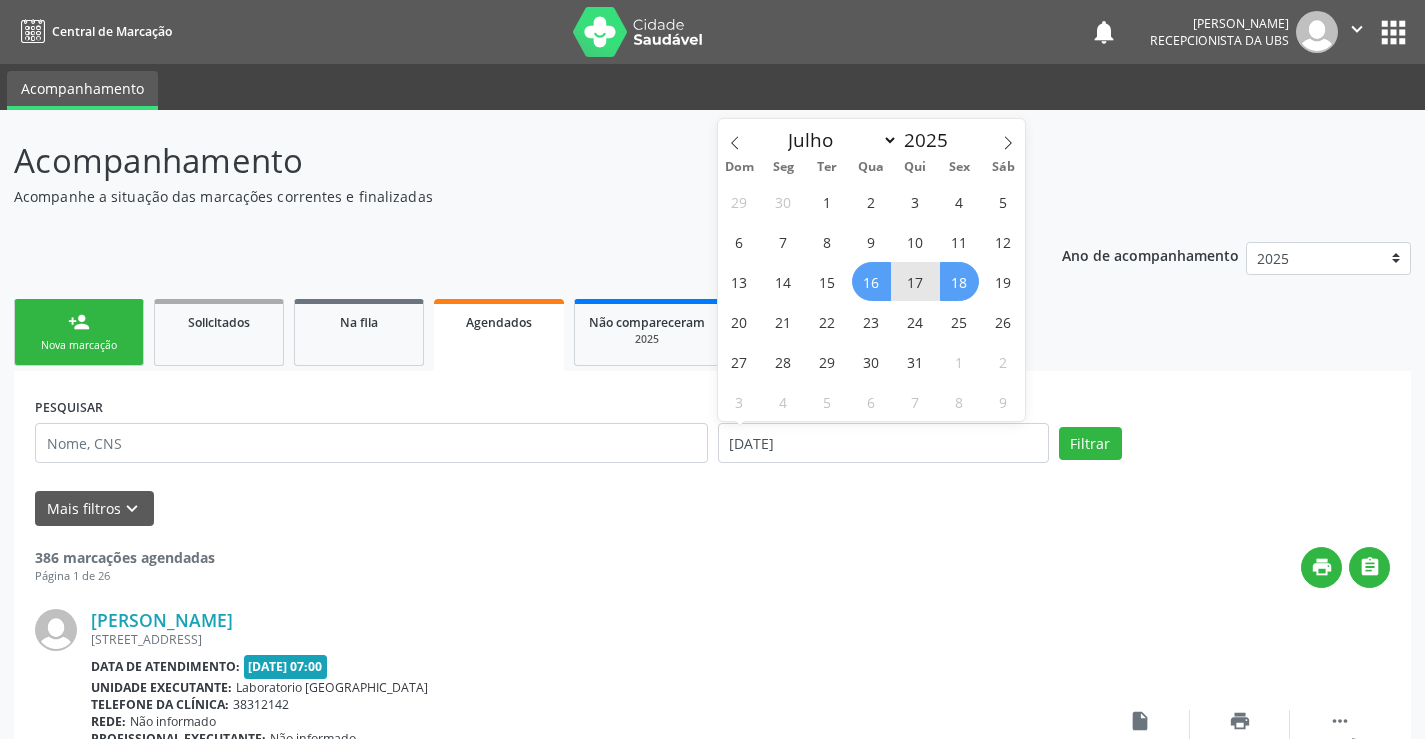click on "18" at bounding box center [959, 281] 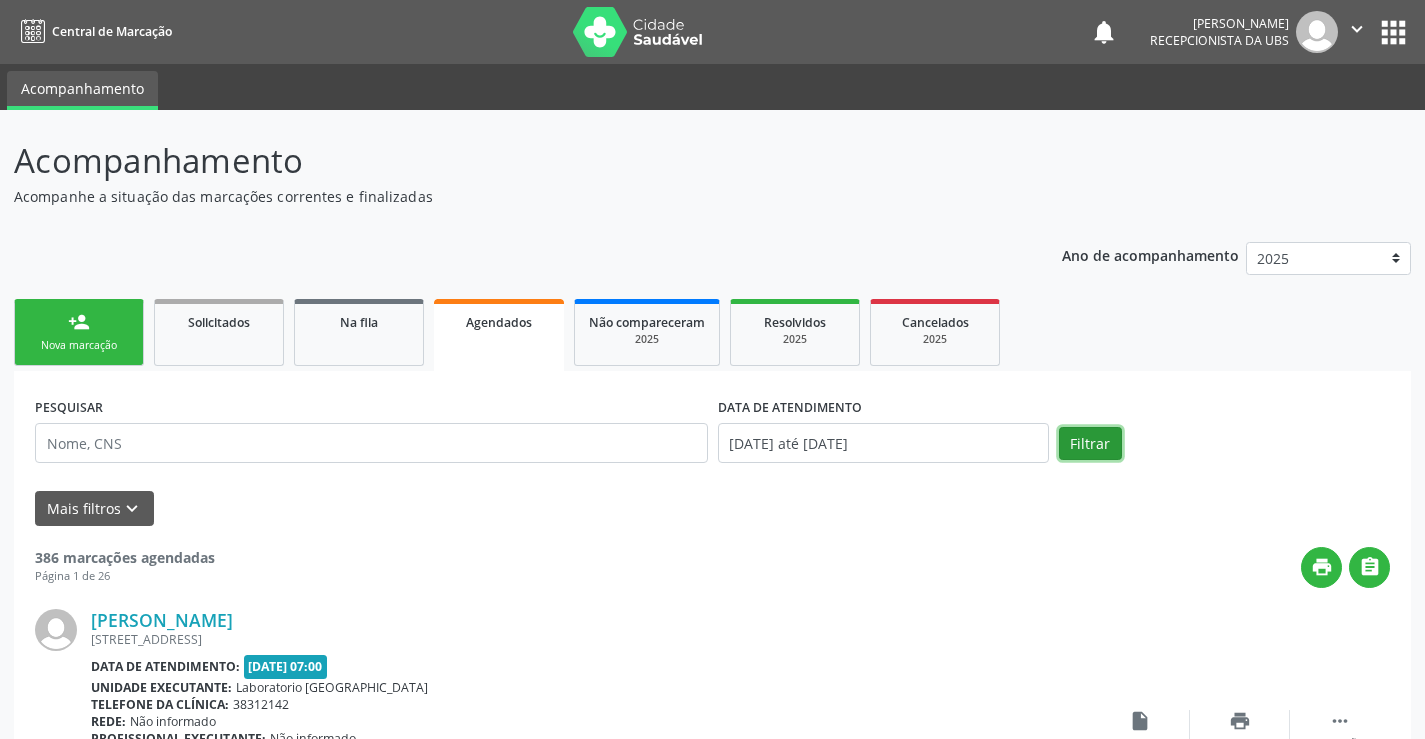 click on "Filtrar" at bounding box center [1090, 444] 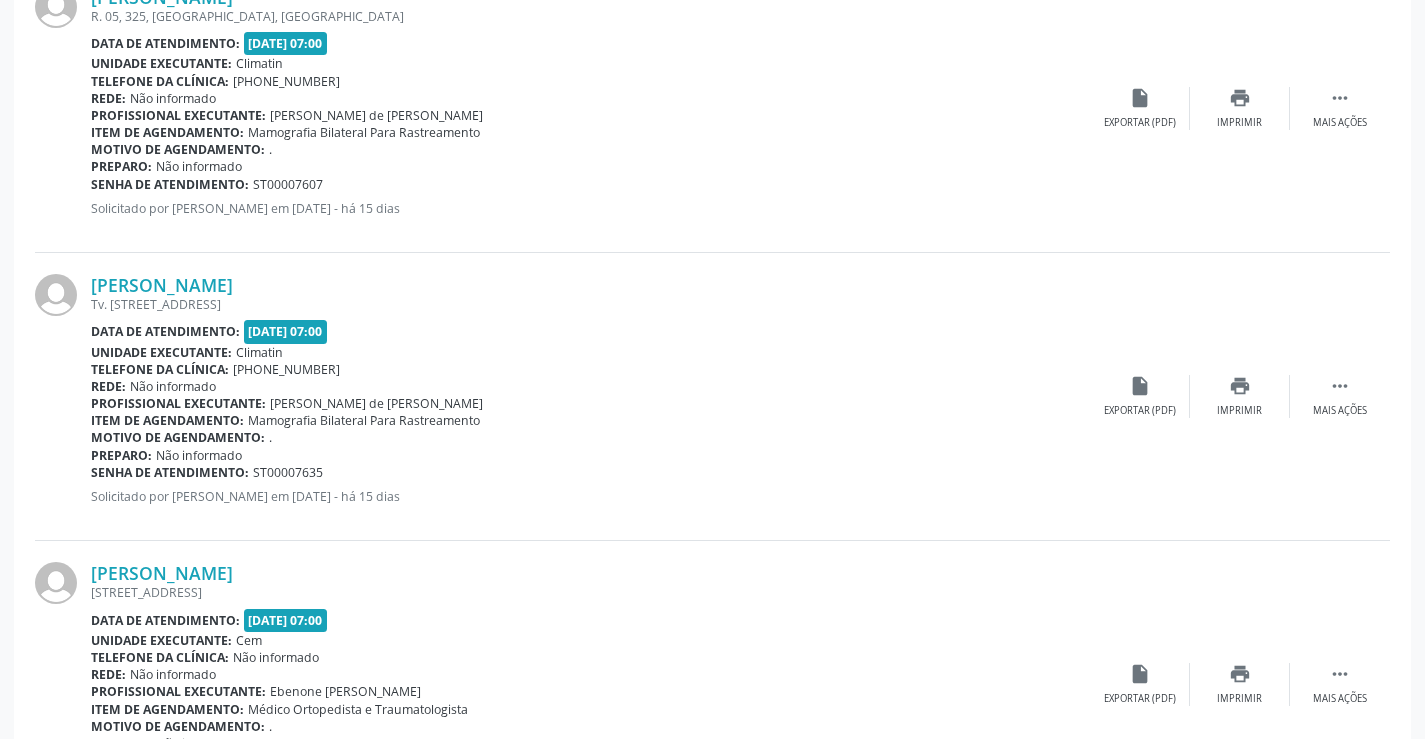 scroll, scrollTop: 4282, scrollLeft: 0, axis: vertical 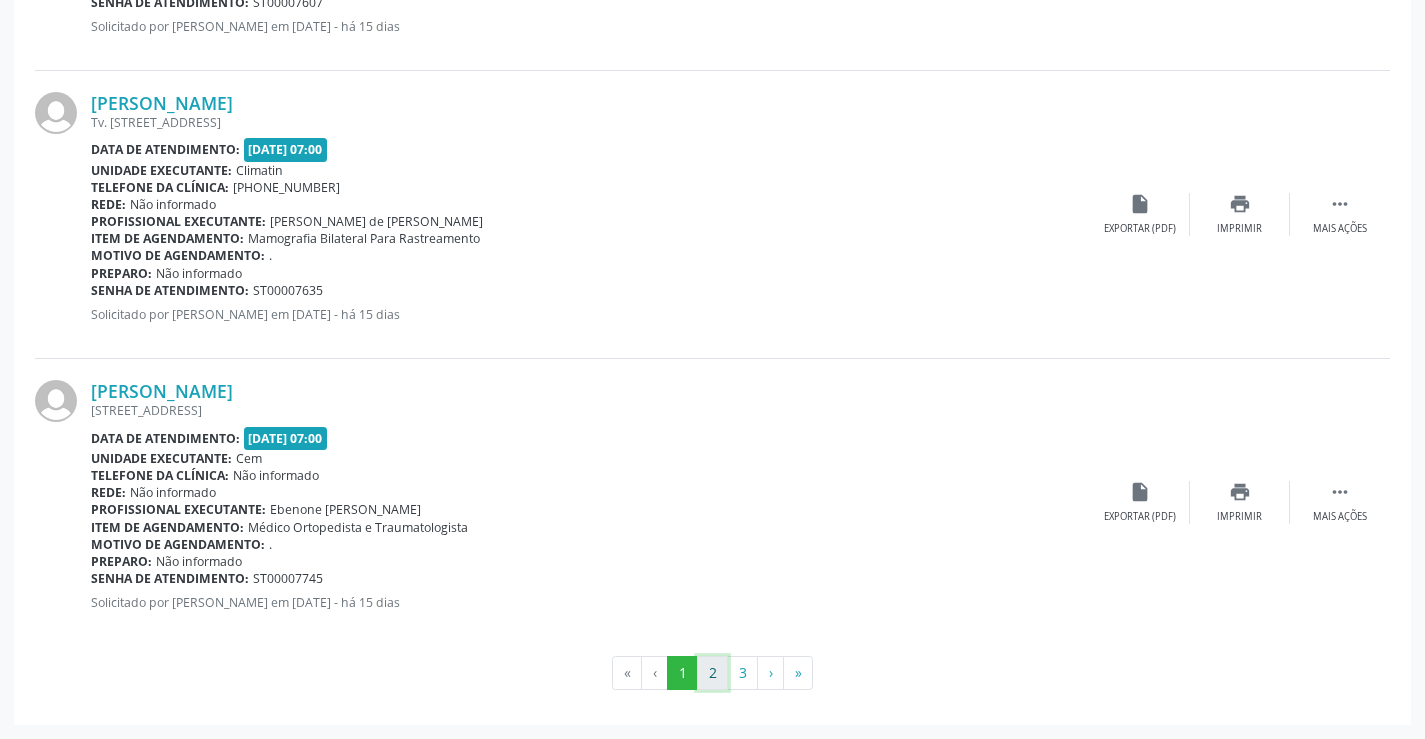 click on "2" at bounding box center [712, 673] 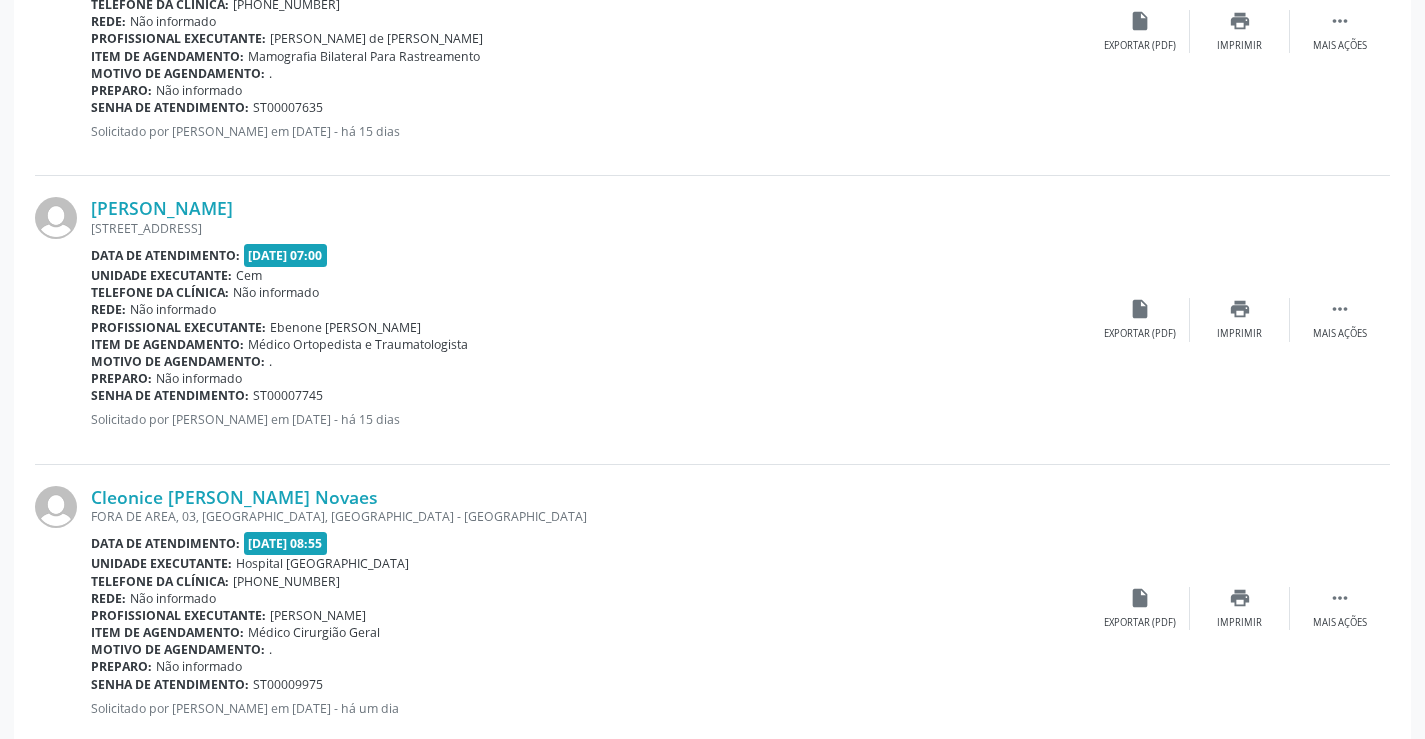 scroll, scrollTop: 3700, scrollLeft: 0, axis: vertical 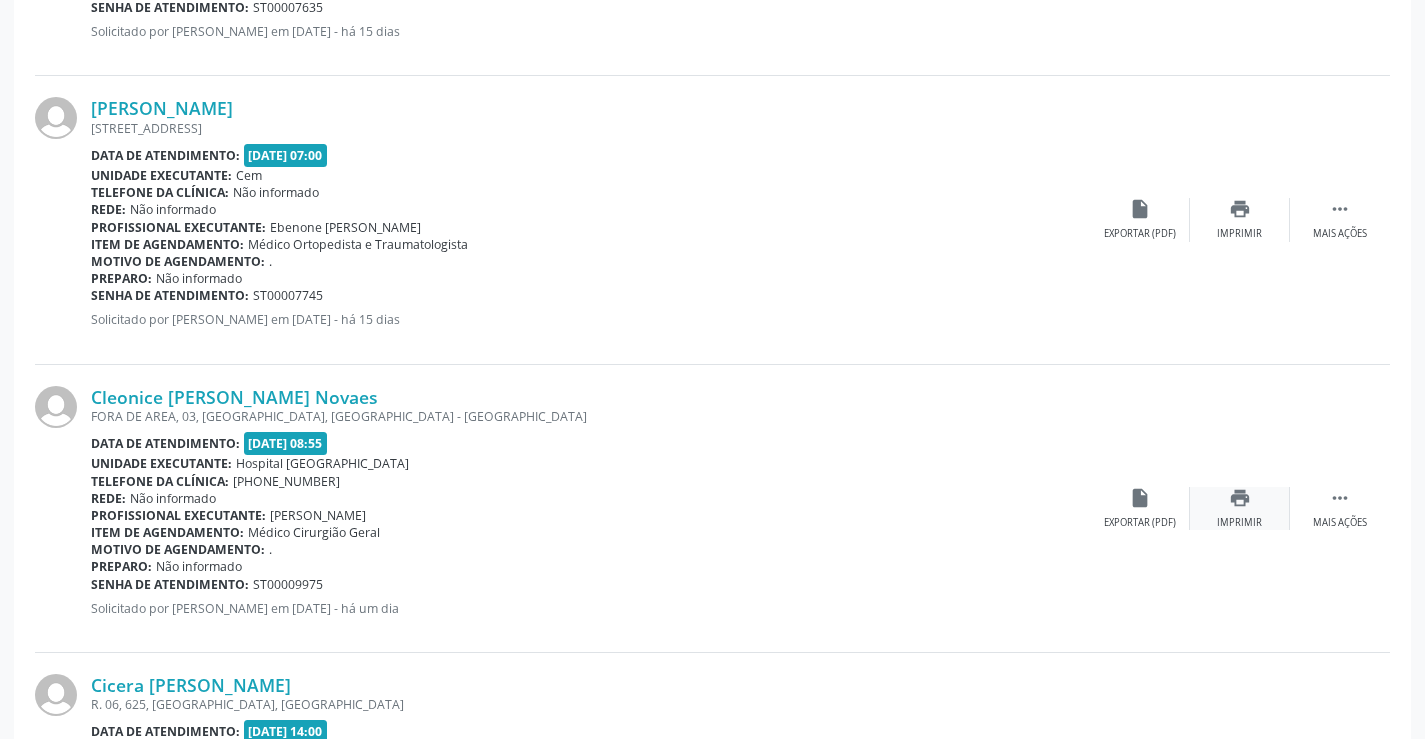 click on "print" at bounding box center [1240, 498] 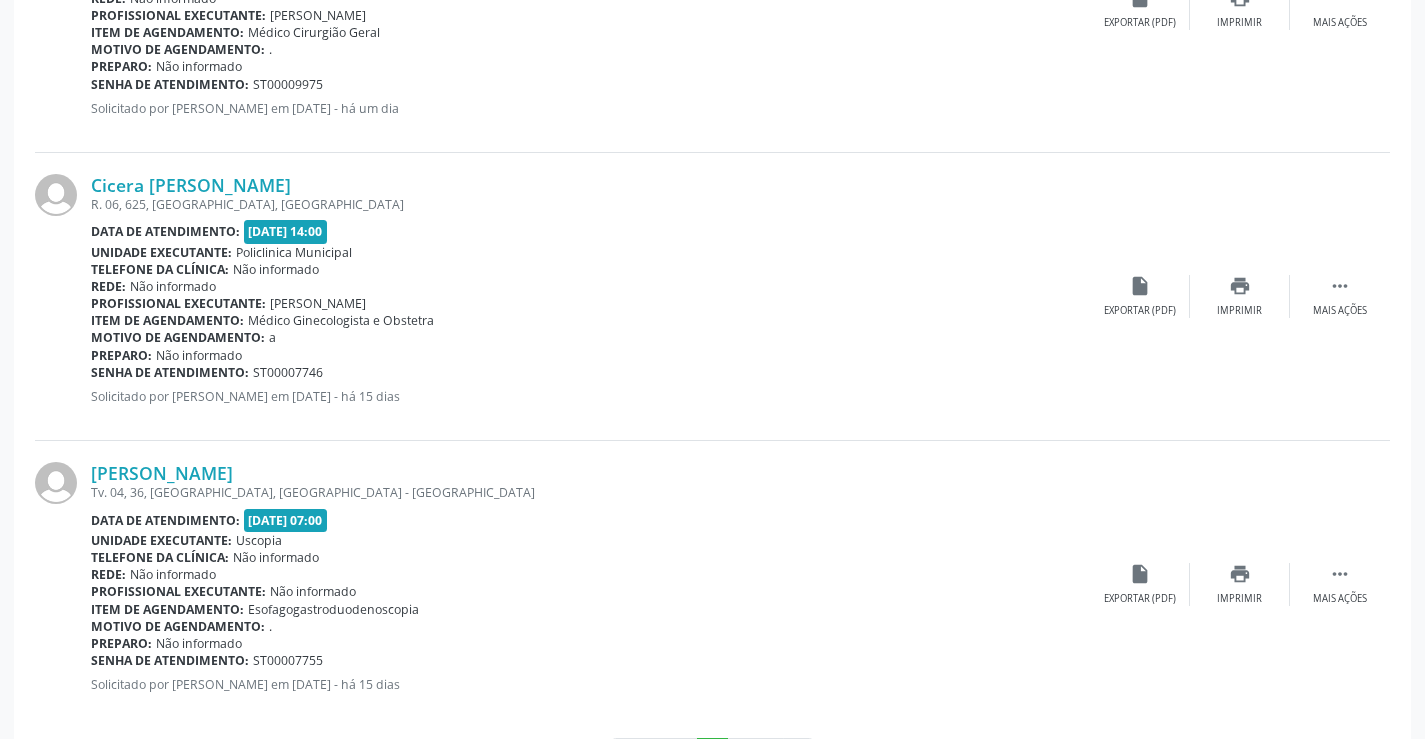 scroll, scrollTop: 4282, scrollLeft: 0, axis: vertical 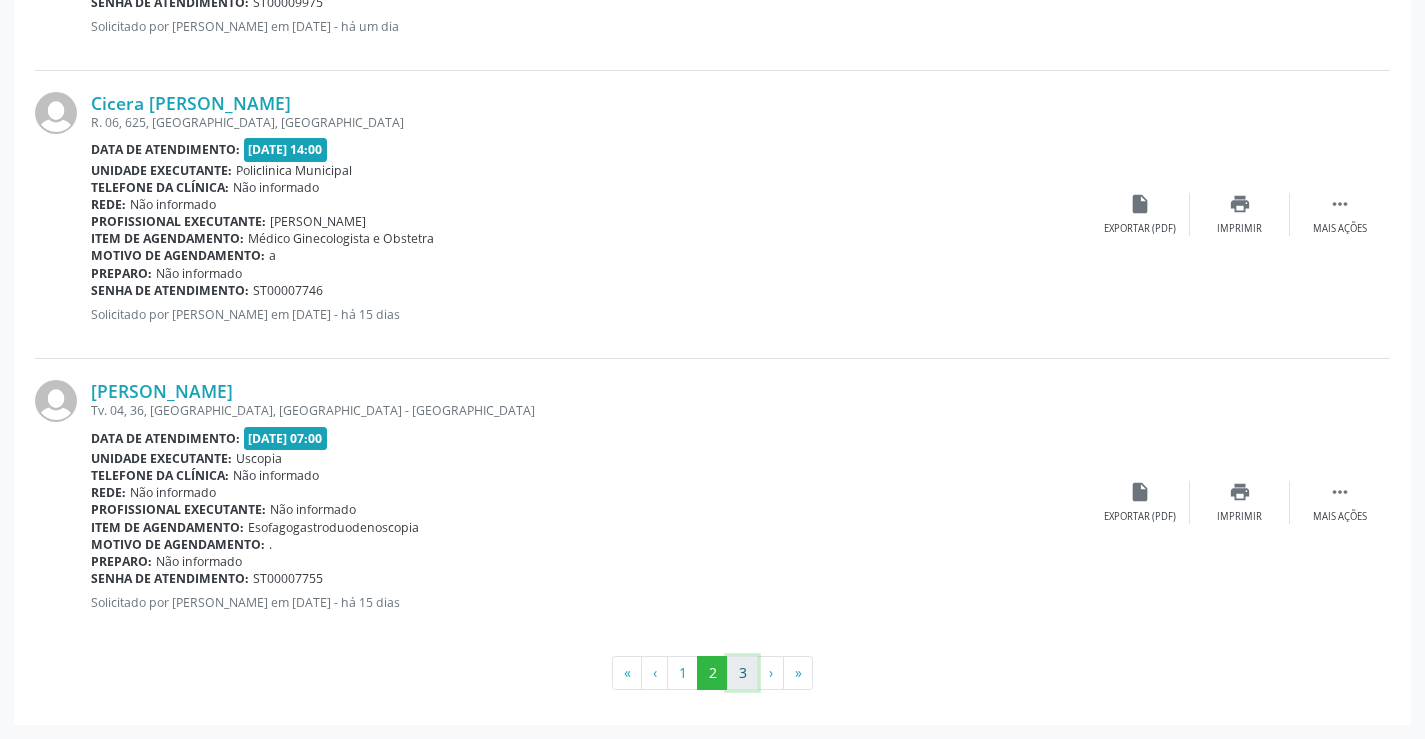 click on "3" at bounding box center (742, 673) 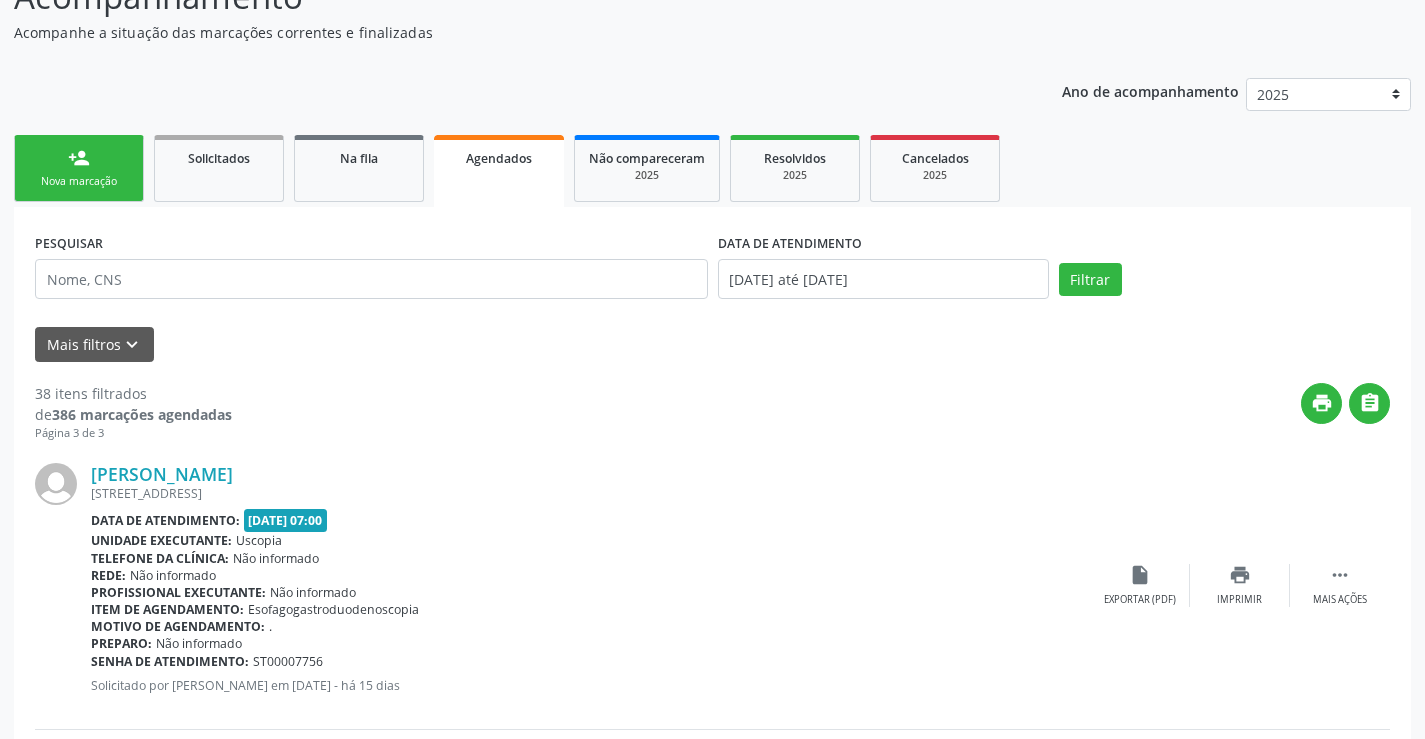 scroll, scrollTop: 0, scrollLeft: 0, axis: both 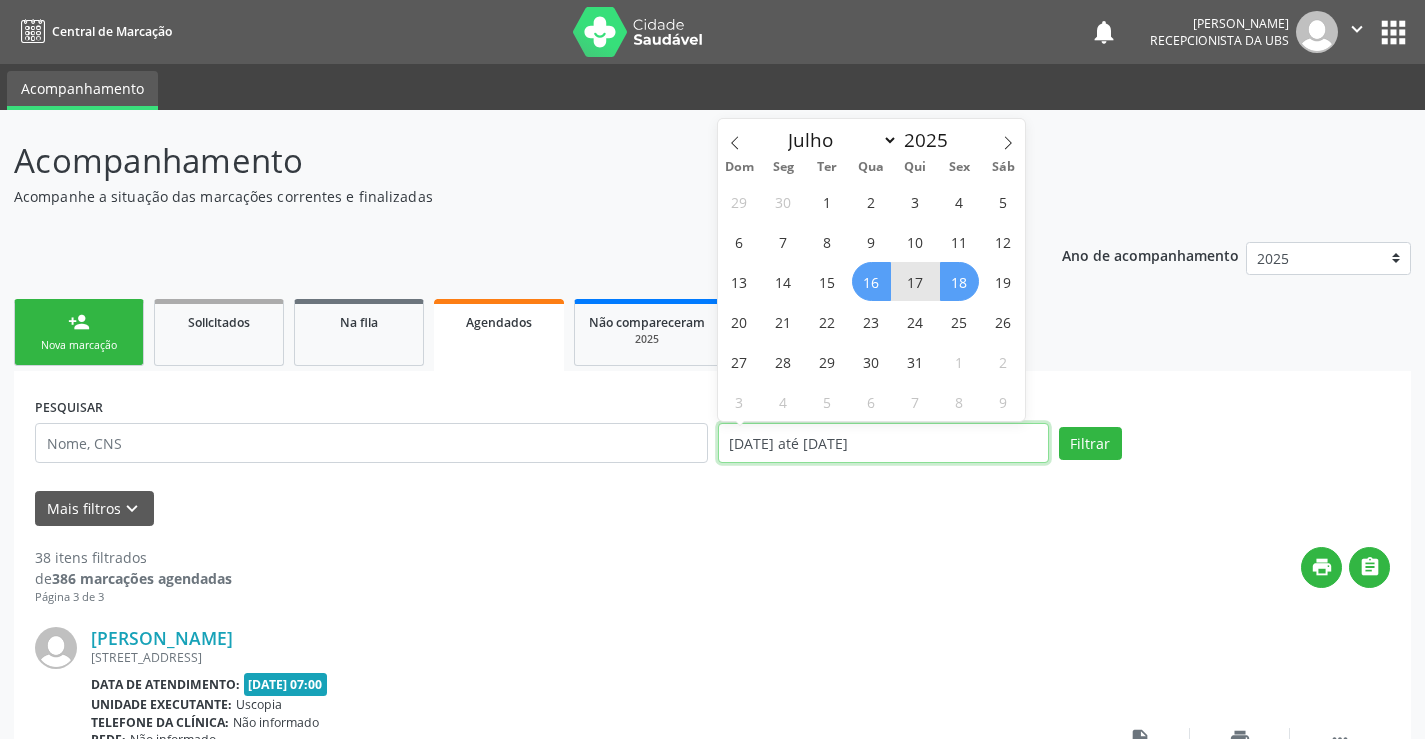 click on "16/07/2025 até 18/07/2025" at bounding box center (883, 443) 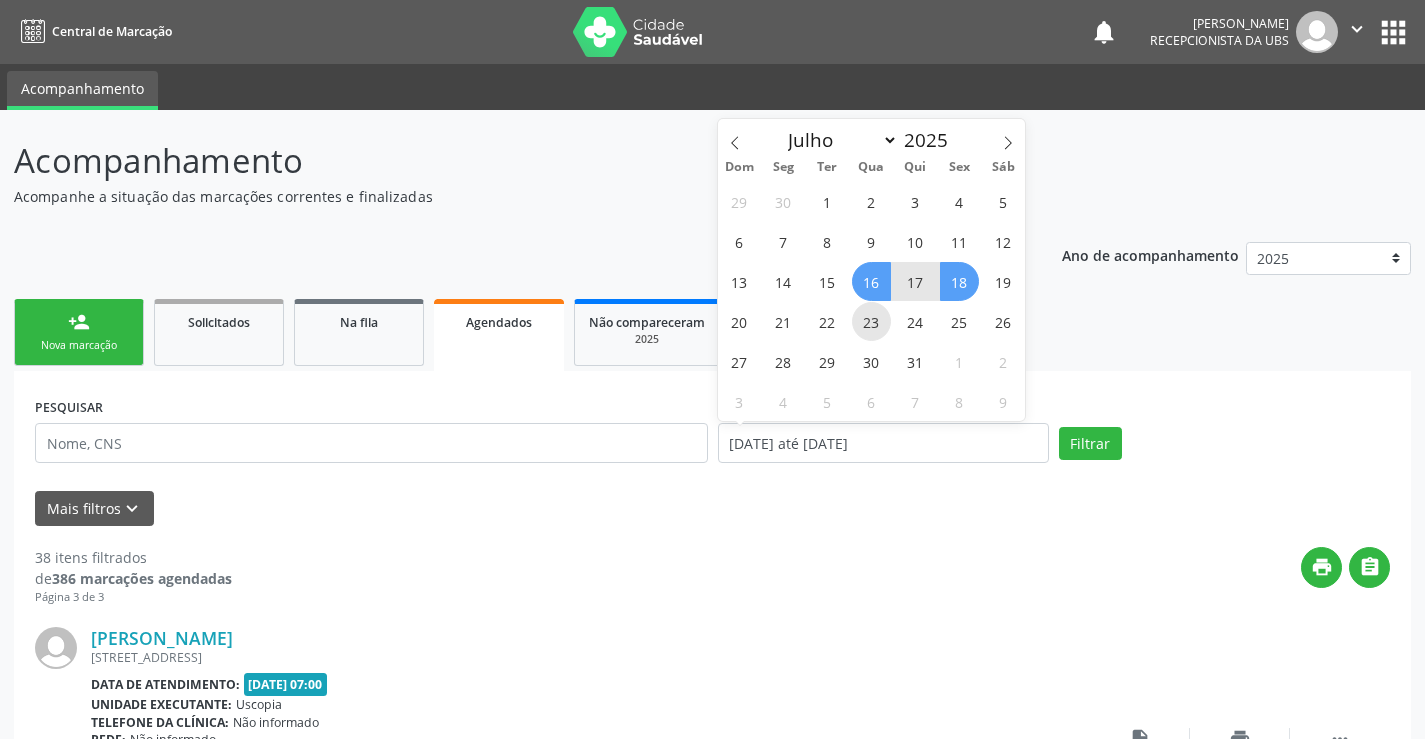 click on "23" at bounding box center [871, 321] 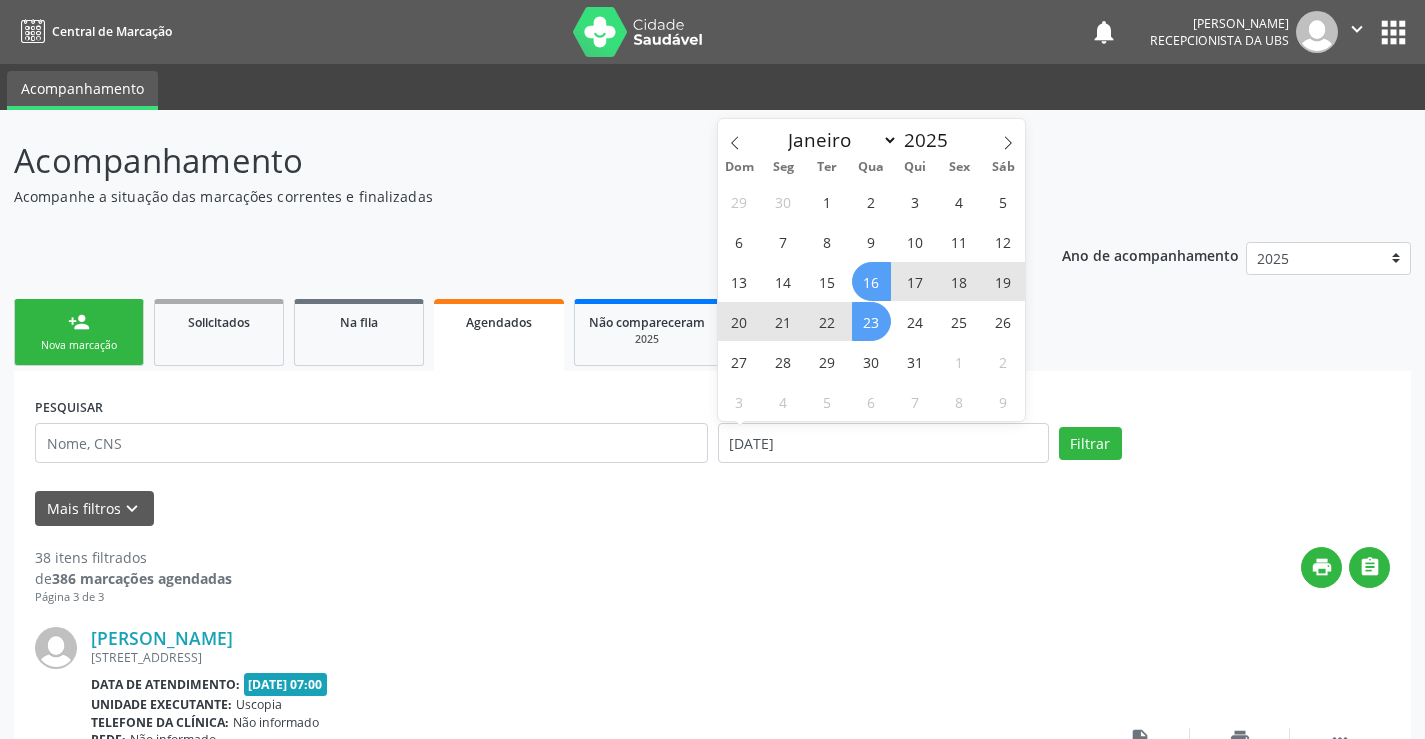 click on "16" at bounding box center [871, 281] 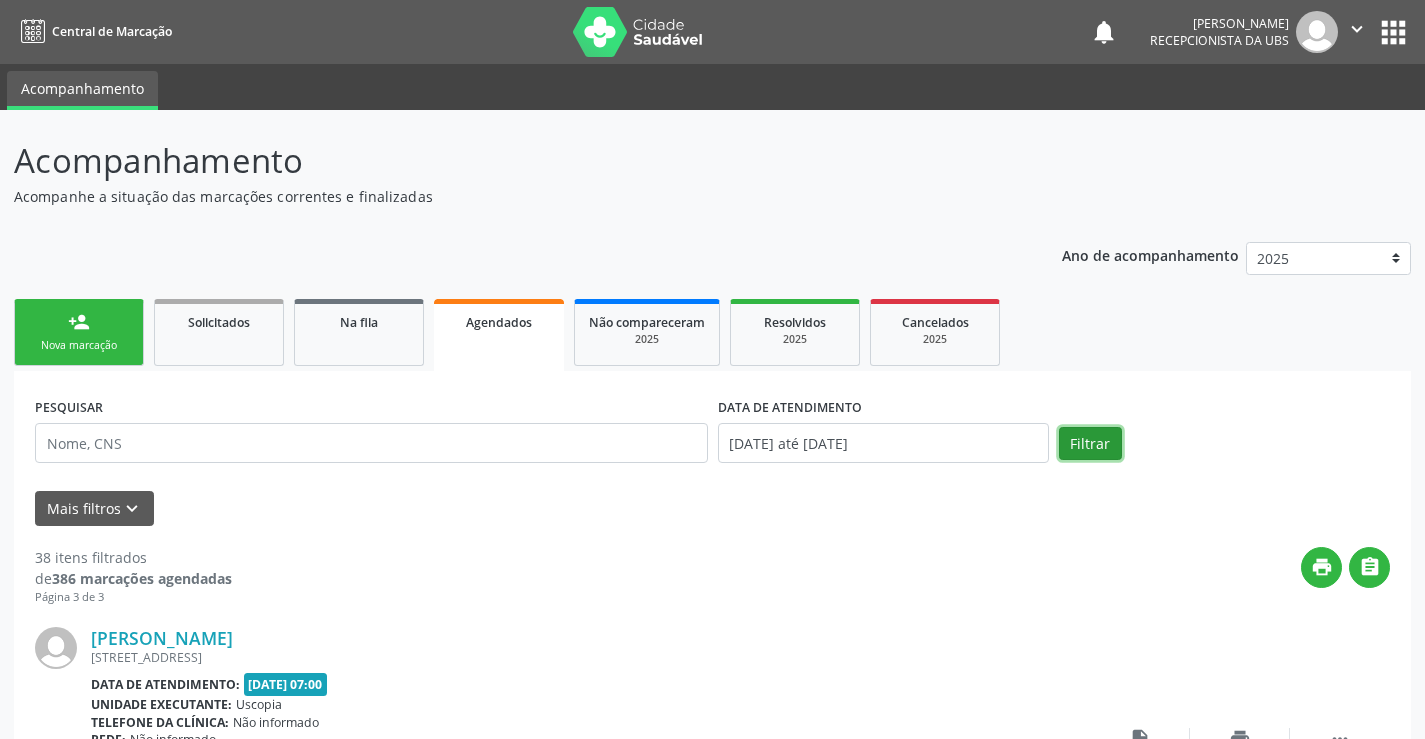 click on "Filtrar" at bounding box center (1090, 444) 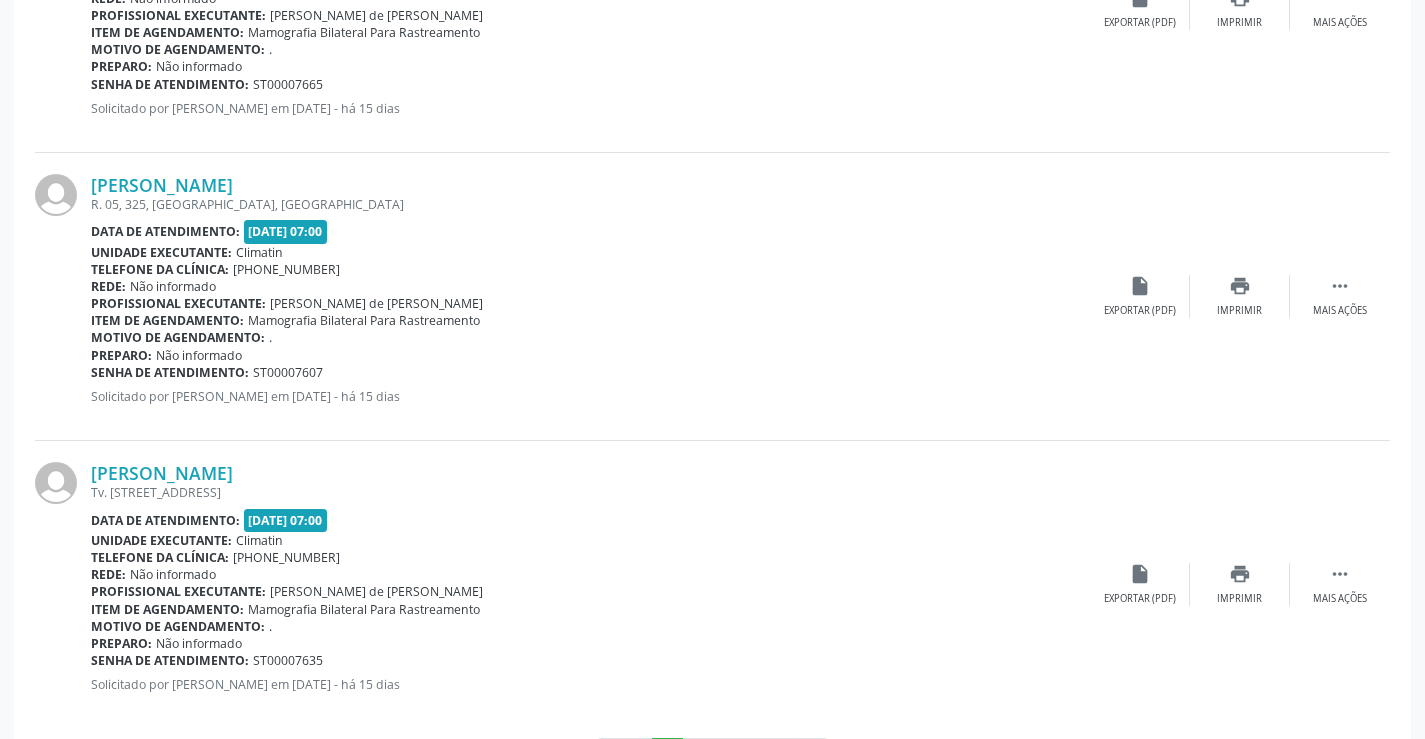 scroll, scrollTop: 4282, scrollLeft: 0, axis: vertical 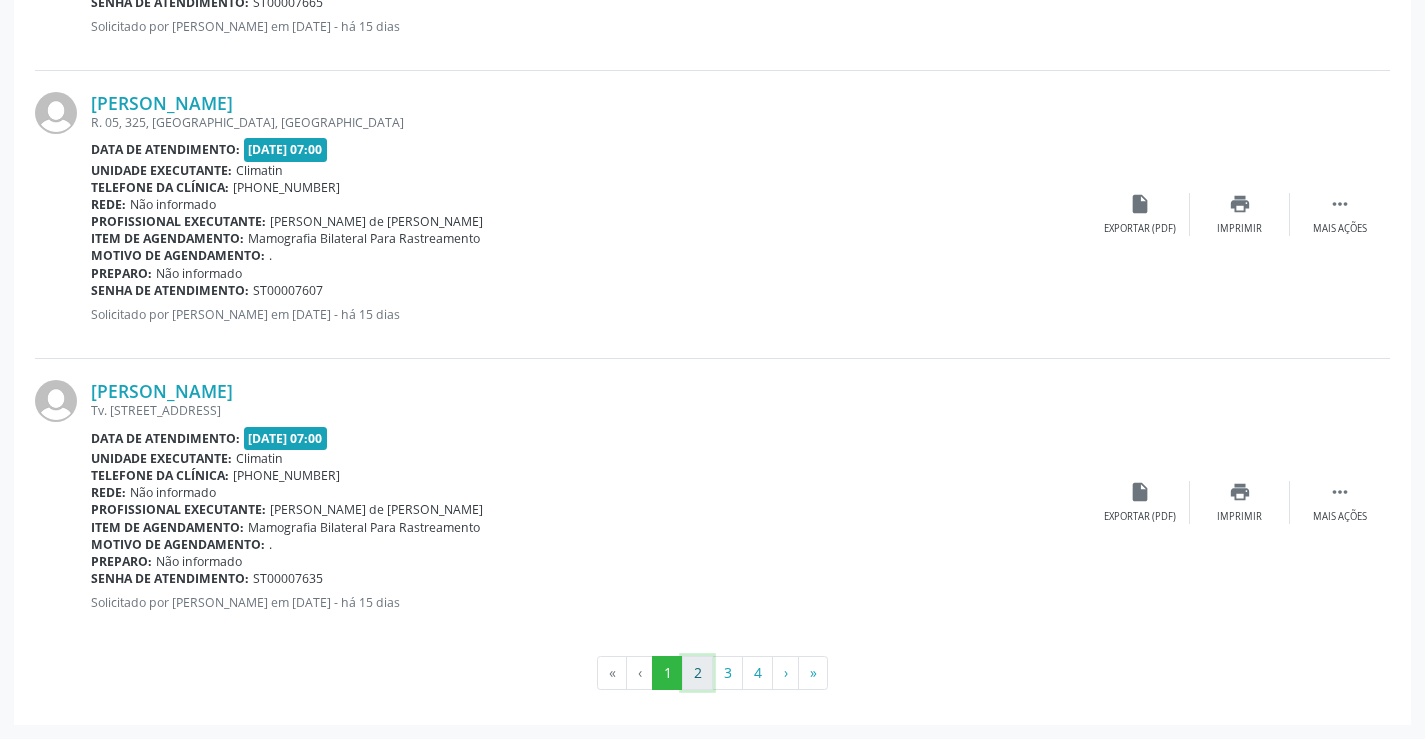 click on "2" at bounding box center (697, 673) 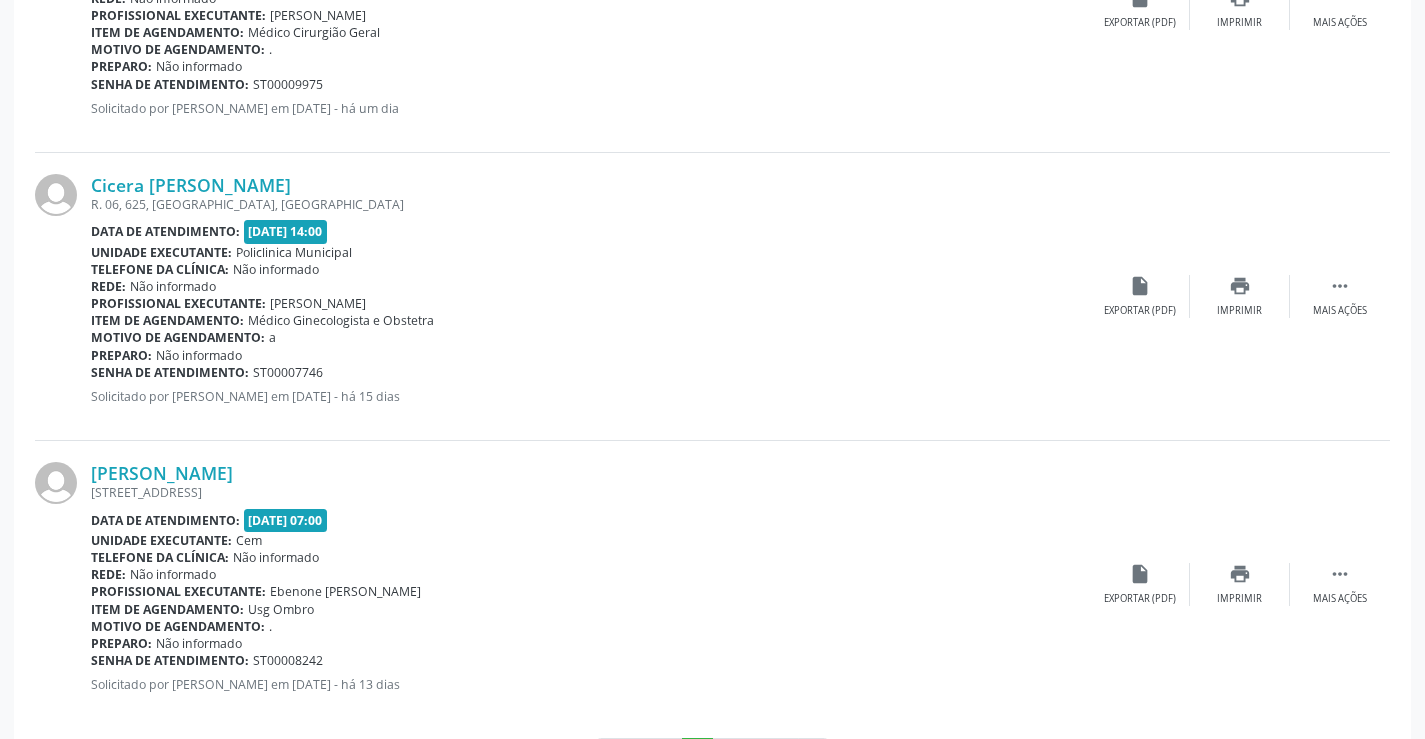scroll, scrollTop: 4282, scrollLeft: 0, axis: vertical 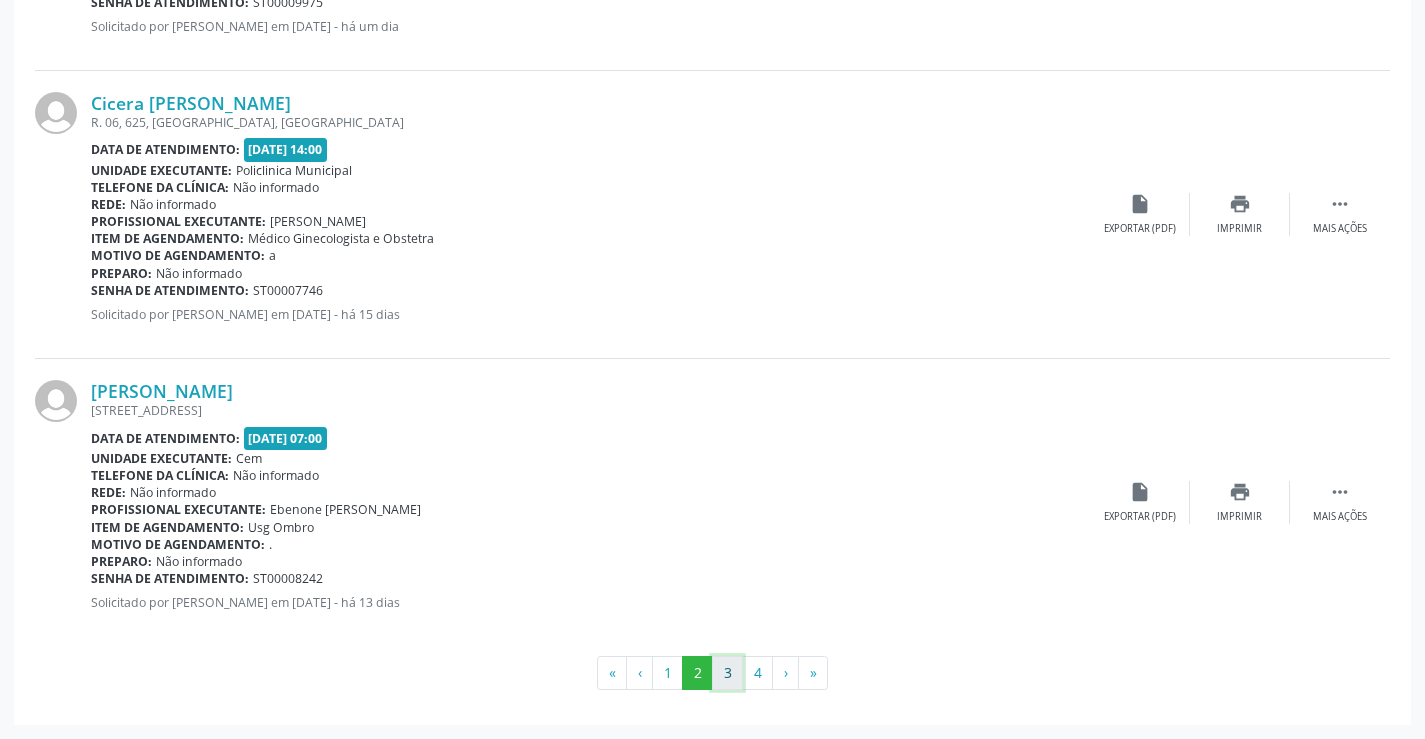 click on "3" at bounding box center (727, 673) 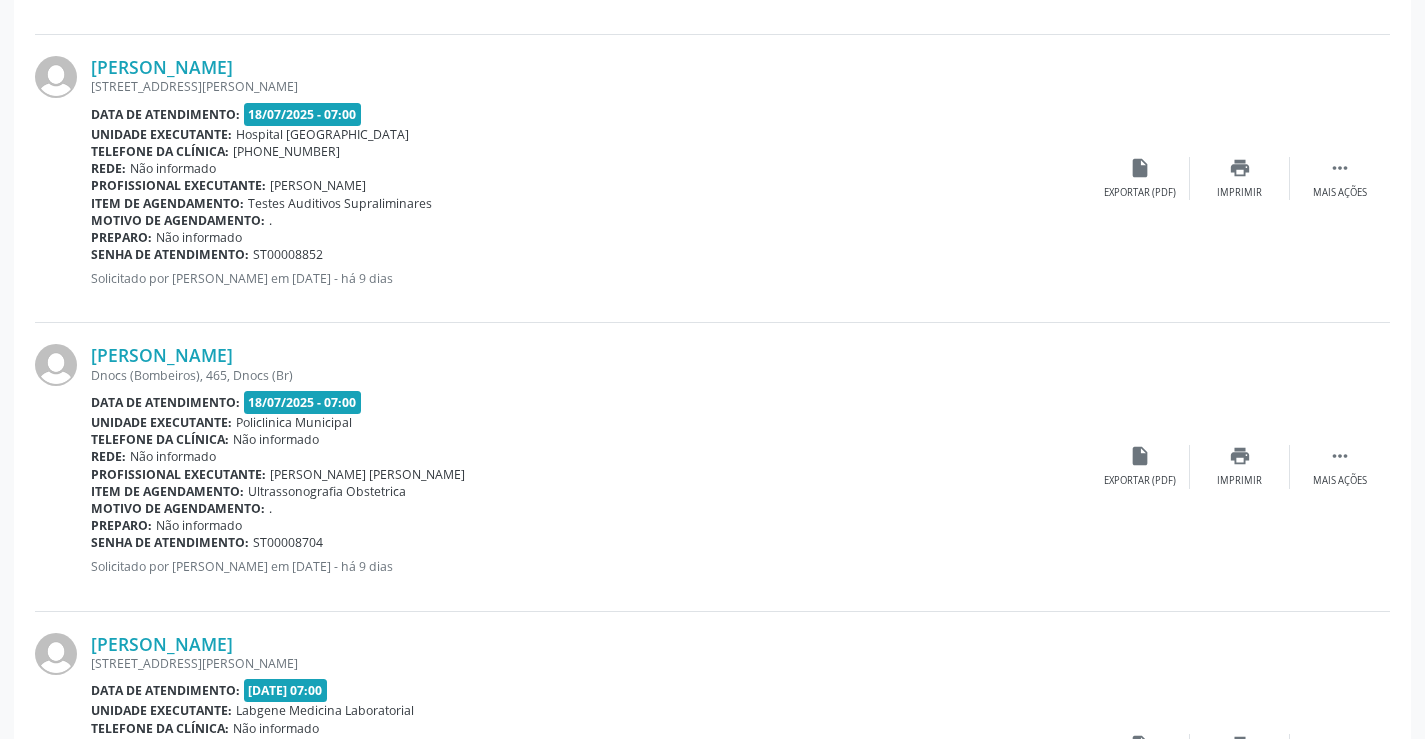 scroll, scrollTop: 2500, scrollLeft: 0, axis: vertical 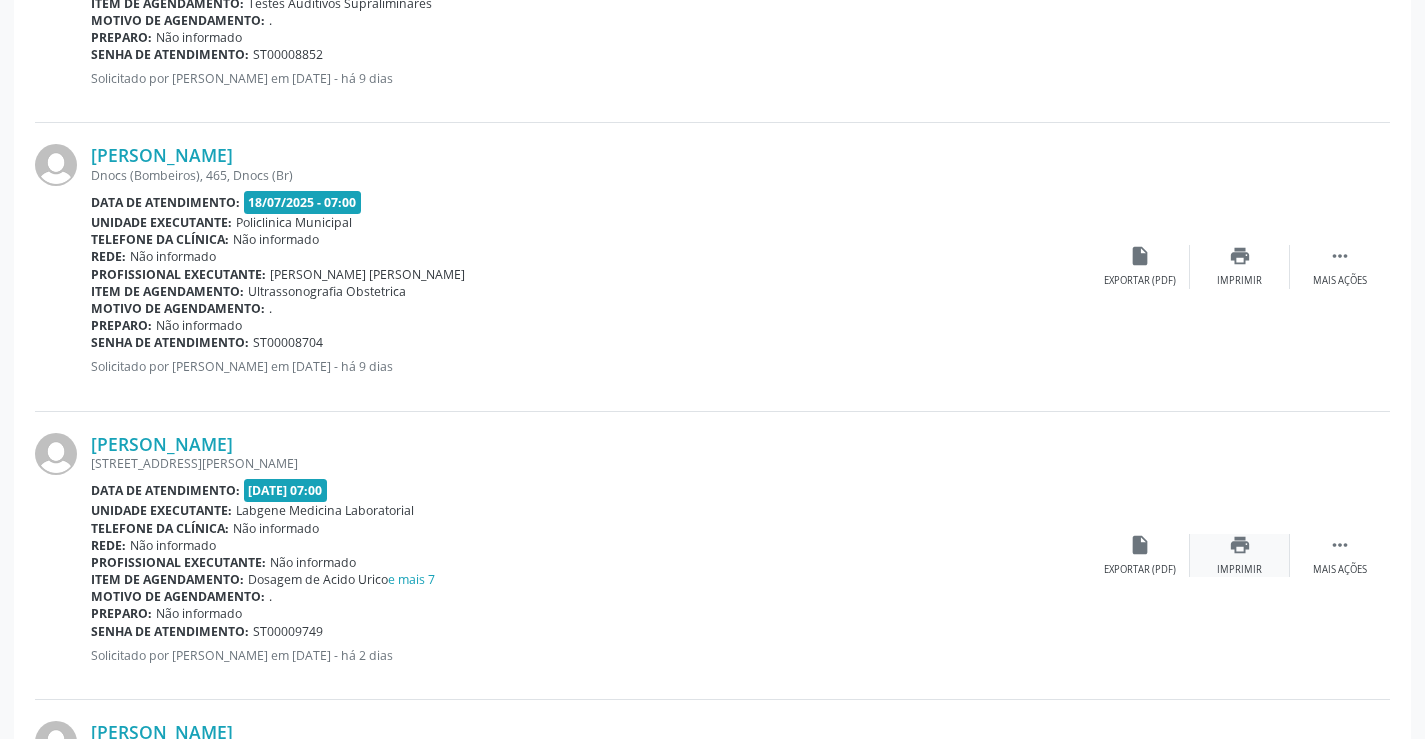 click on "print" at bounding box center [1240, 545] 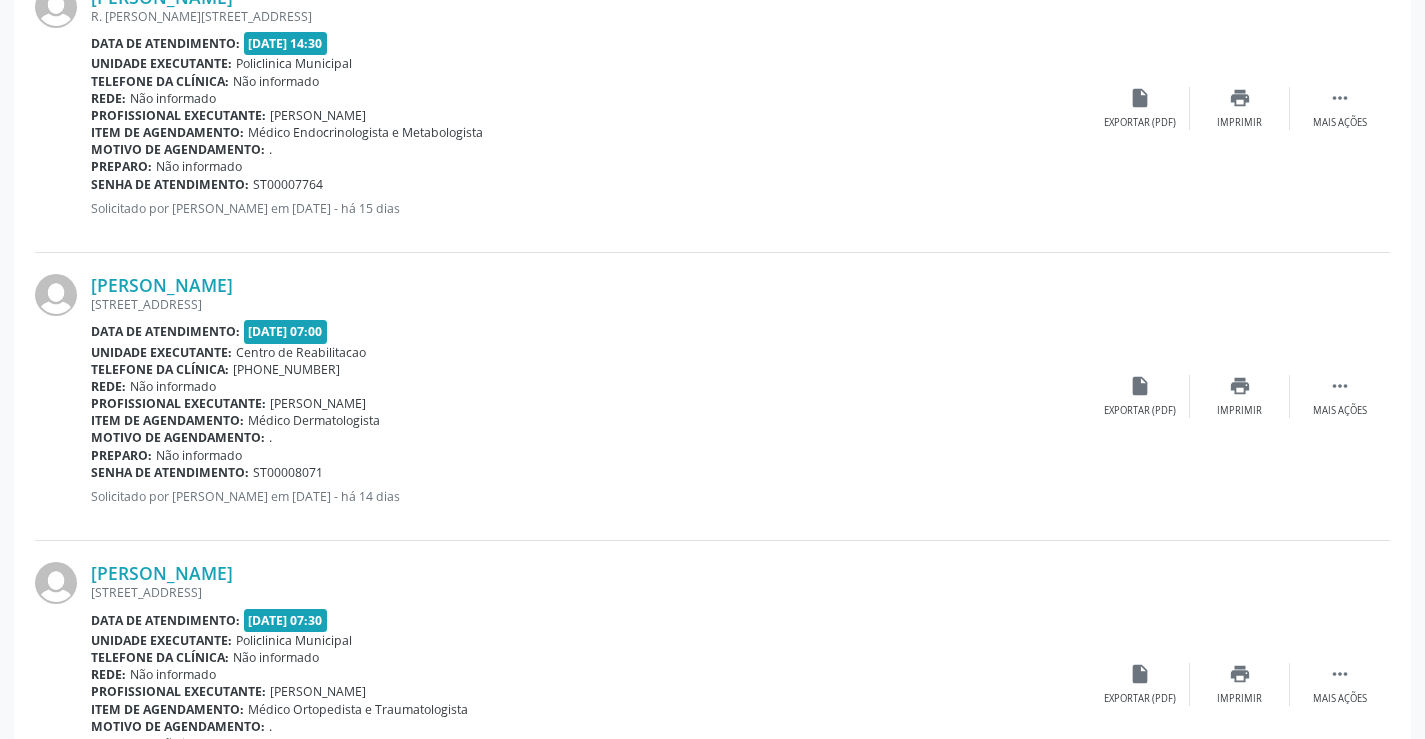 scroll, scrollTop: 4282, scrollLeft: 0, axis: vertical 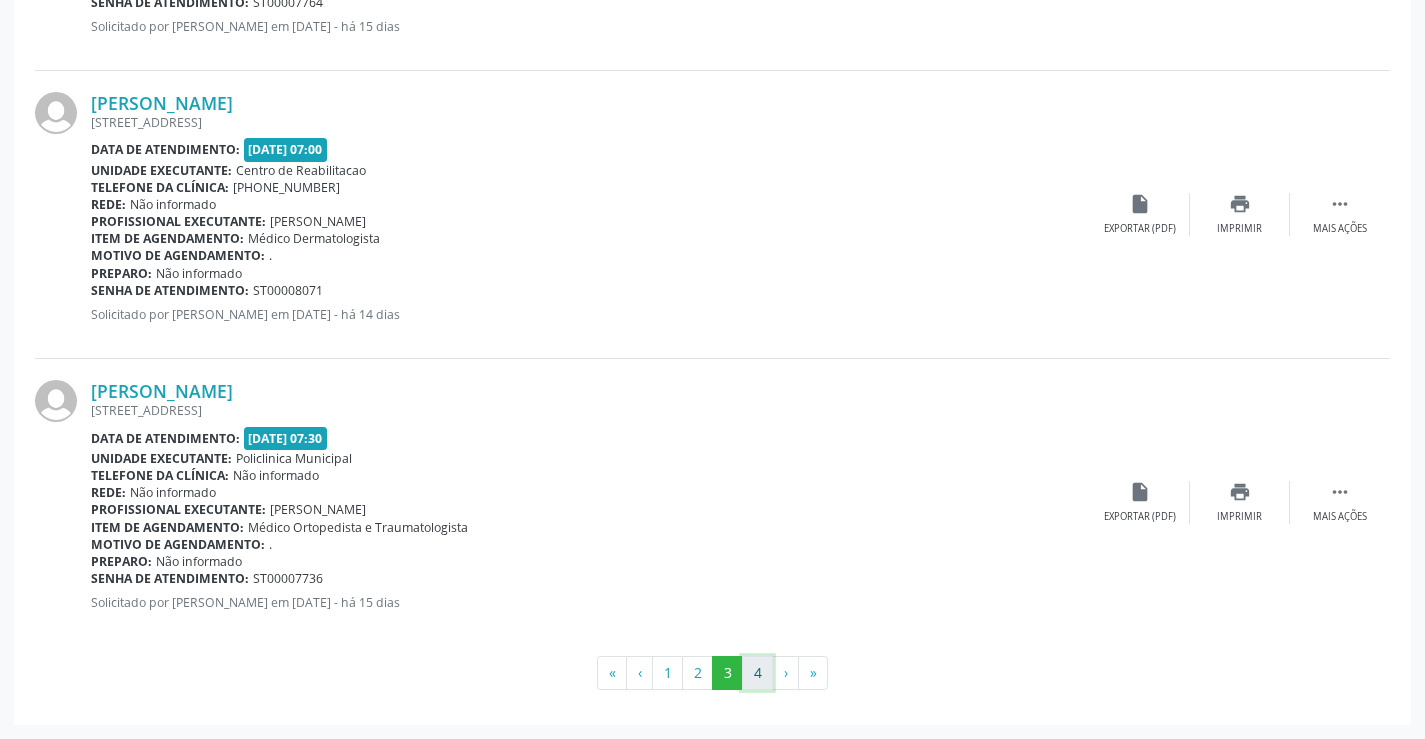 click on "4" at bounding box center [757, 673] 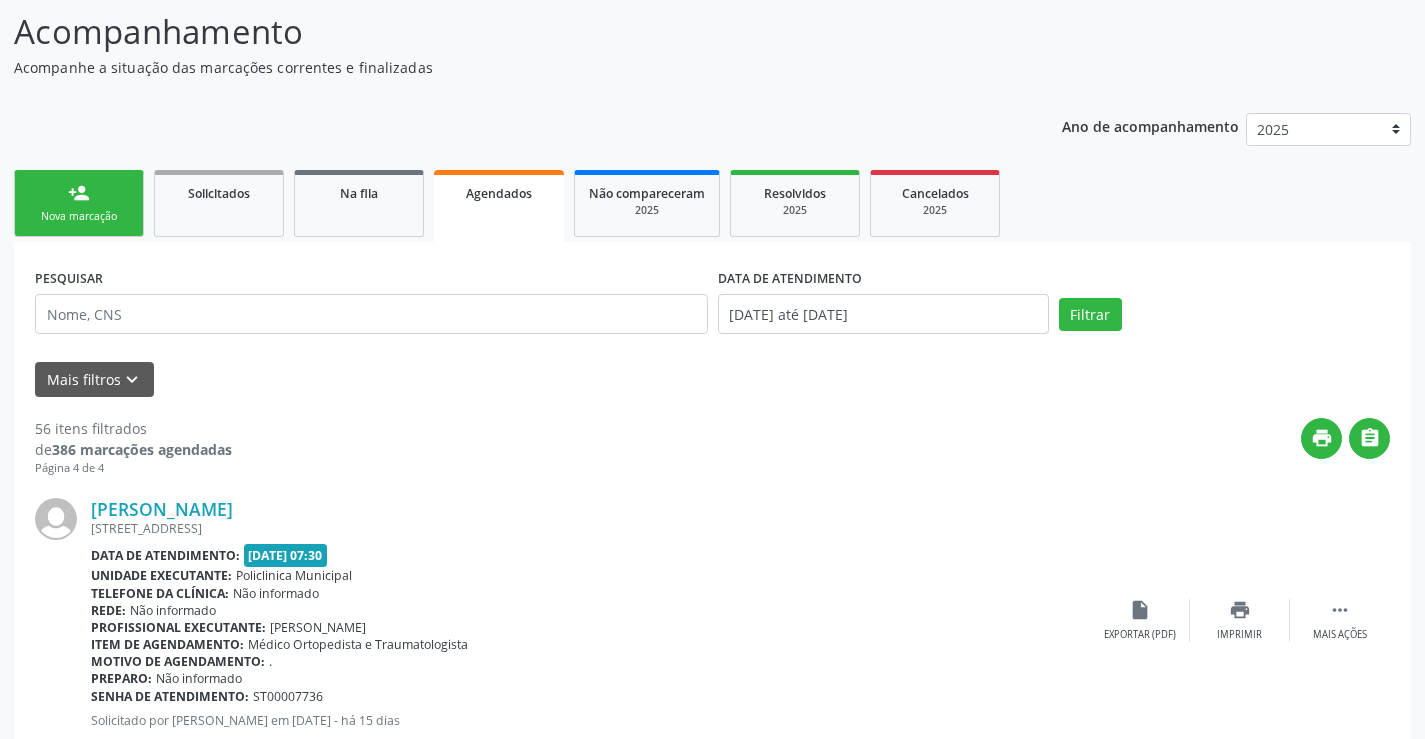 scroll, scrollTop: 0, scrollLeft: 0, axis: both 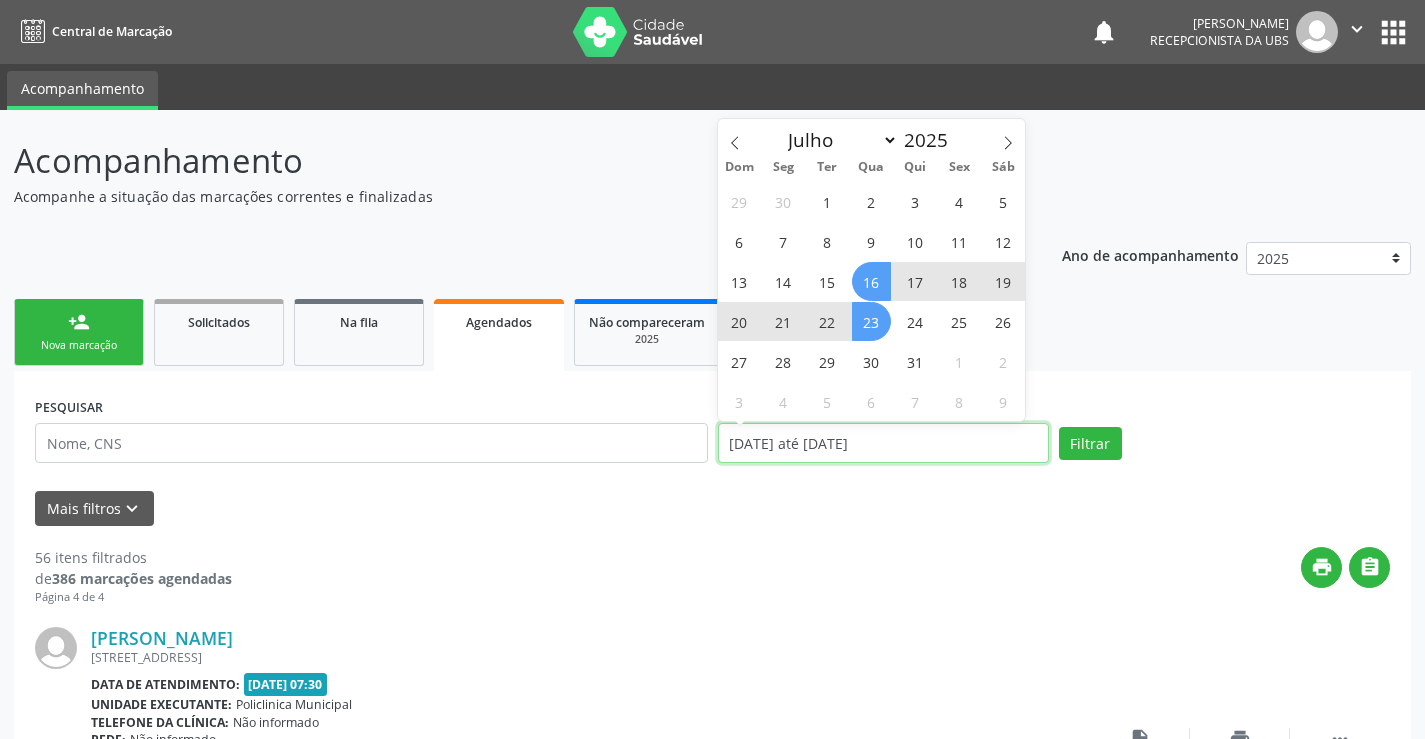 click on "16/07/2025 até 23/07/2025" at bounding box center [883, 443] 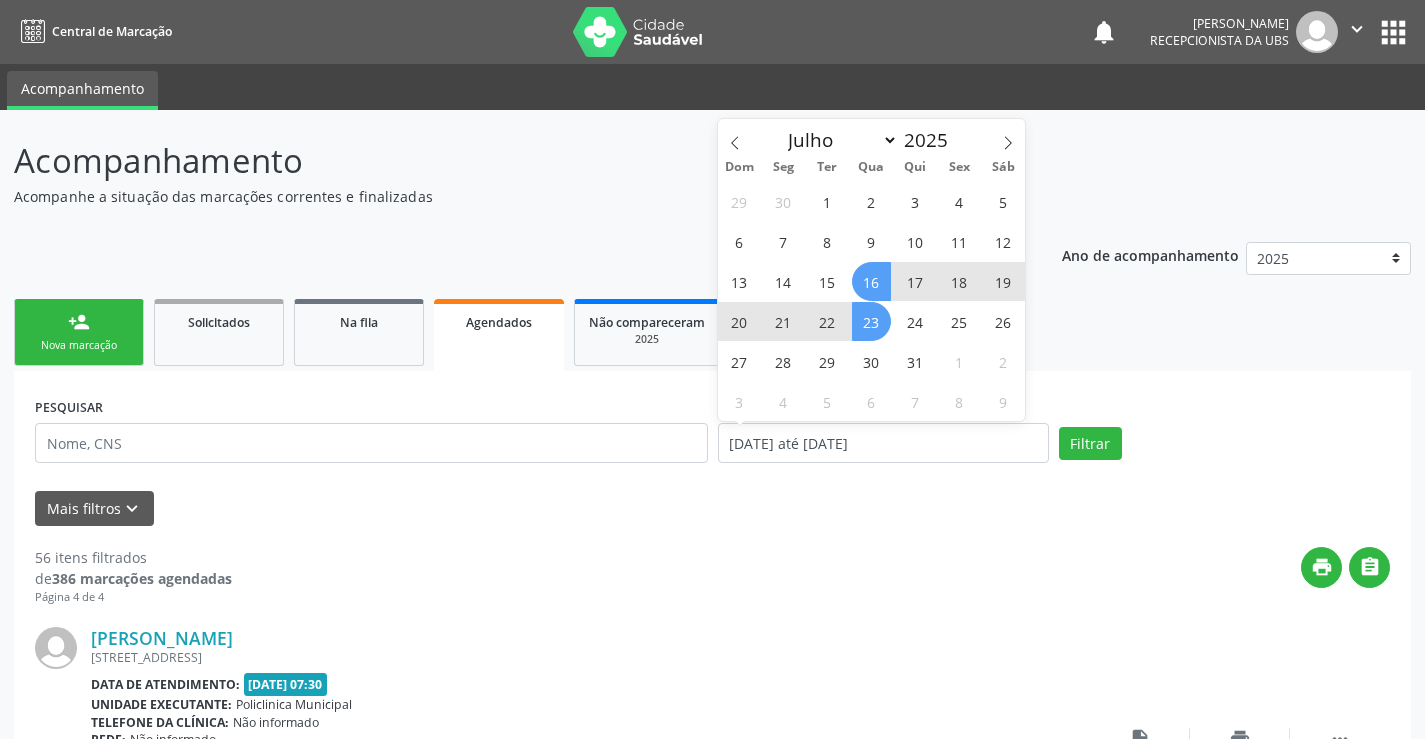click on "23" at bounding box center [871, 321] 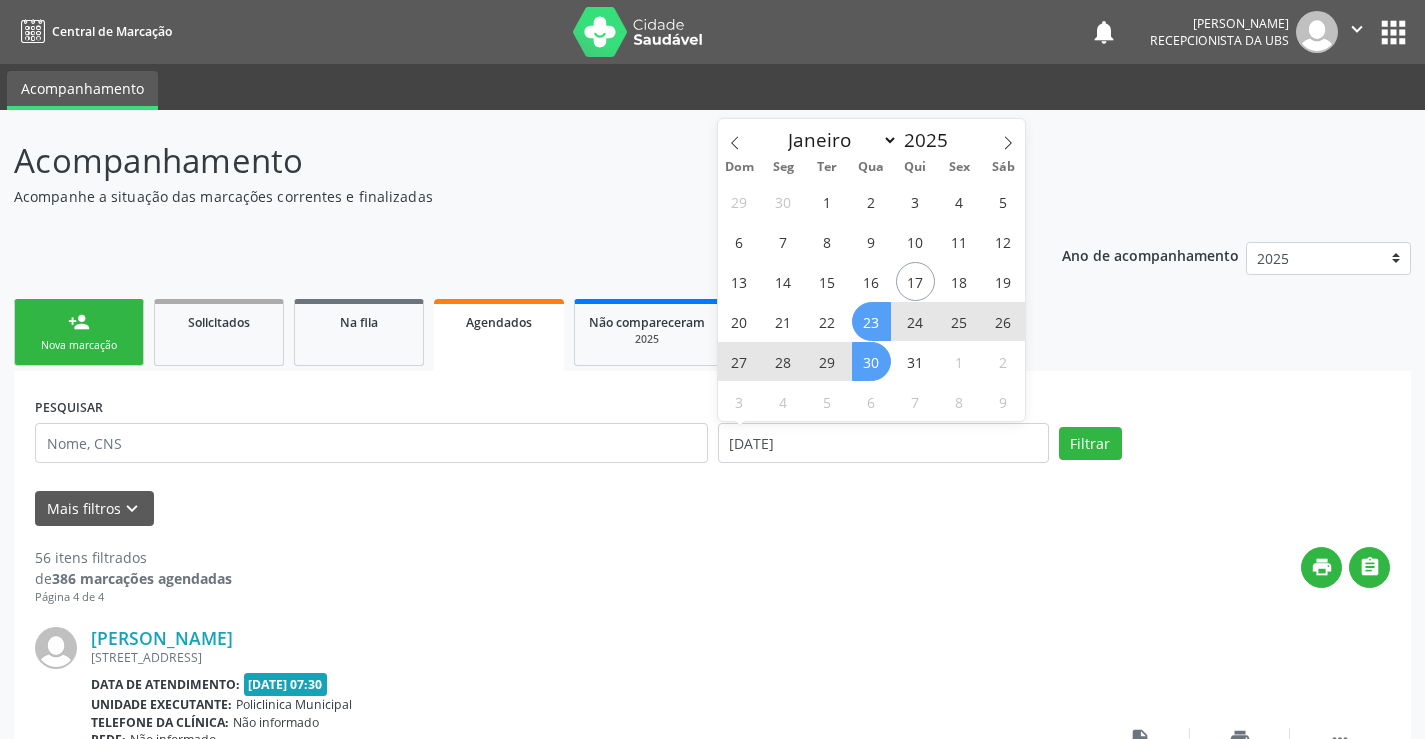 click on "30" at bounding box center (871, 361) 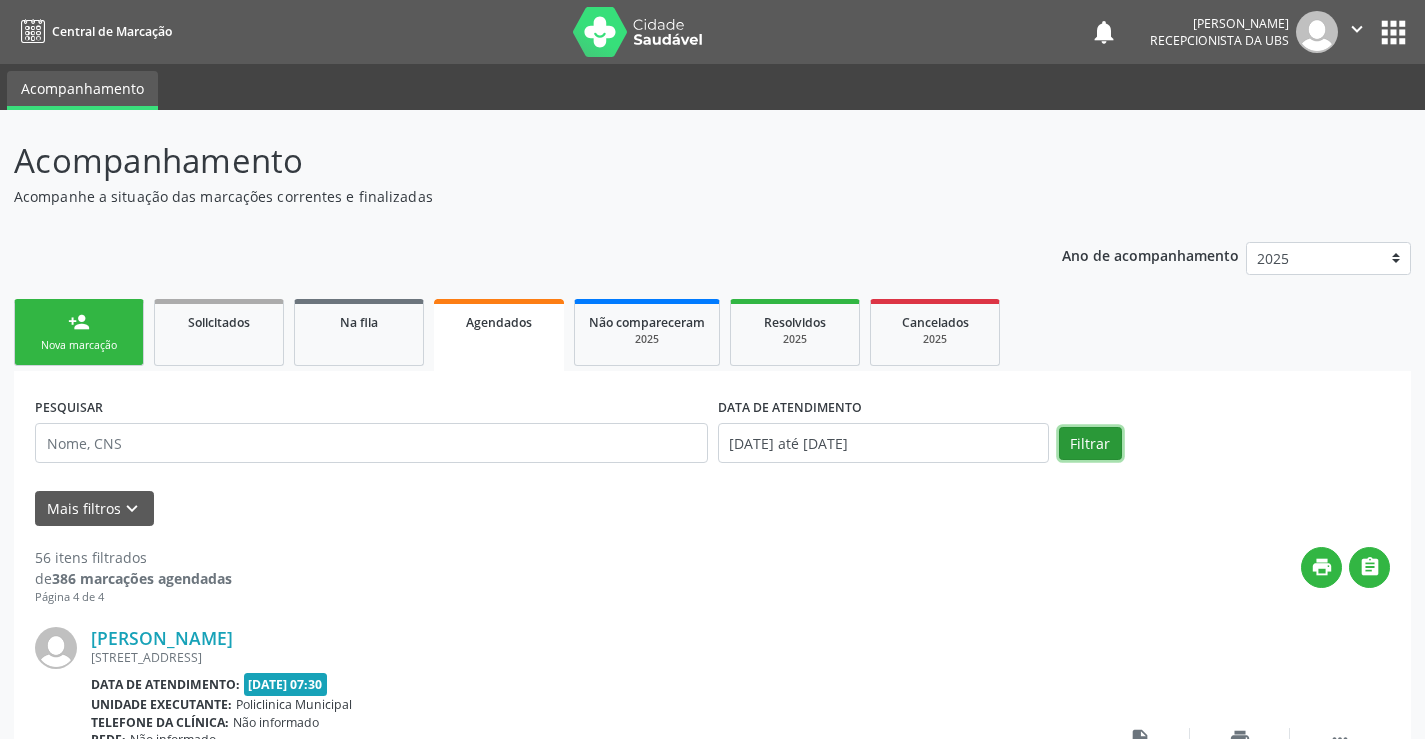 click on "Filtrar" at bounding box center (1090, 444) 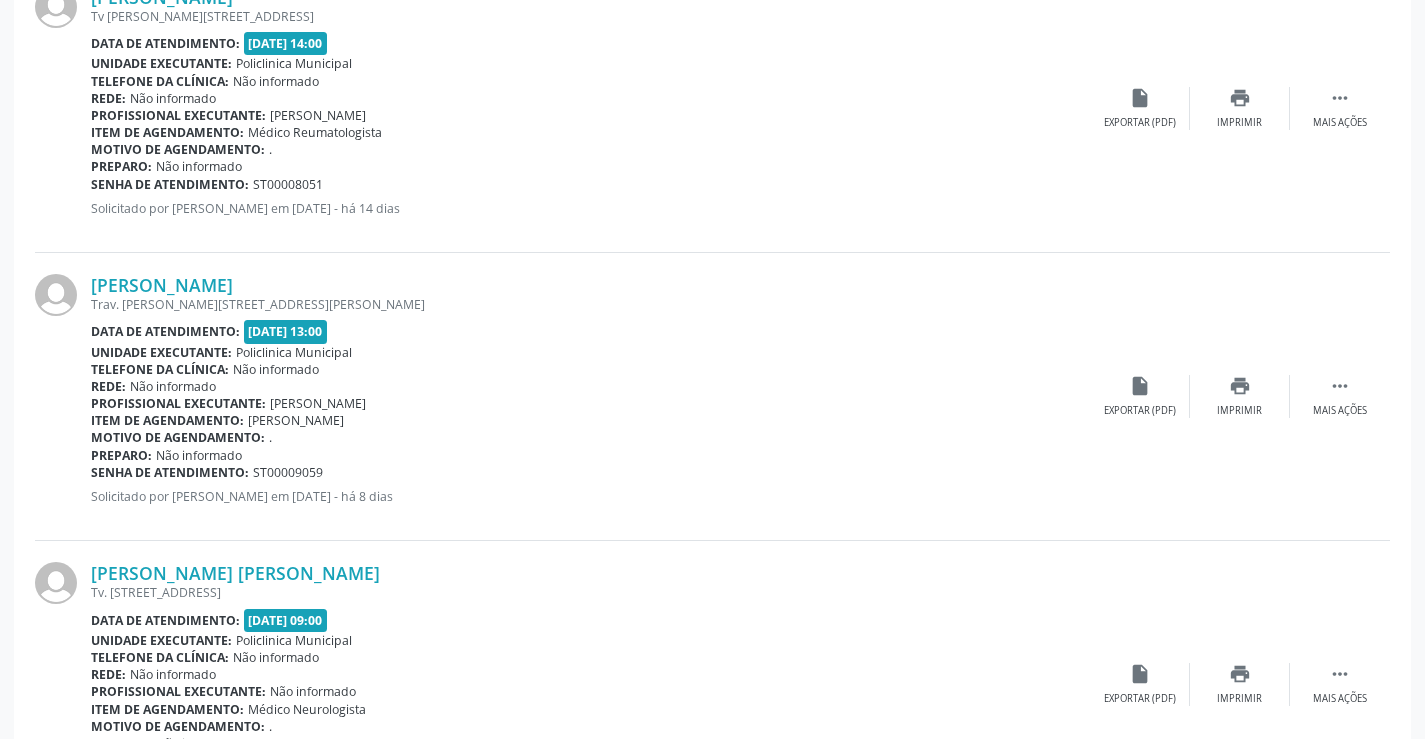 scroll, scrollTop: 4282, scrollLeft: 0, axis: vertical 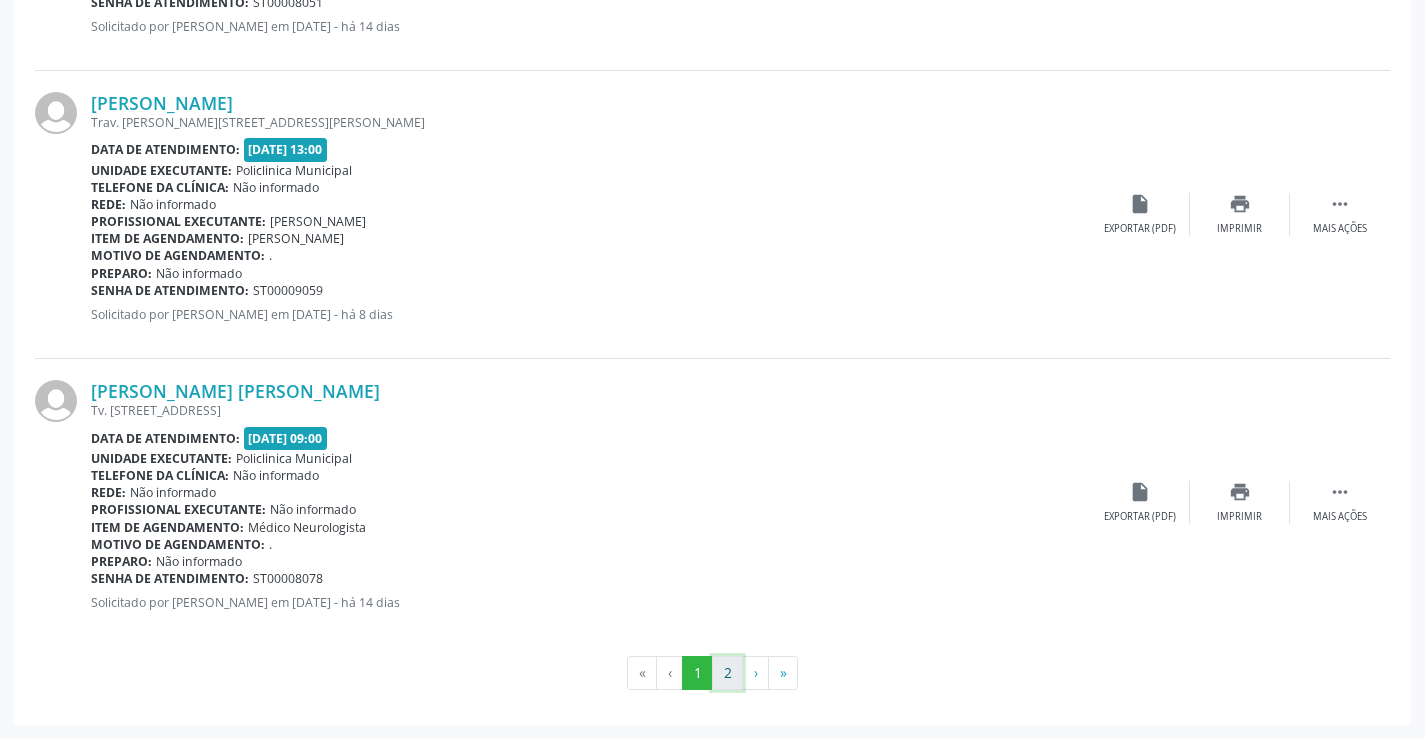 click on "2" at bounding box center (727, 673) 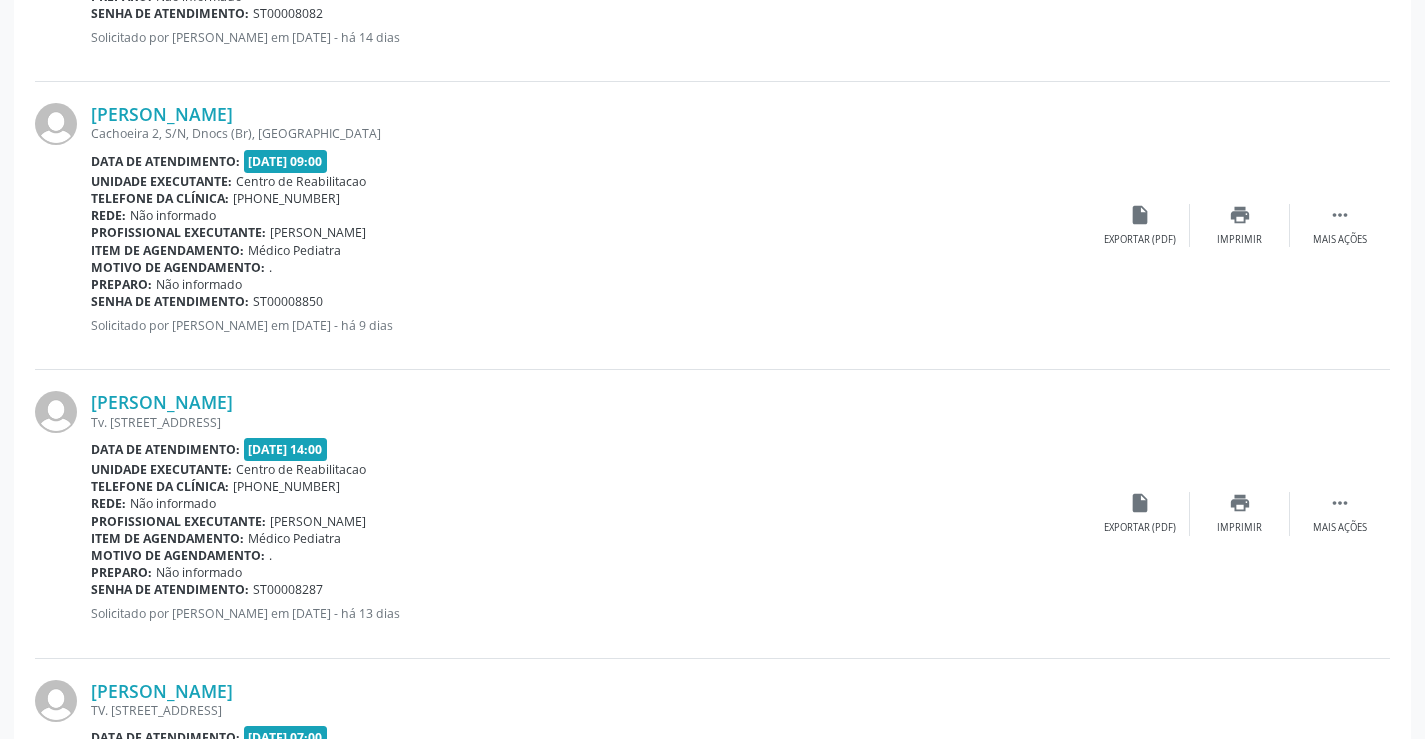 scroll, scrollTop: 1300, scrollLeft: 0, axis: vertical 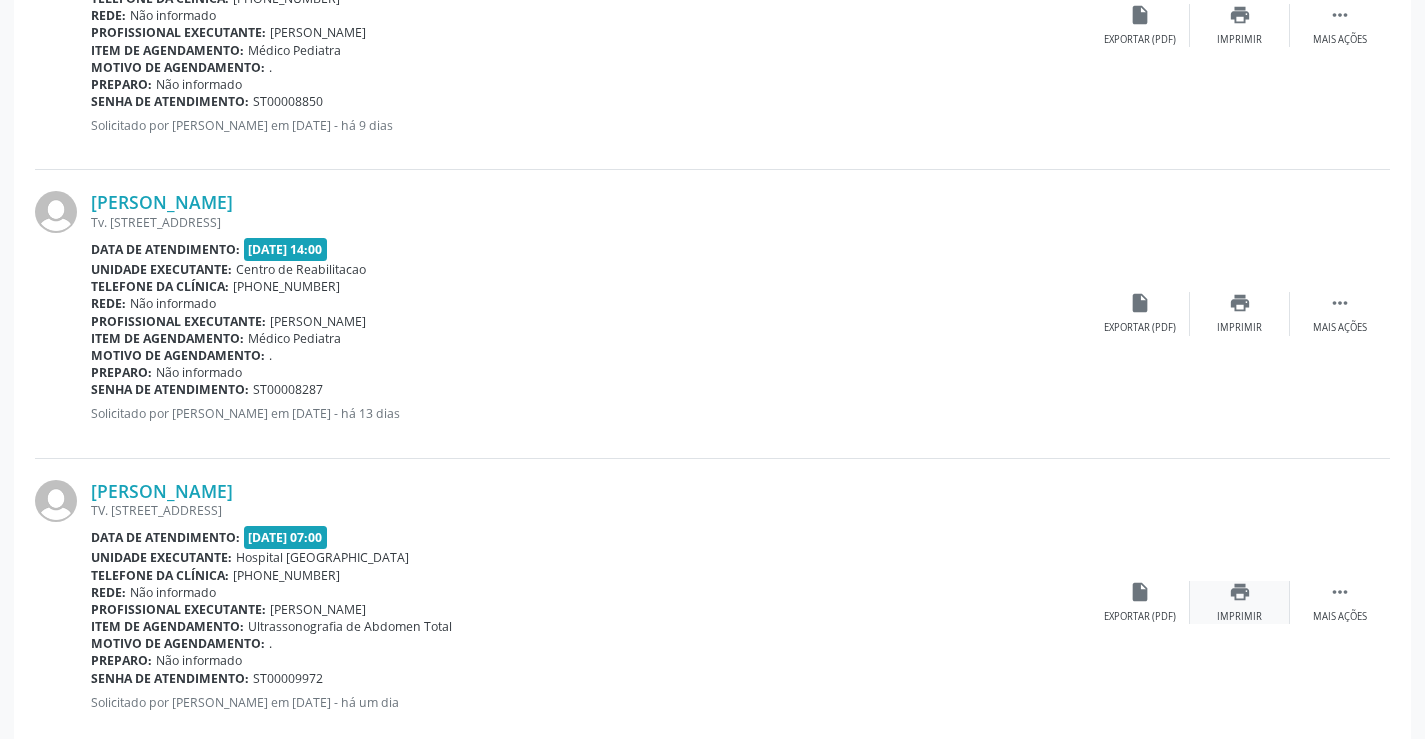 click on "print" at bounding box center [1240, 592] 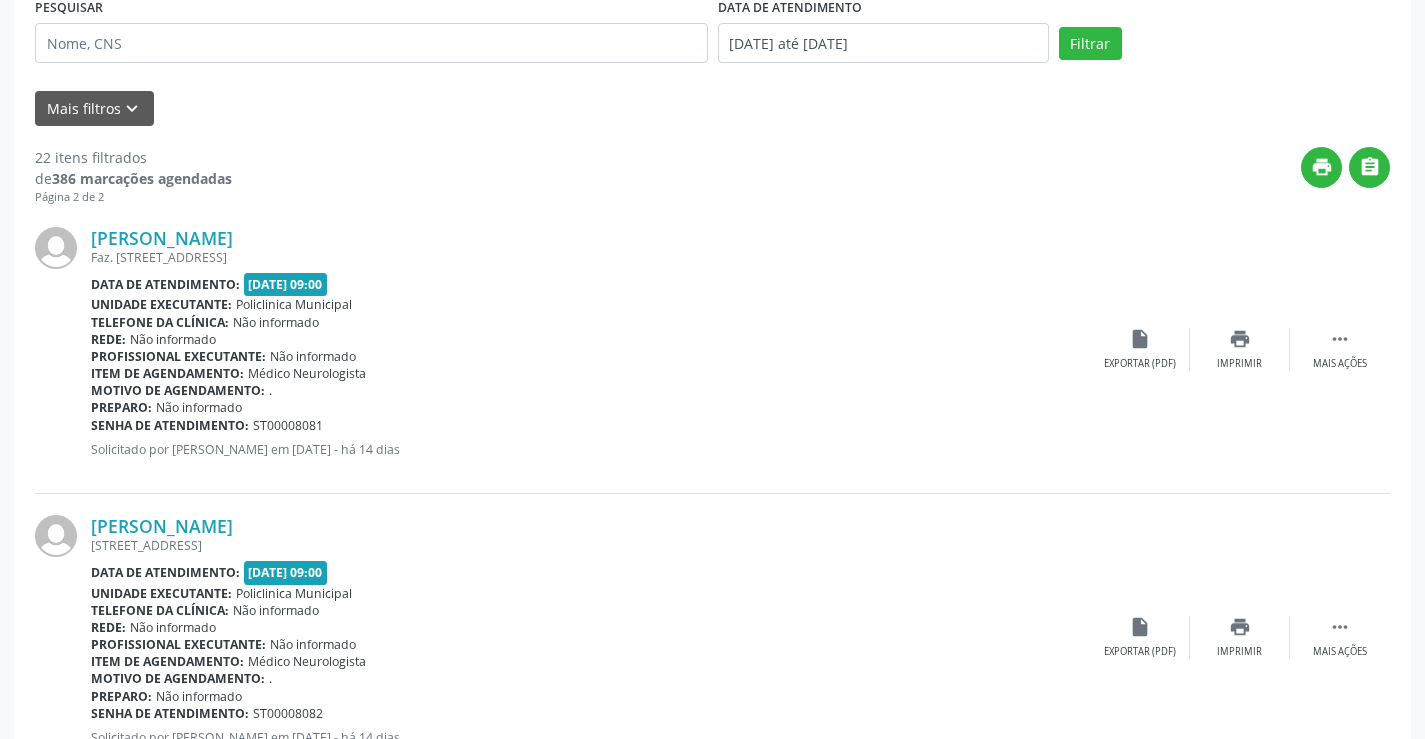 scroll, scrollTop: 0, scrollLeft: 0, axis: both 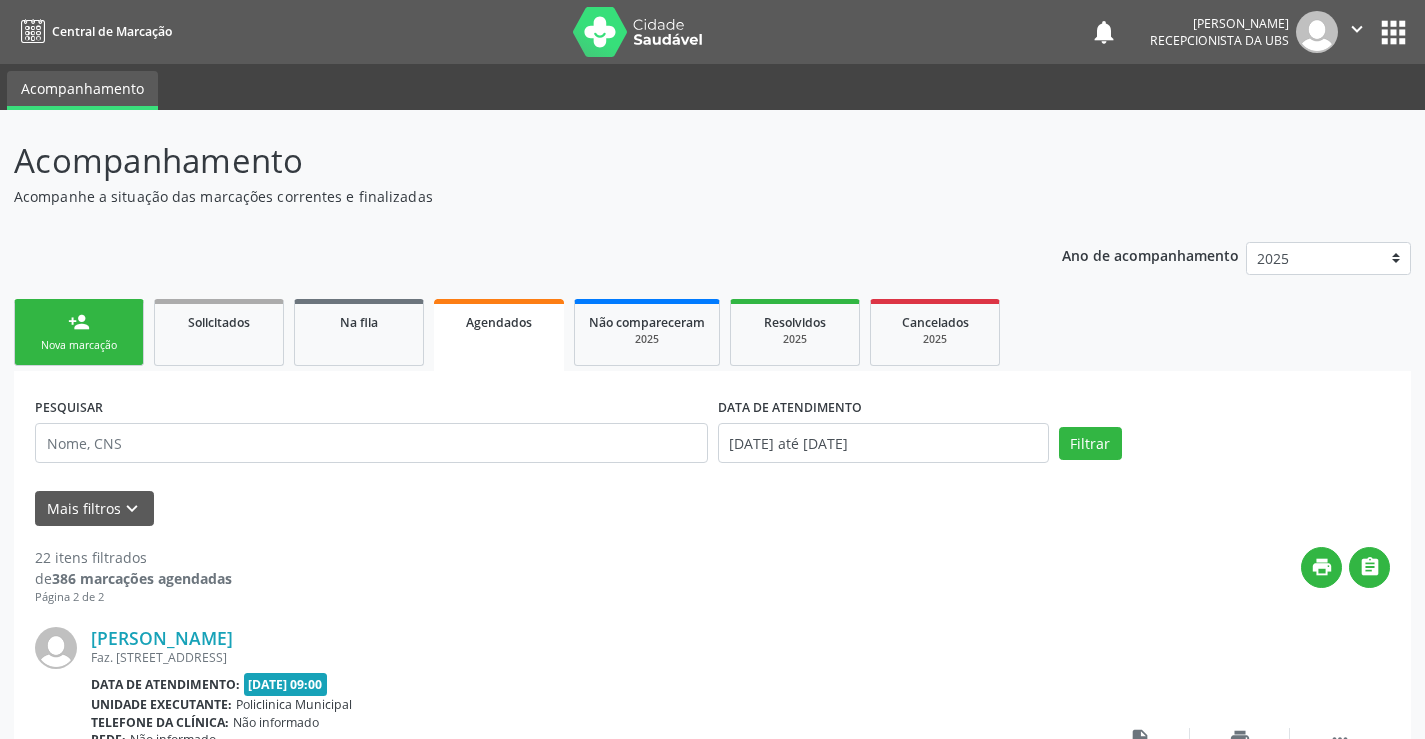 click on "Nova marcação" at bounding box center (79, 345) 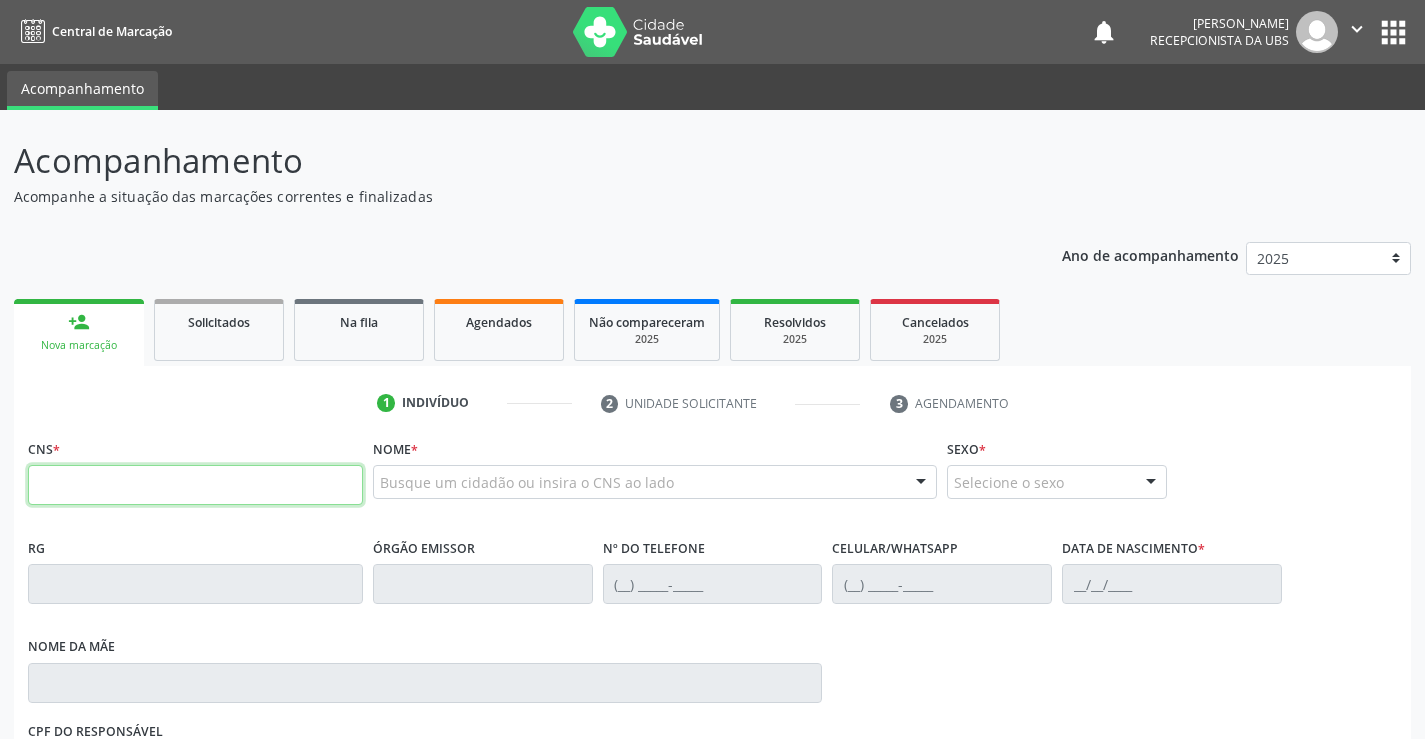 click at bounding box center [195, 485] 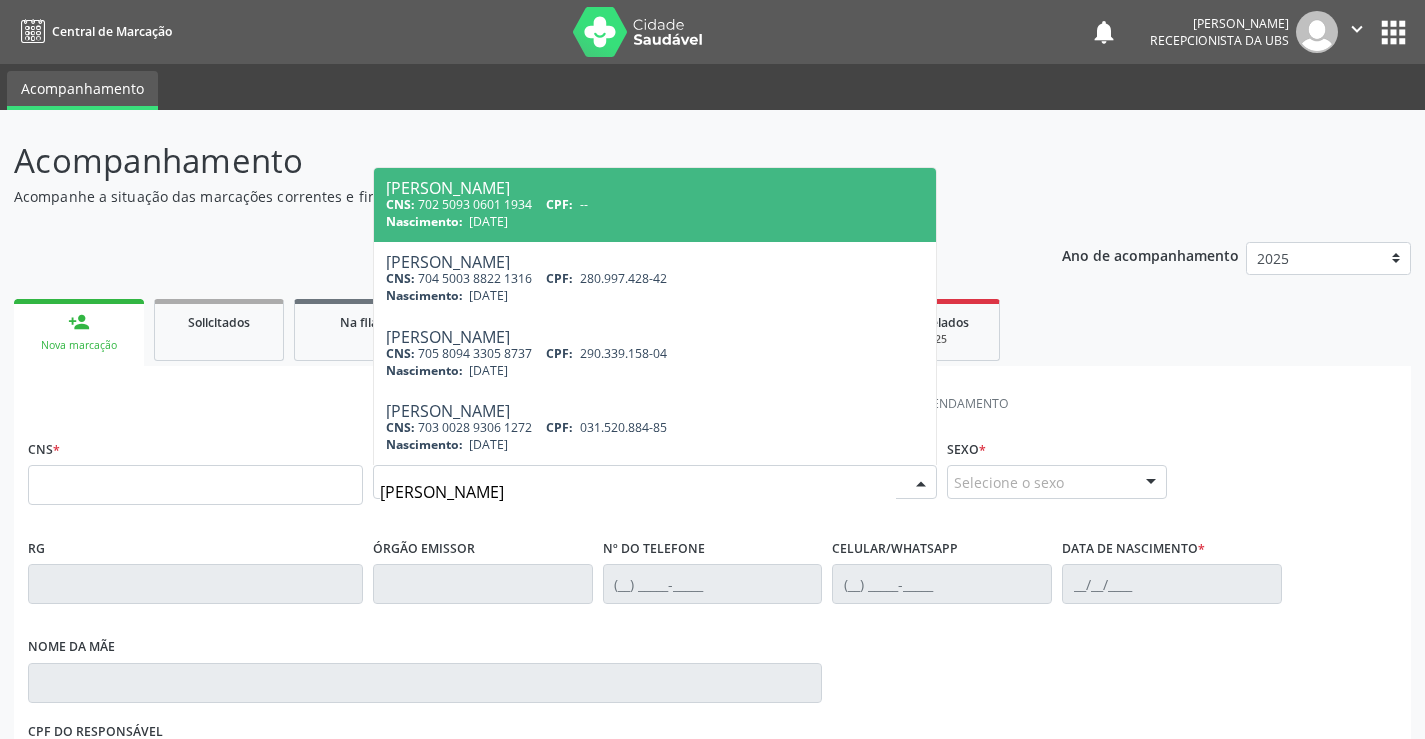 type on "[PERSON_NAME]" 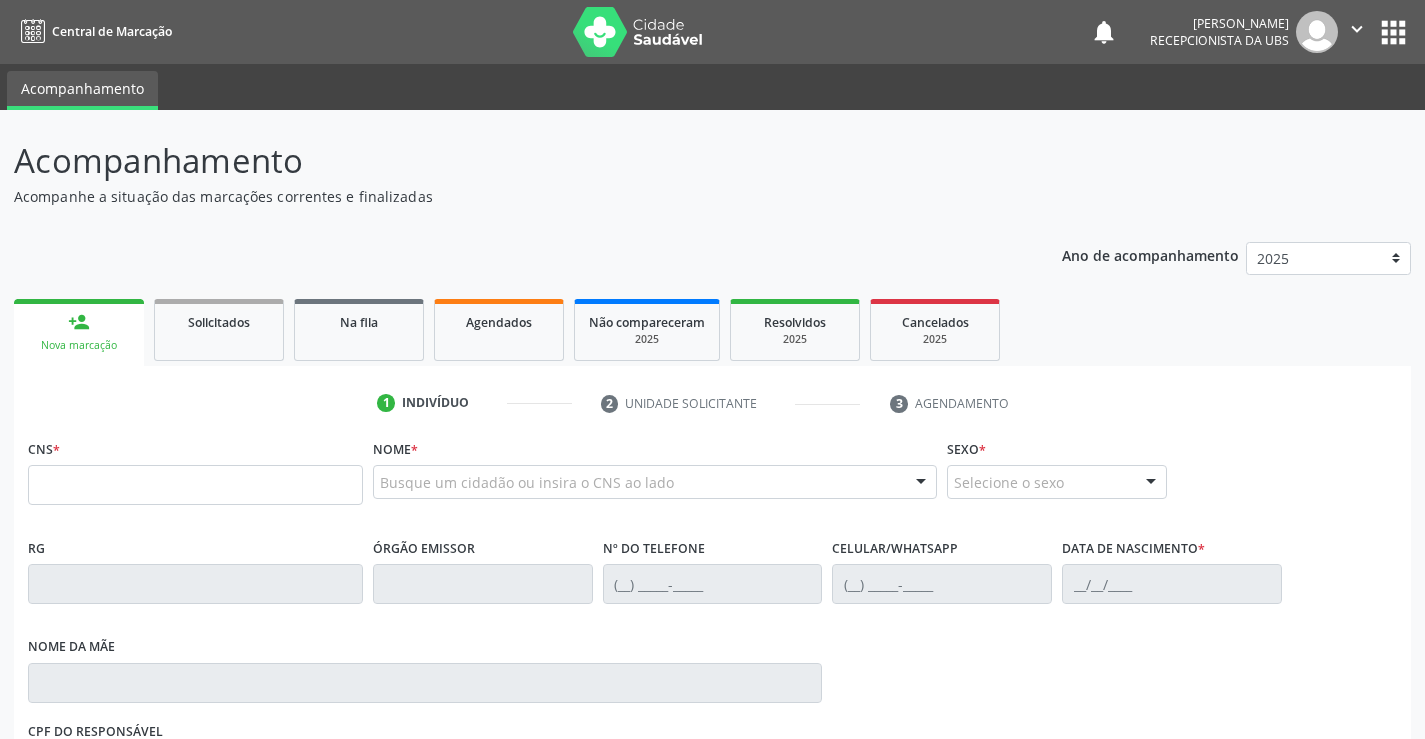 drag, startPoint x: 571, startPoint y: 457, endPoint x: 568, endPoint y: 483, distance: 26.172504 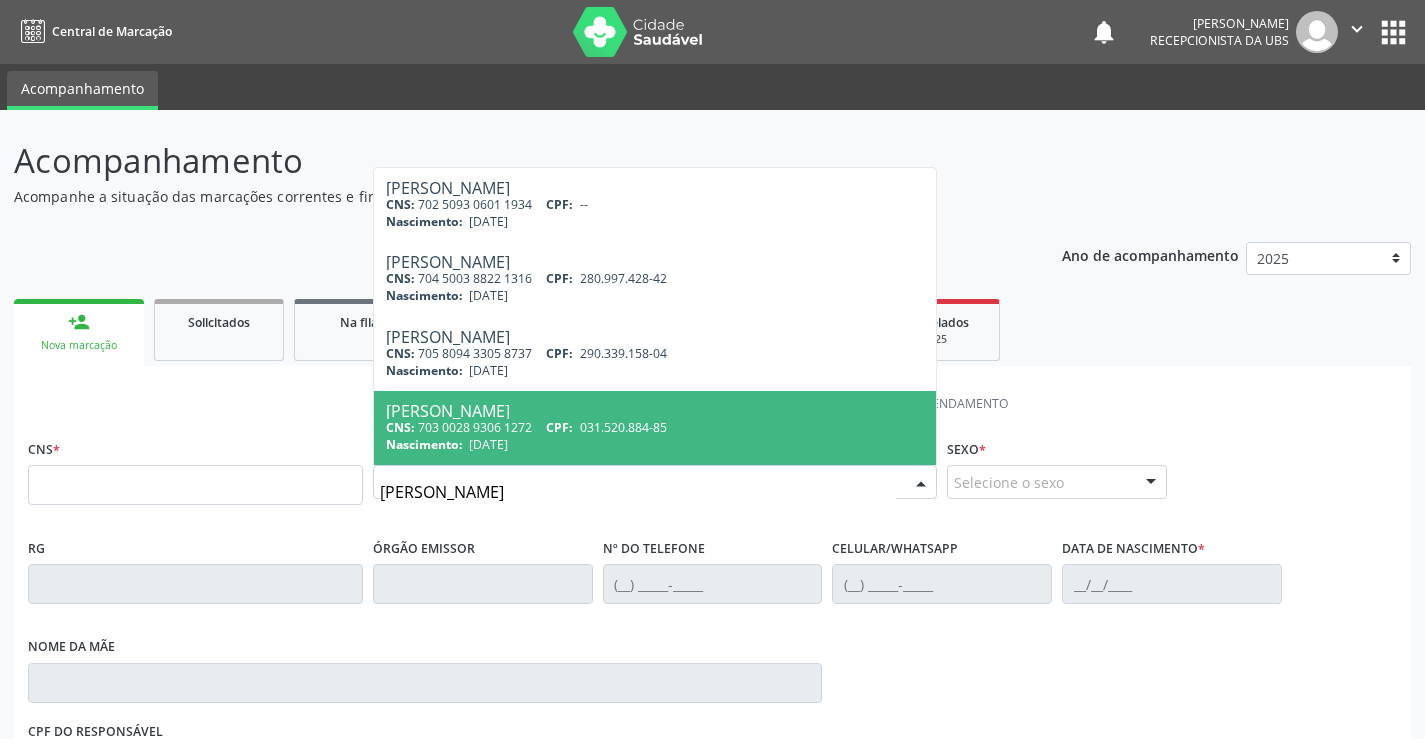 type on "[PERSON_NAME]" 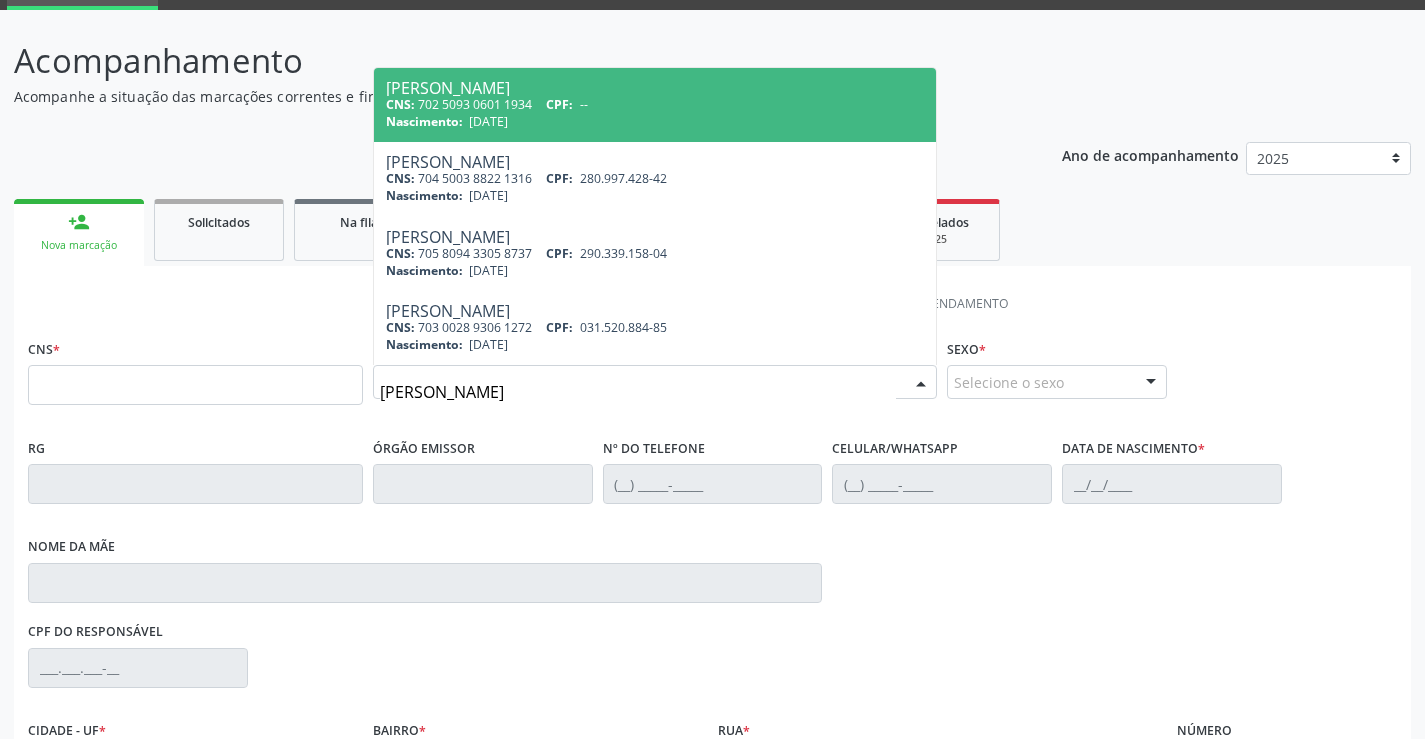 scroll, scrollTop: 200, scrollLeft: 0, axis: vertical 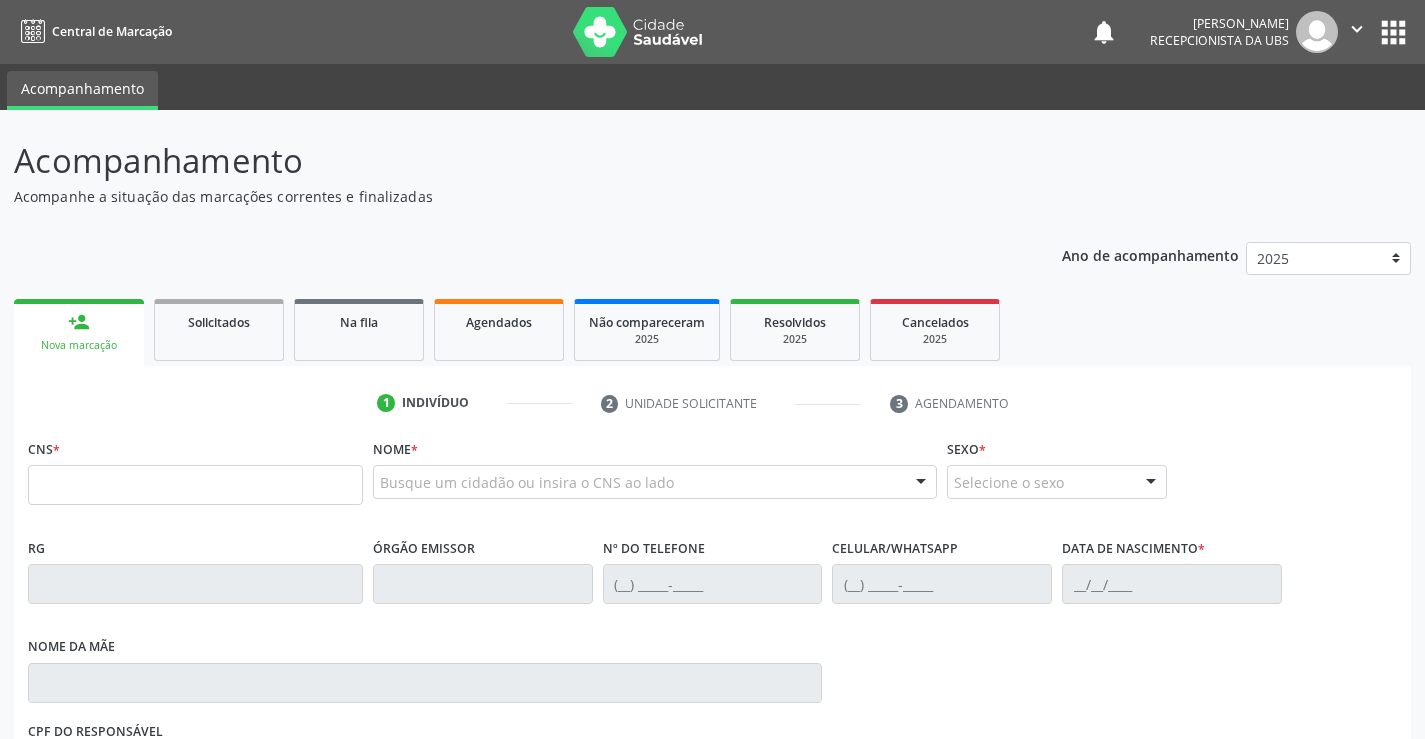 click on "Busque um cidadão ou insira o CNS ao lado" at bounding box center (655, 482) 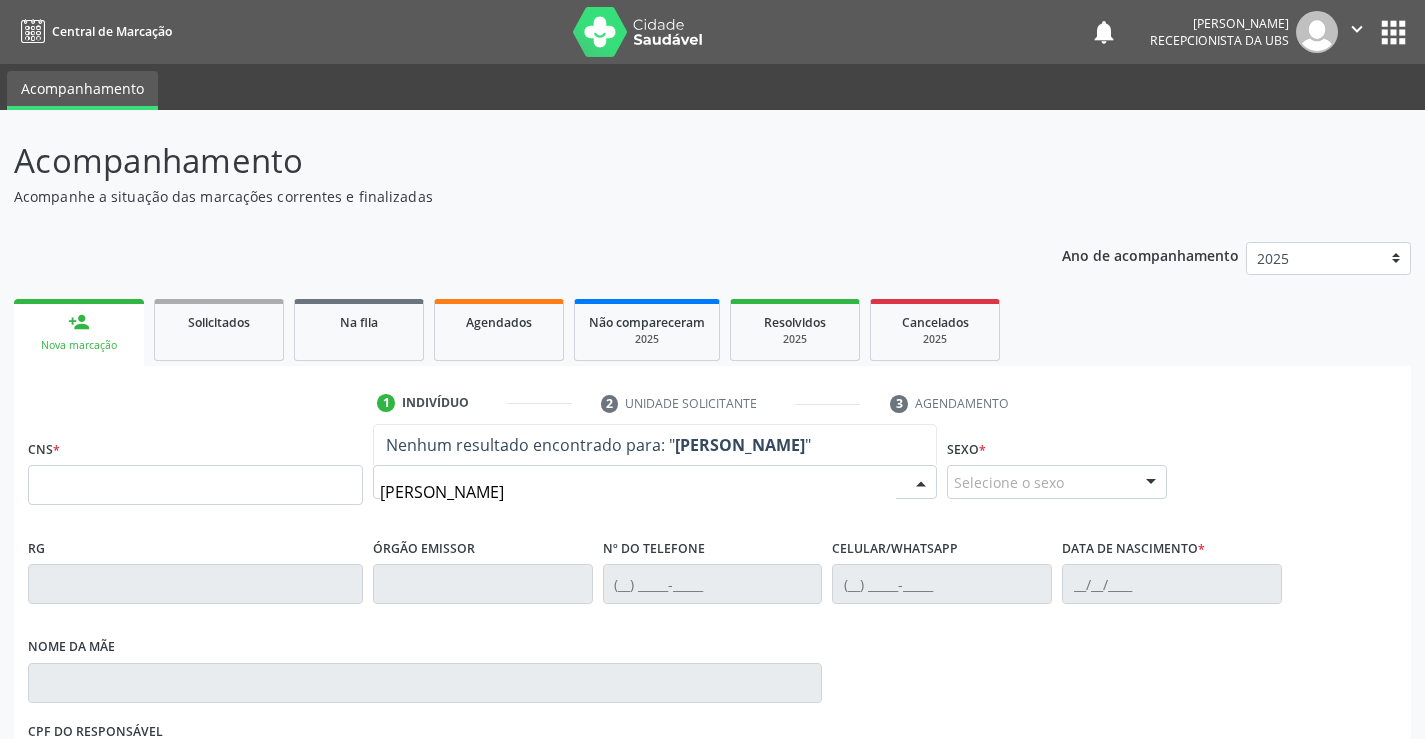 type on "[PERSON_NAME] DA" 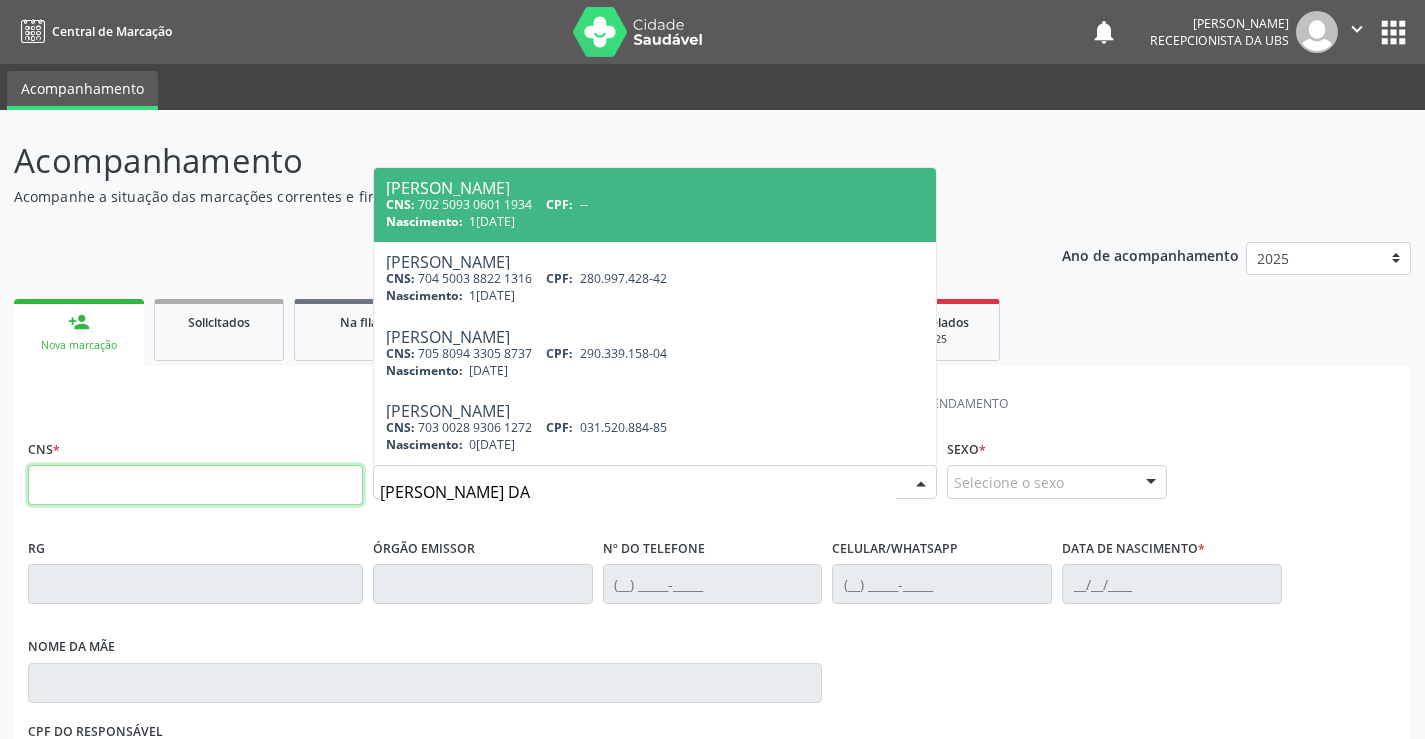 click at bounding box center [195, 485] 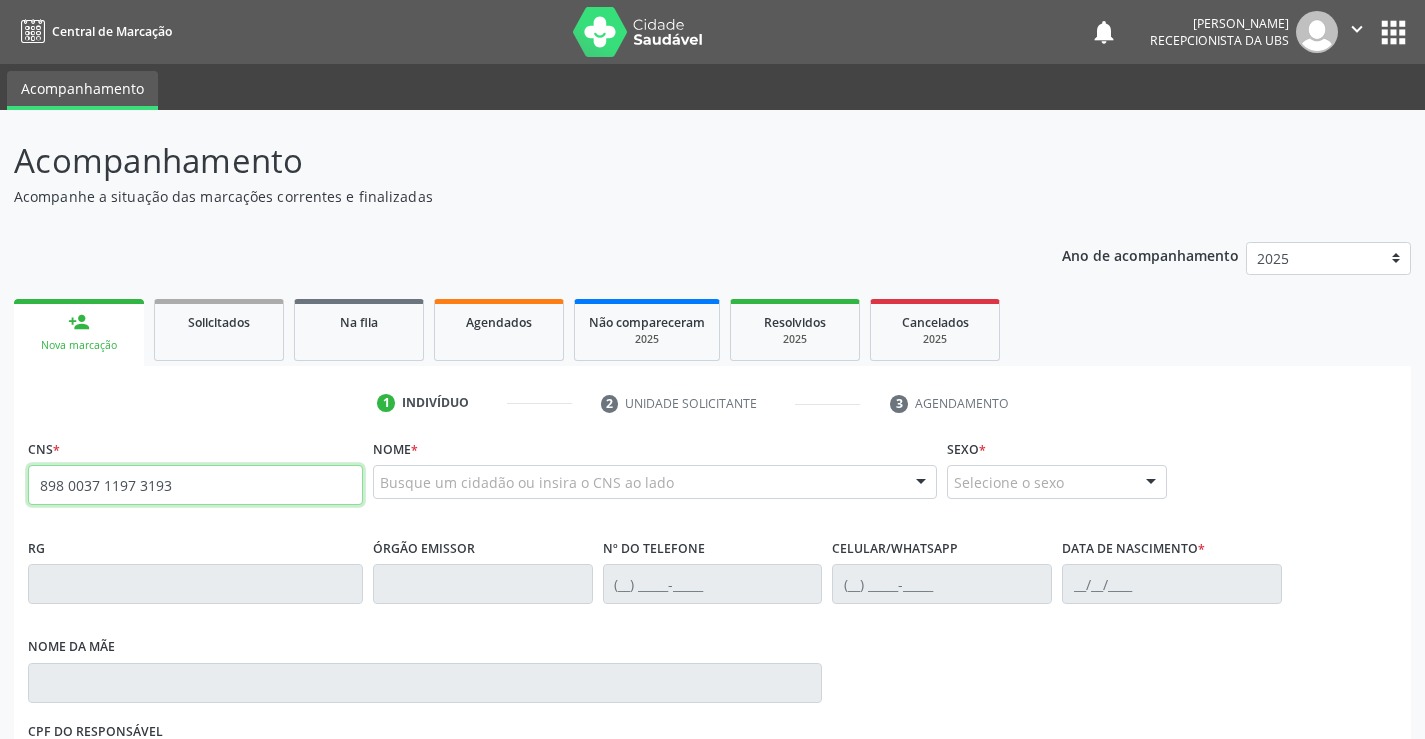 type on "898 0037 1197 3193" 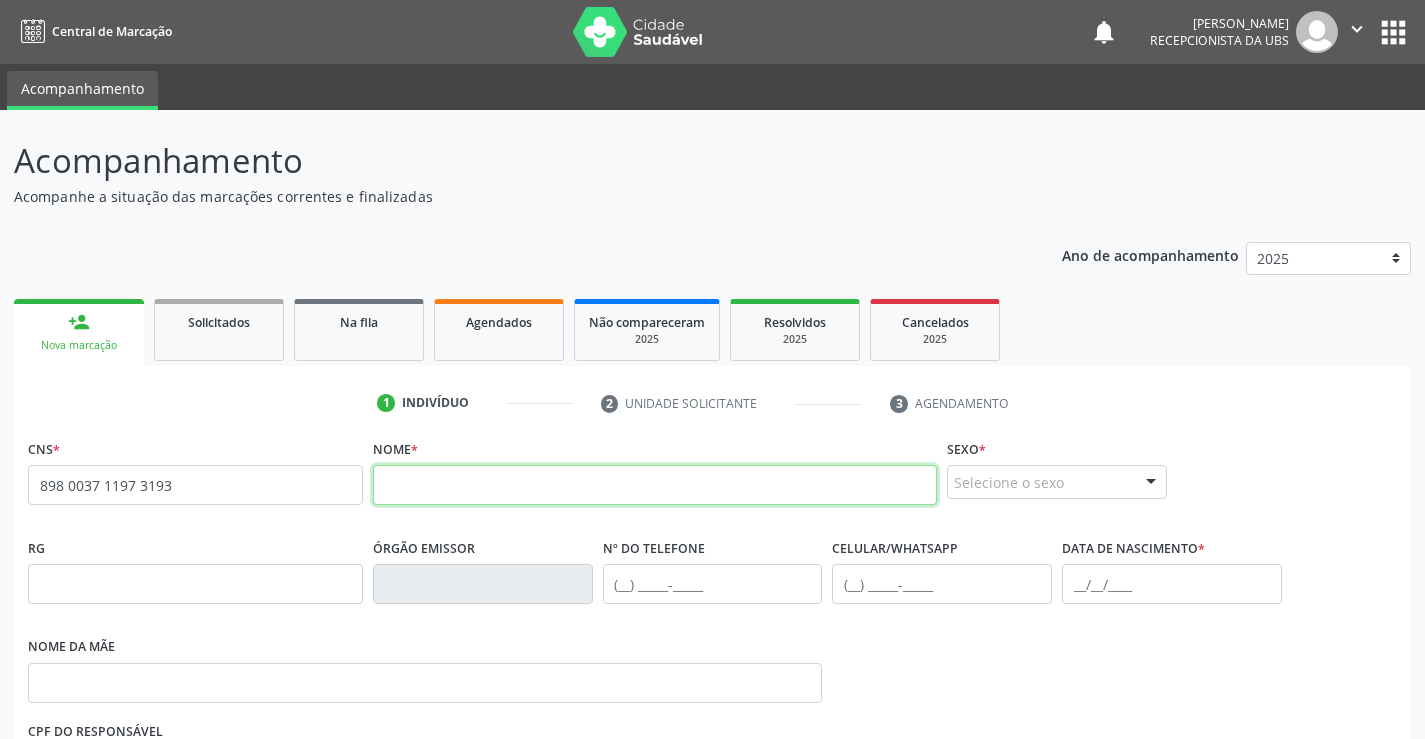 click at bounding box center (655, 485) 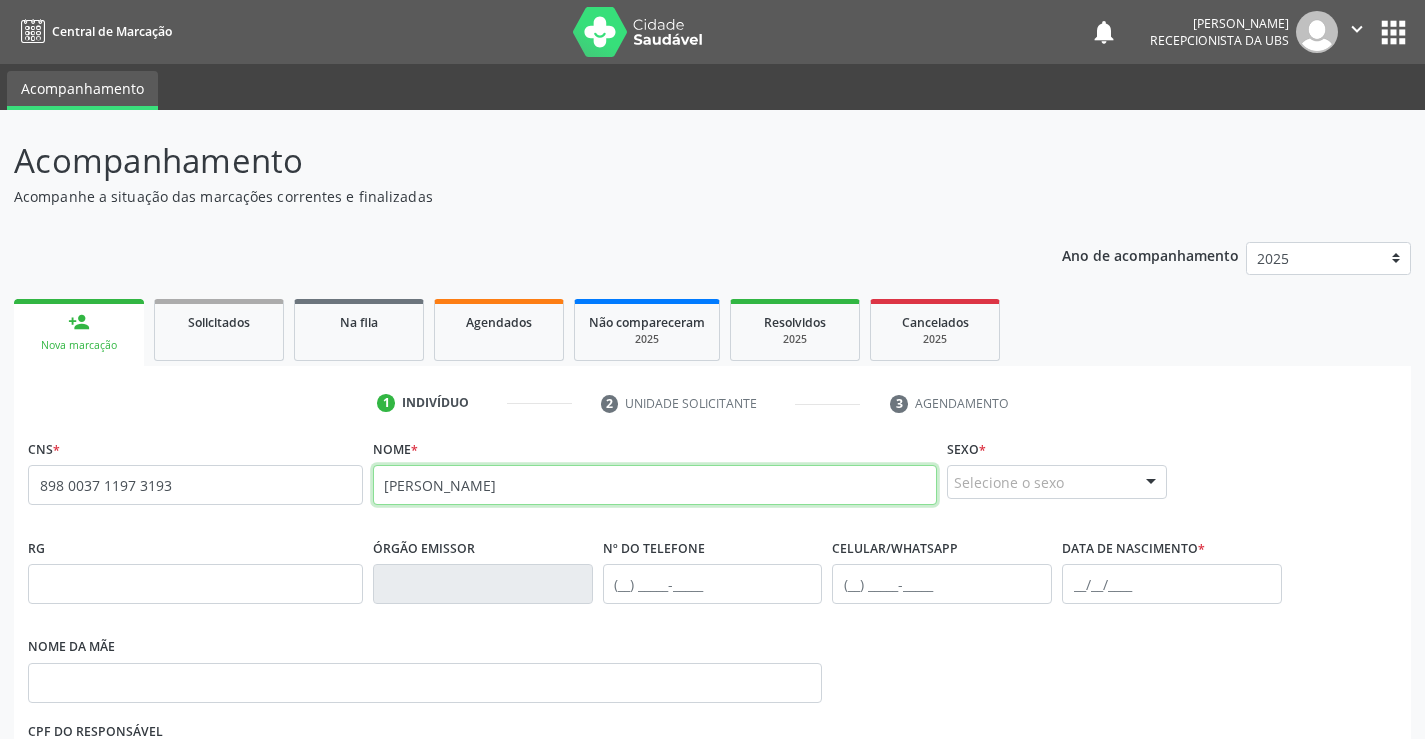 type on "[PERSON_NAME]" 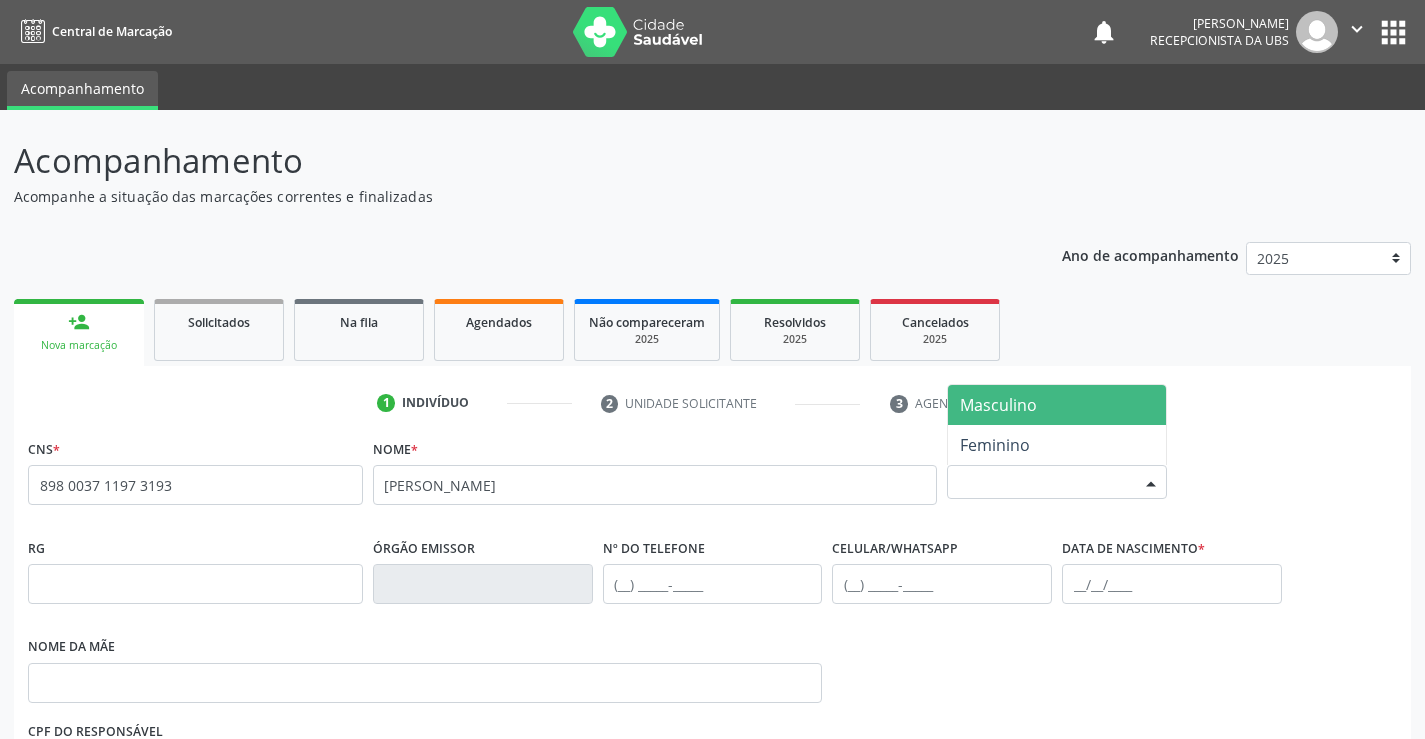 click at bounding box center (1151, 483) 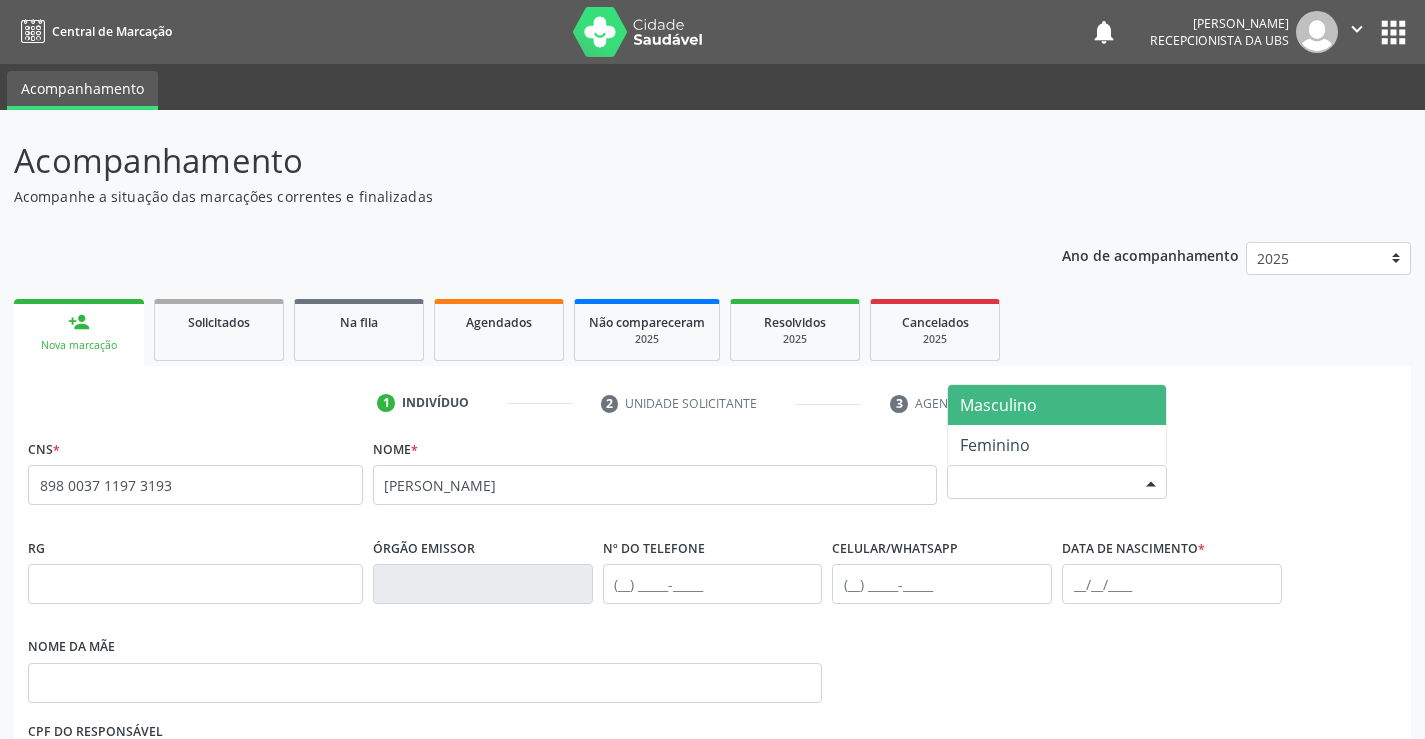 click on "Masculino" at bounding box center (998, 405) 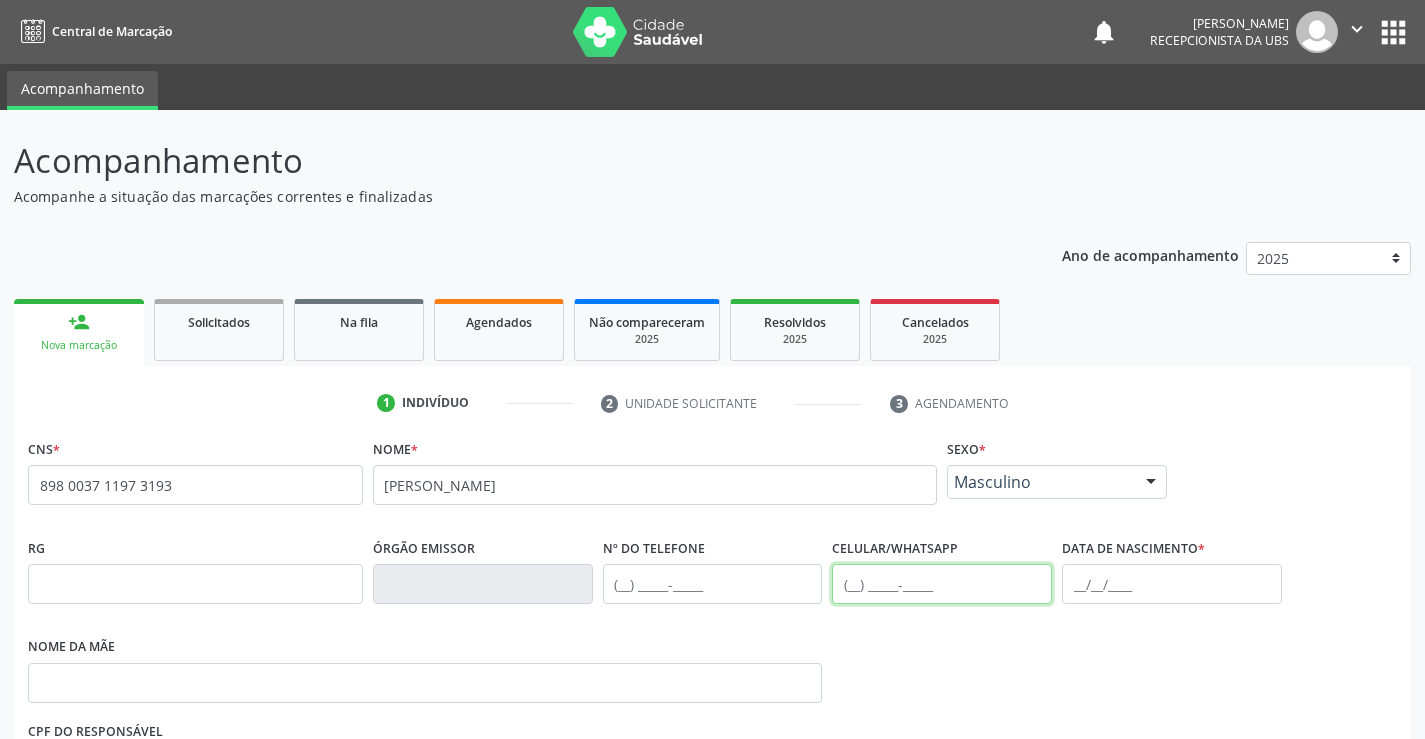 click at bounding box center (942, 584) 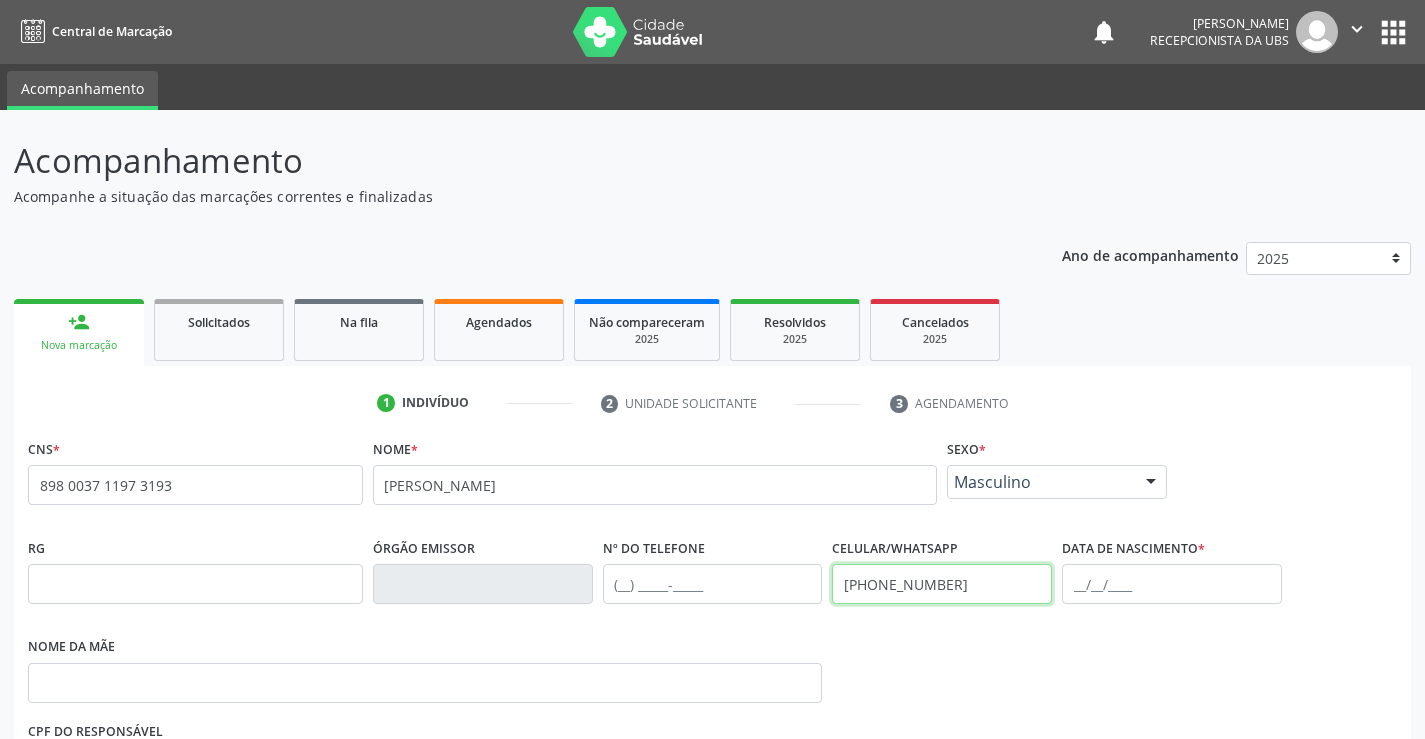type on "[PHONE_NUMBER]" 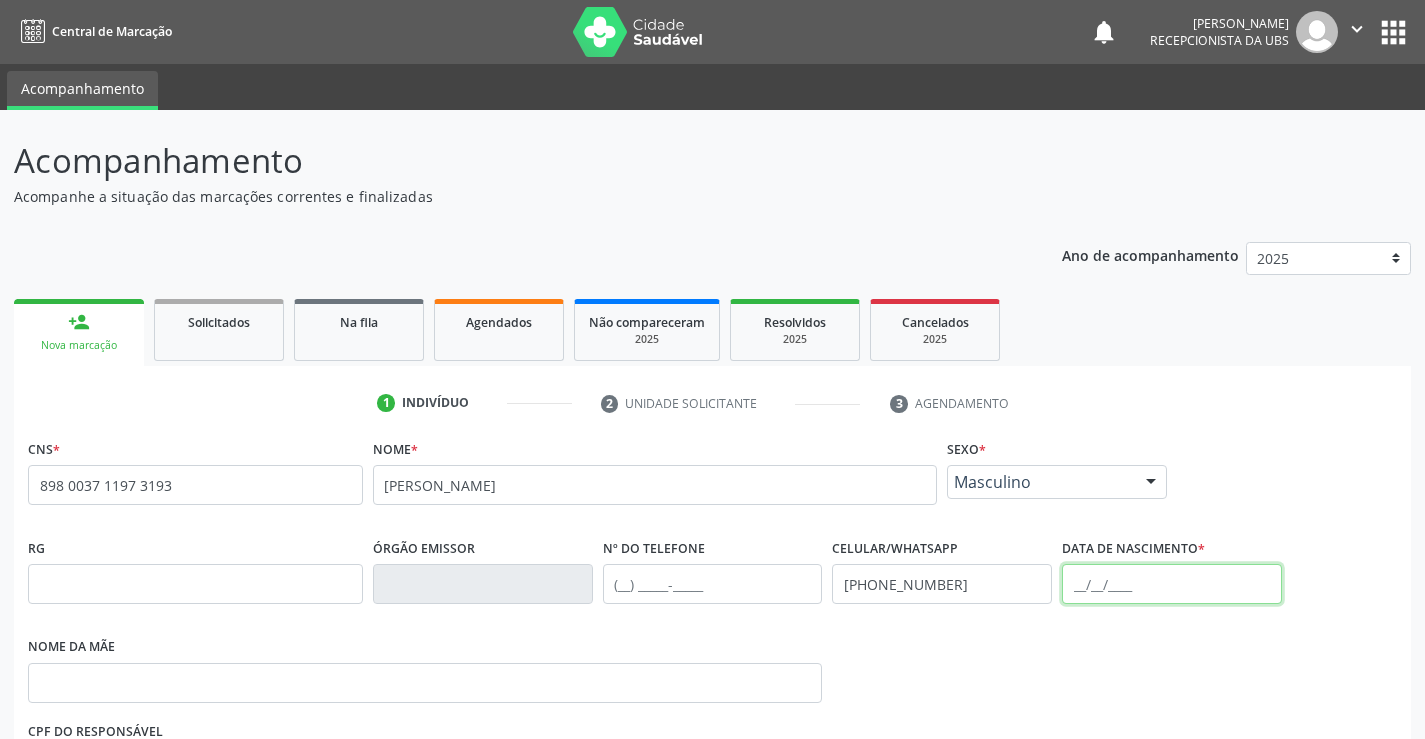 click at bounding box center [1172, 584] 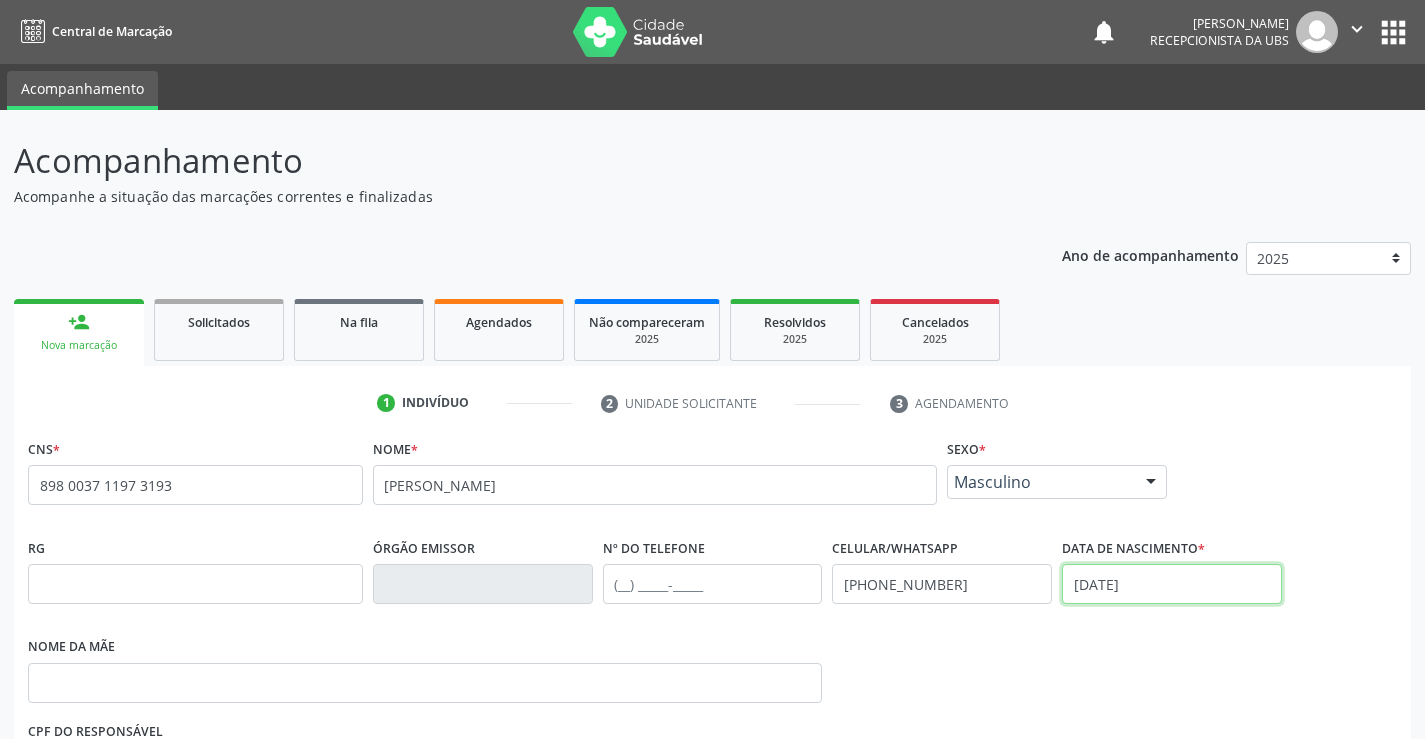 type on "[DATE]" 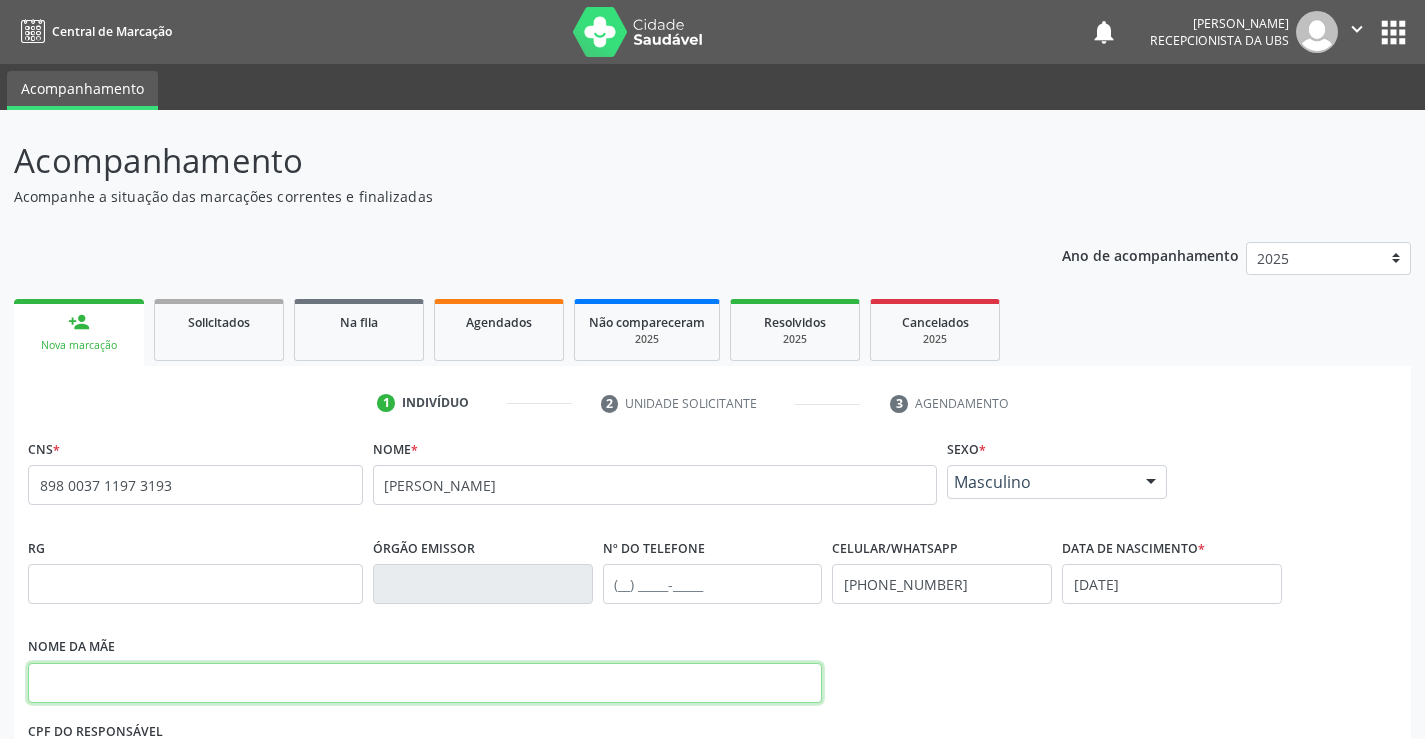 click at bounding box center (425, 683) 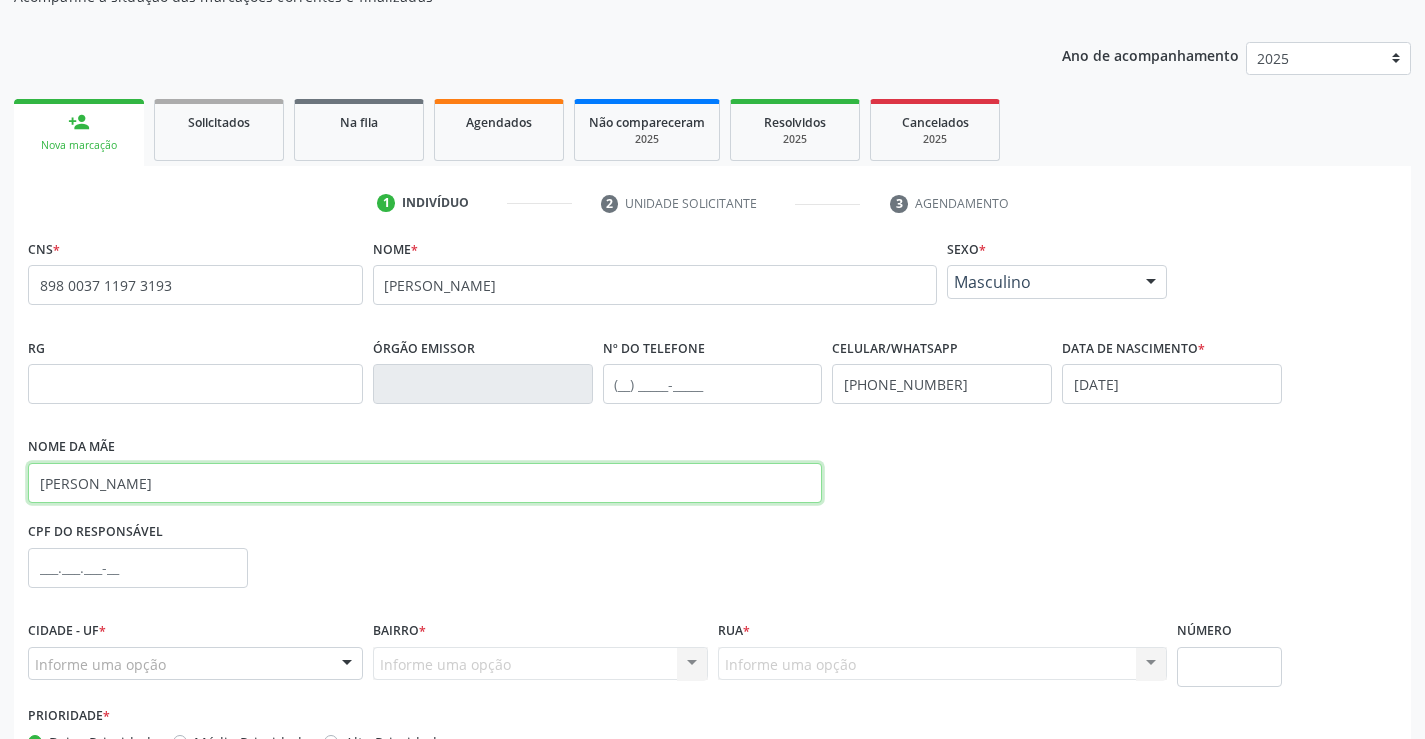 scroll, scrollTop: 331, scrollLeft: 0, axis: vertical 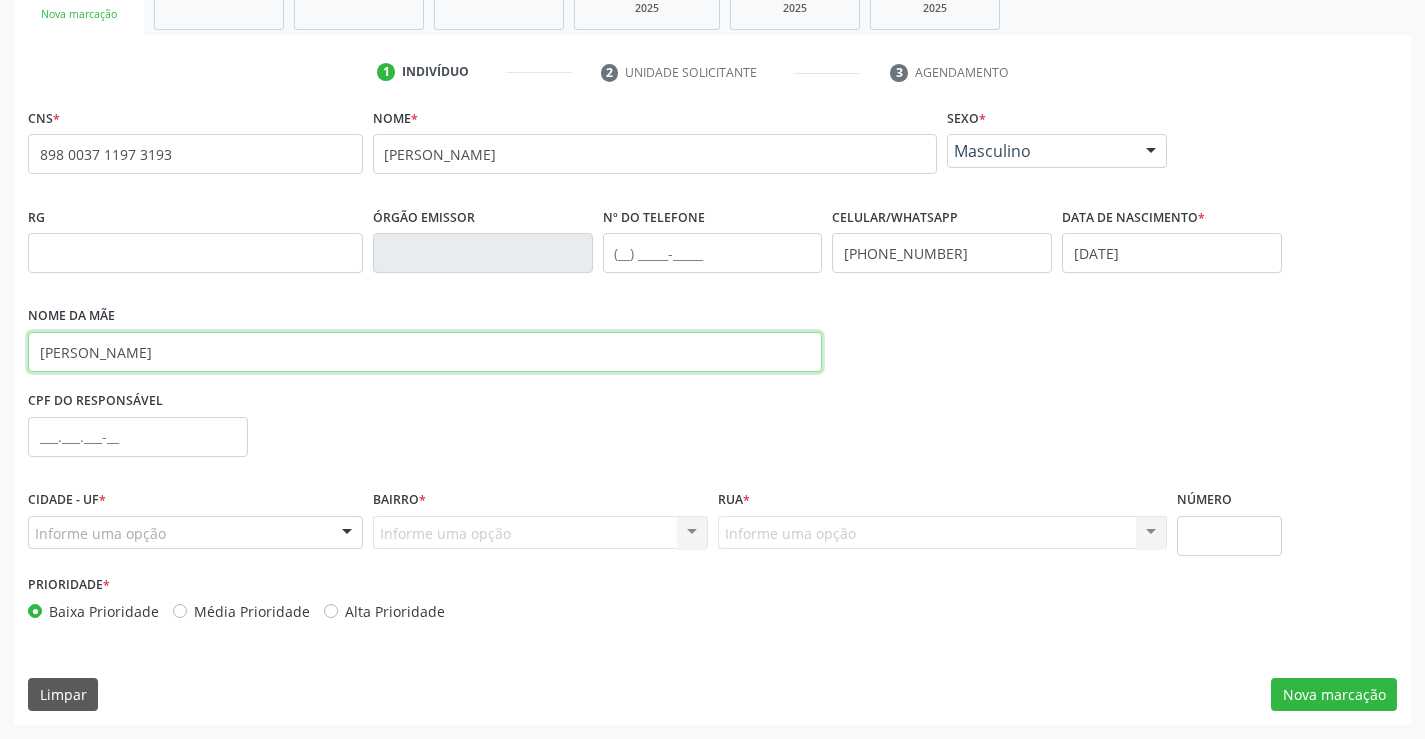 type on "[PERSON_NAME]" 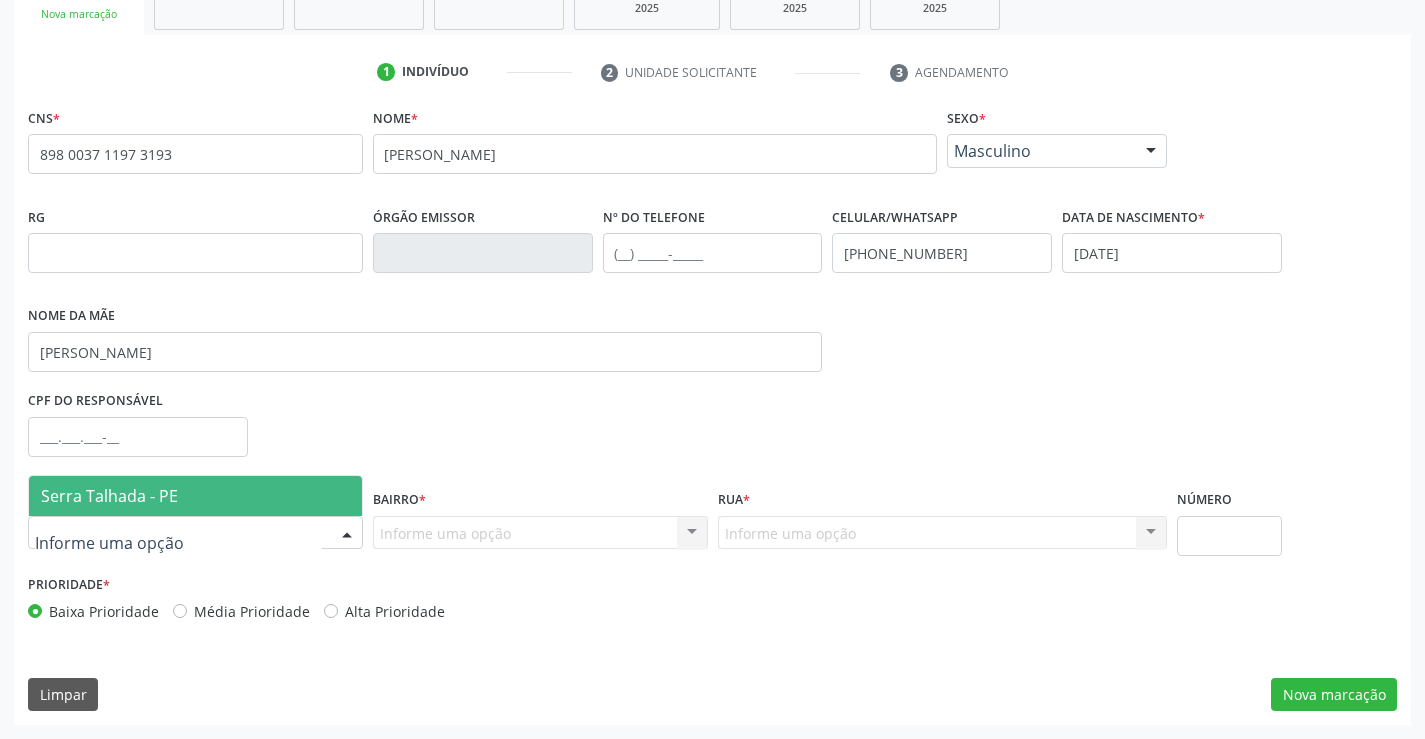 click at bounding box center (347, 534) 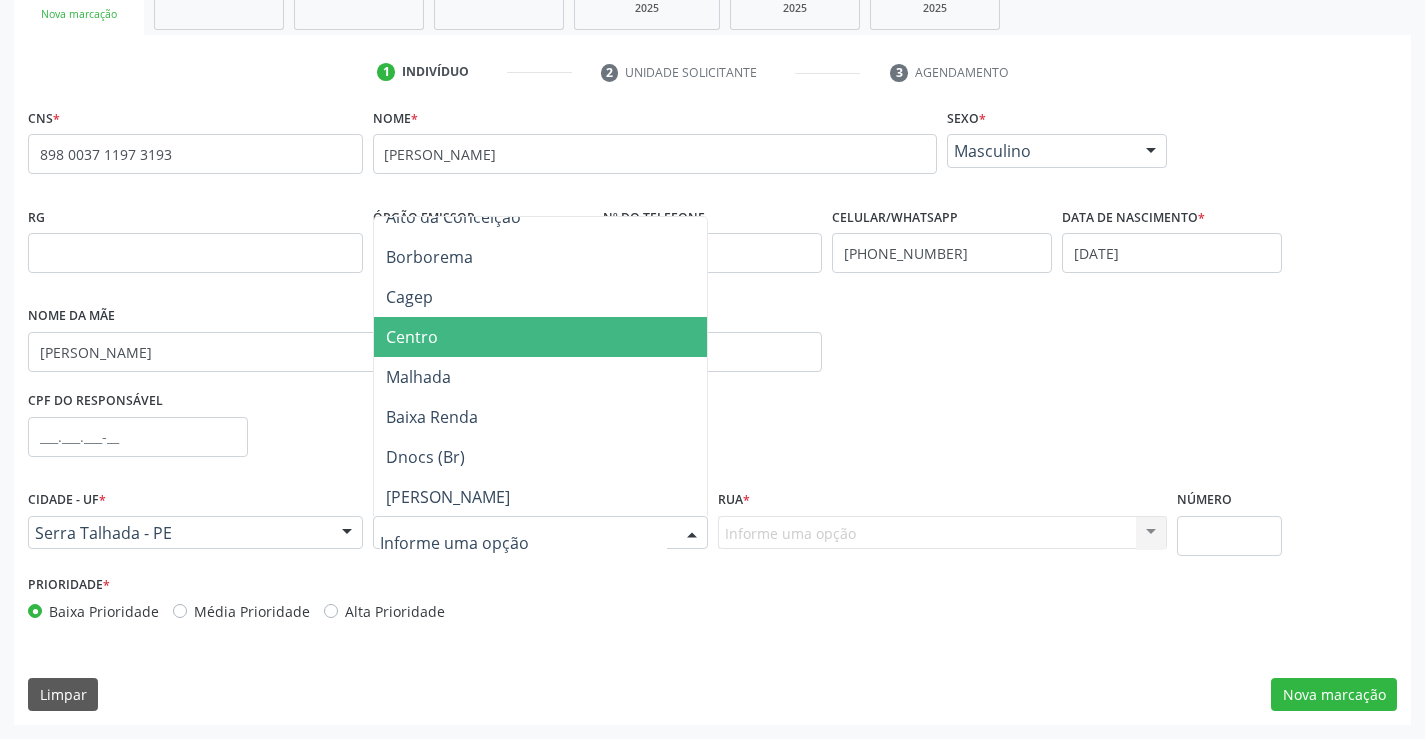 scroll, scrollTop: 300, scrollLeft: 0, axis: vertical 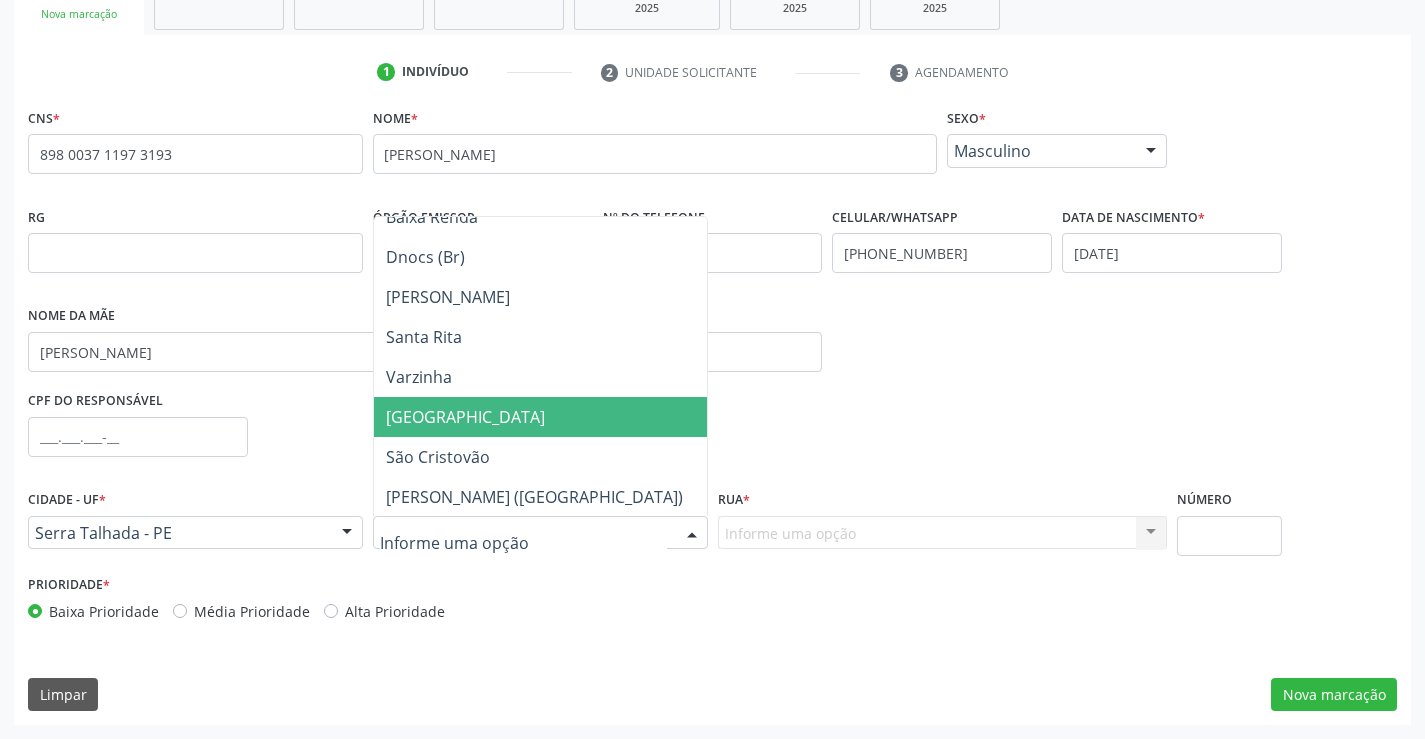 click on "[GEOGRAPHIC_DATA]" at bounding box center [540, 417] 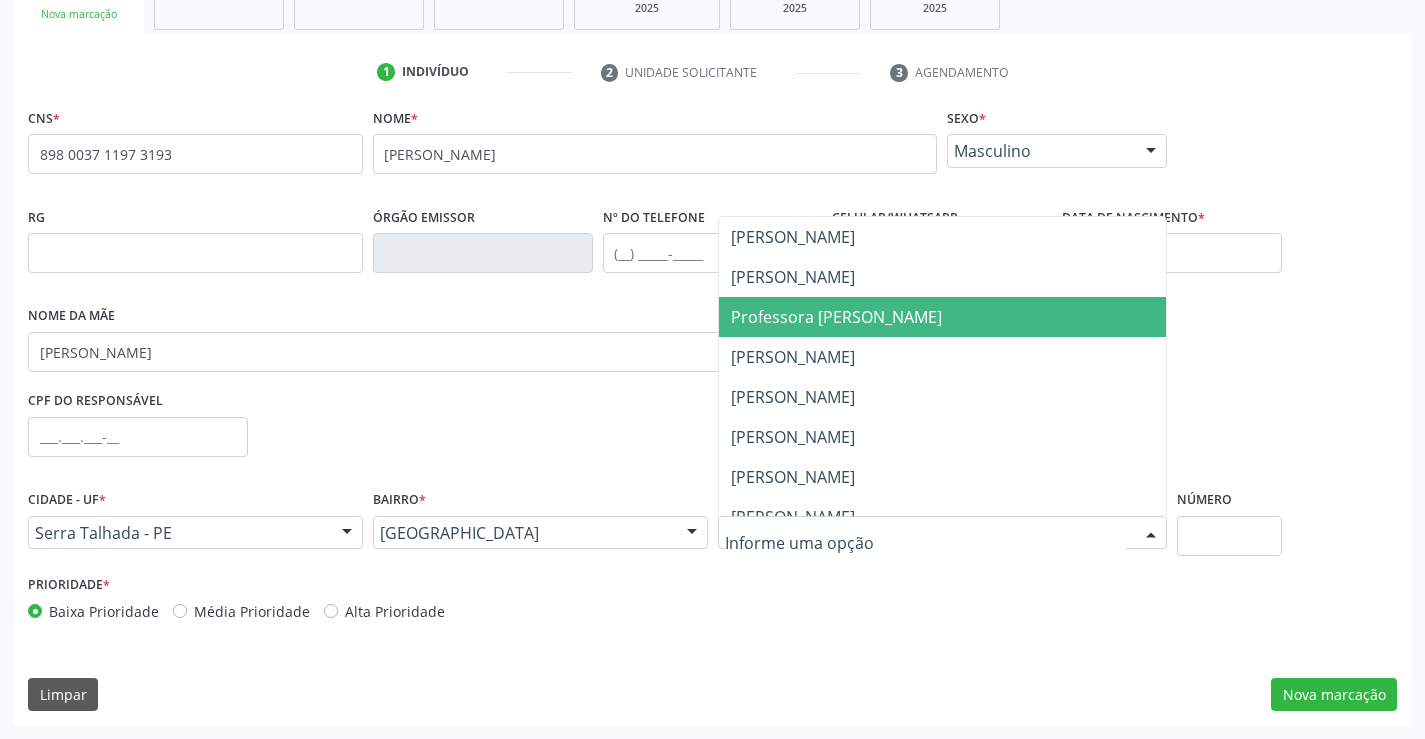 click on "Professora [PERSON_NAME]" at bounding box center [836, 317] 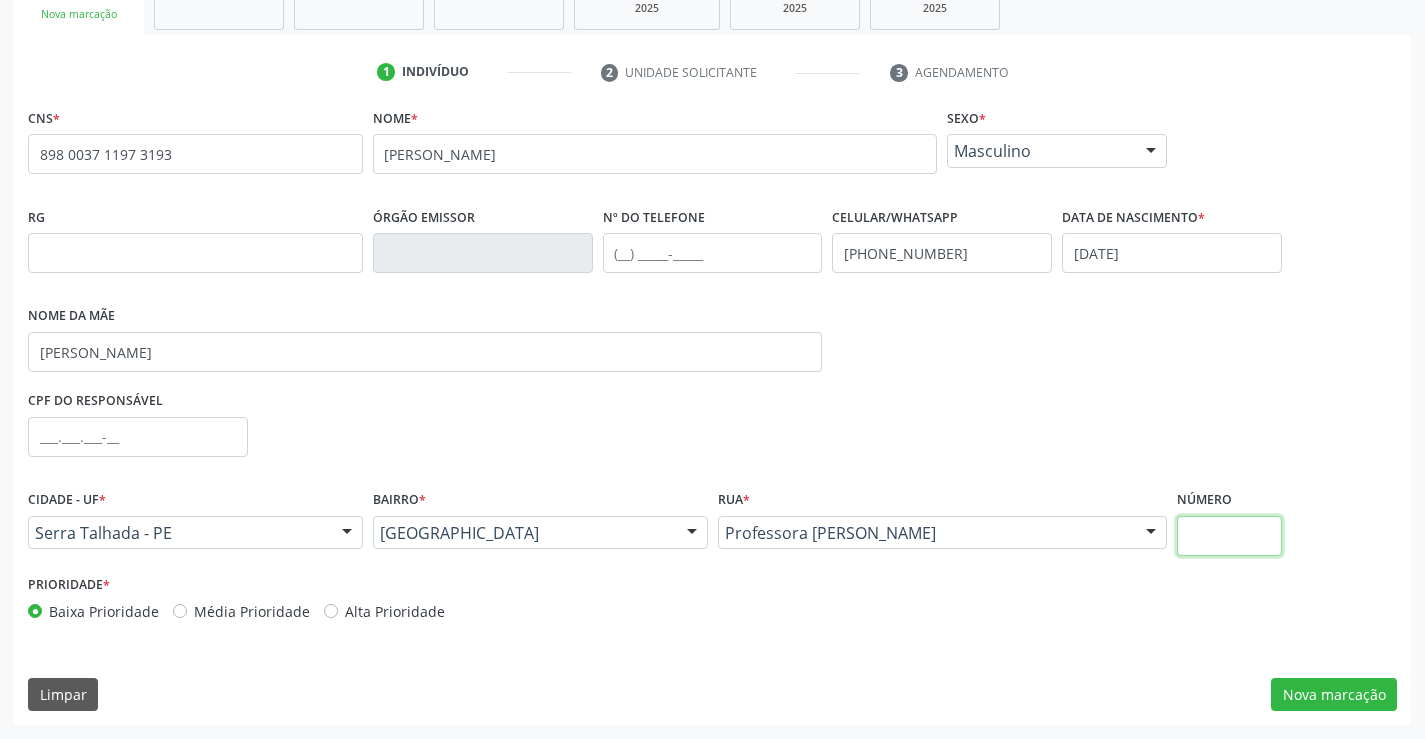 click at bounding box center (1229, 536) 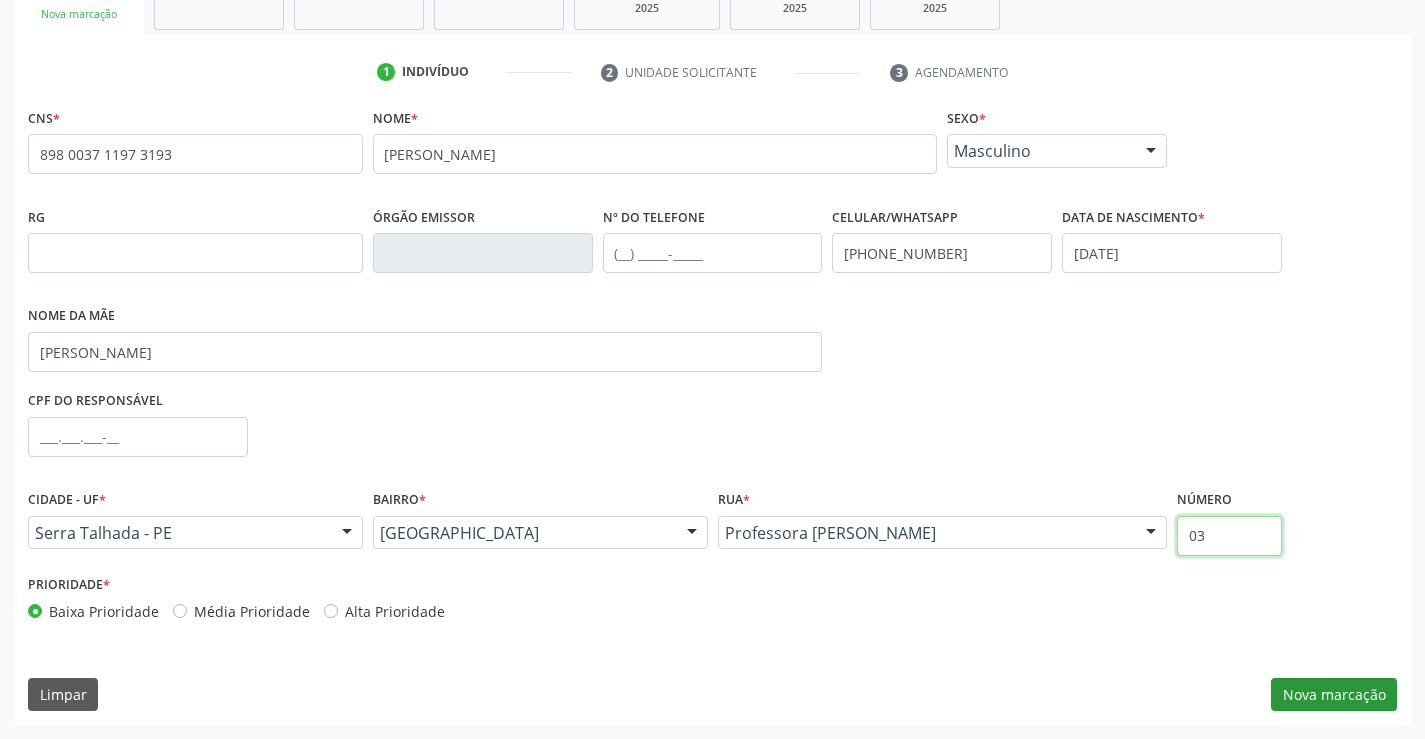 type on "03" 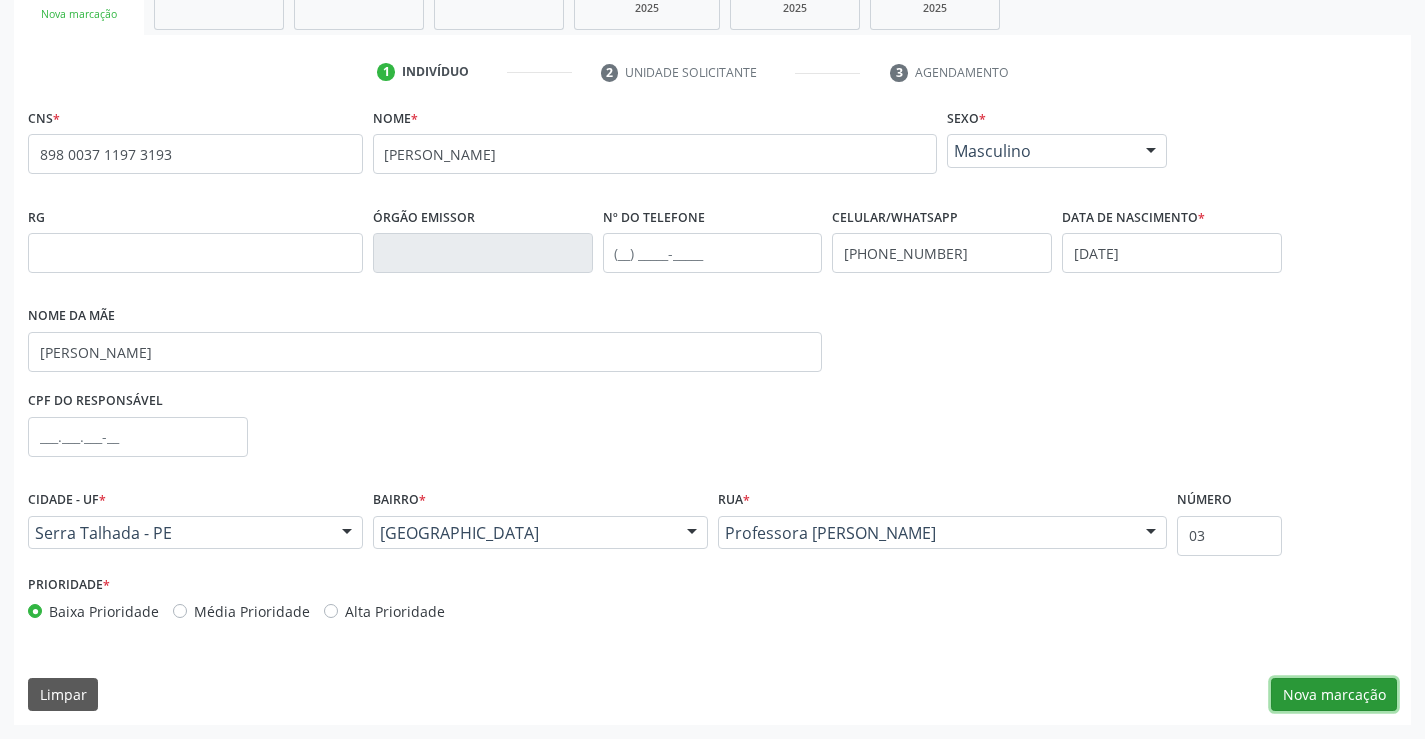 click on "Nova marcação" at bounding box center (1334, 695) 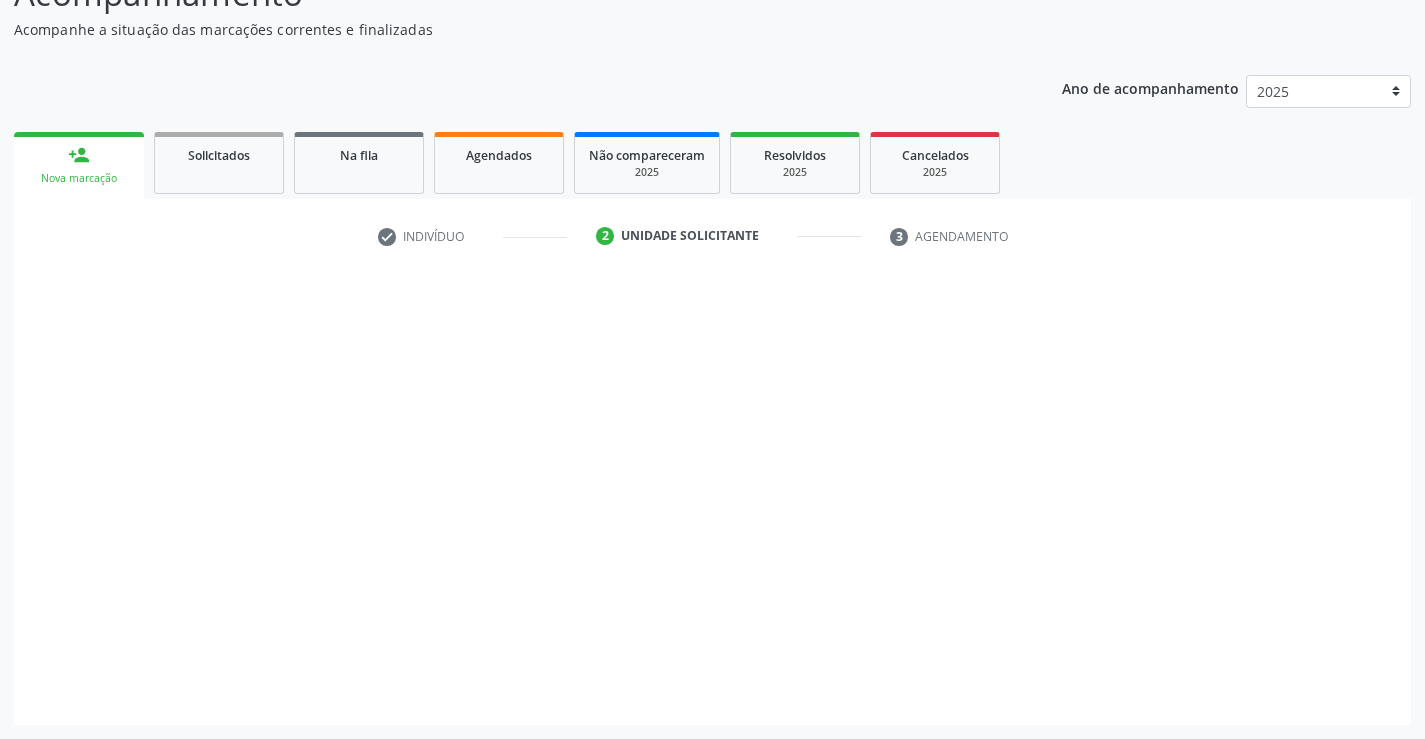 scroll, scrollTop: 167, scrollLeft: 0, axis: vertical 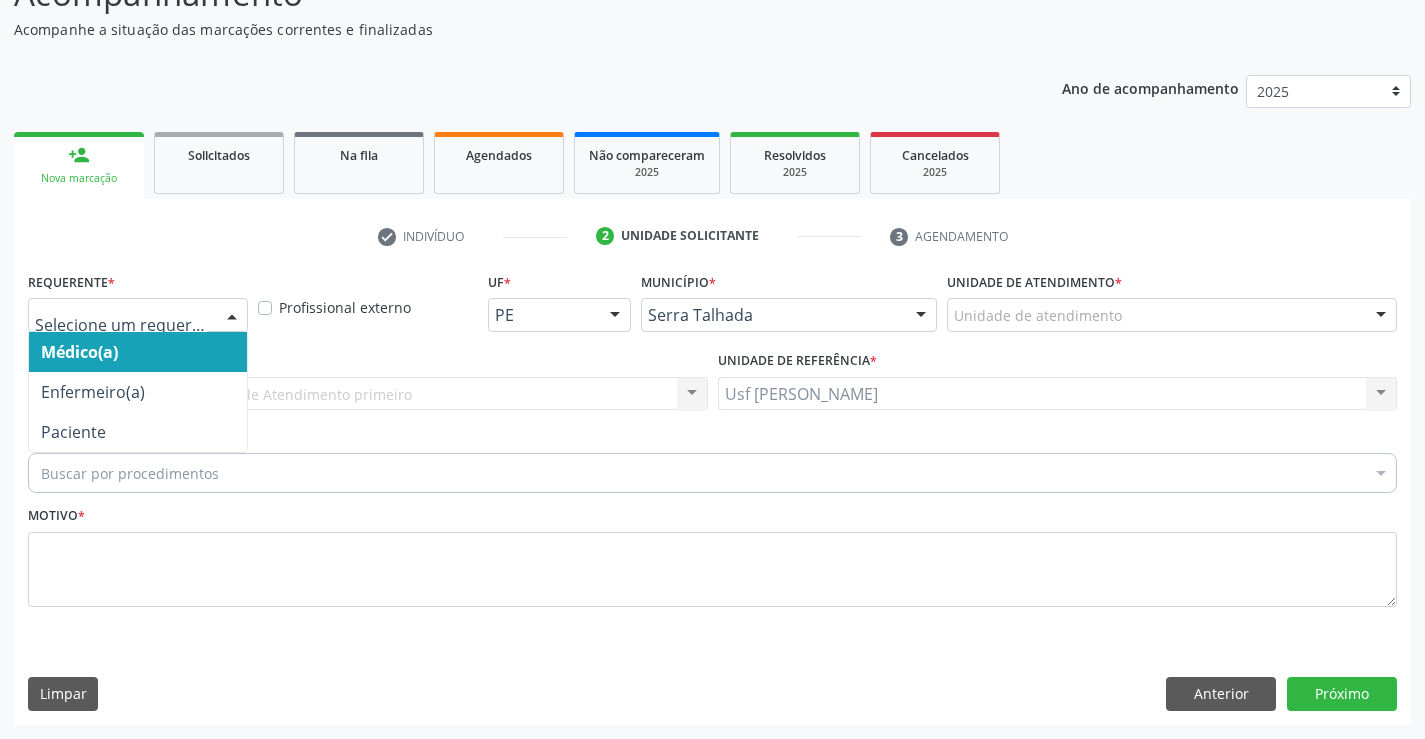 click at bounding box center [232, 316] 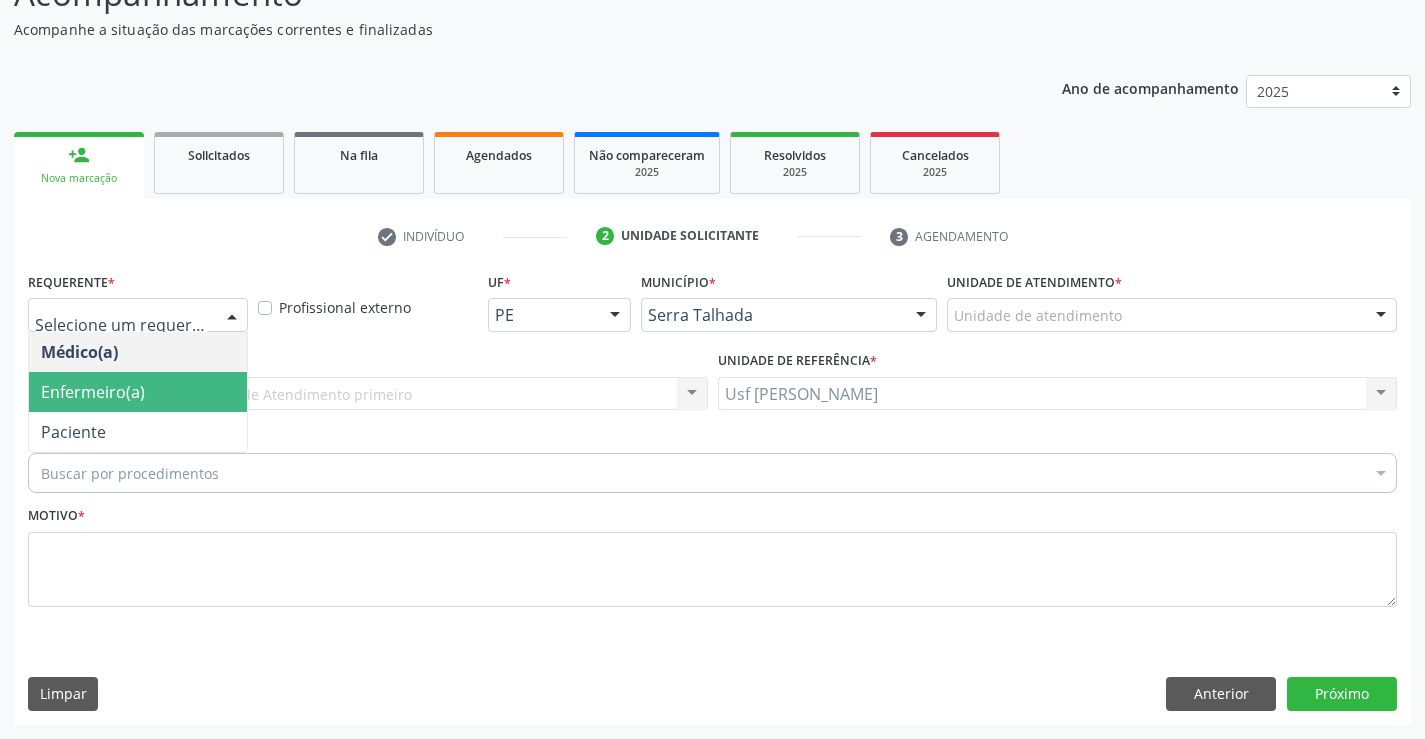click on "Enfermeiro(a)" at bounding box center (138, 392) 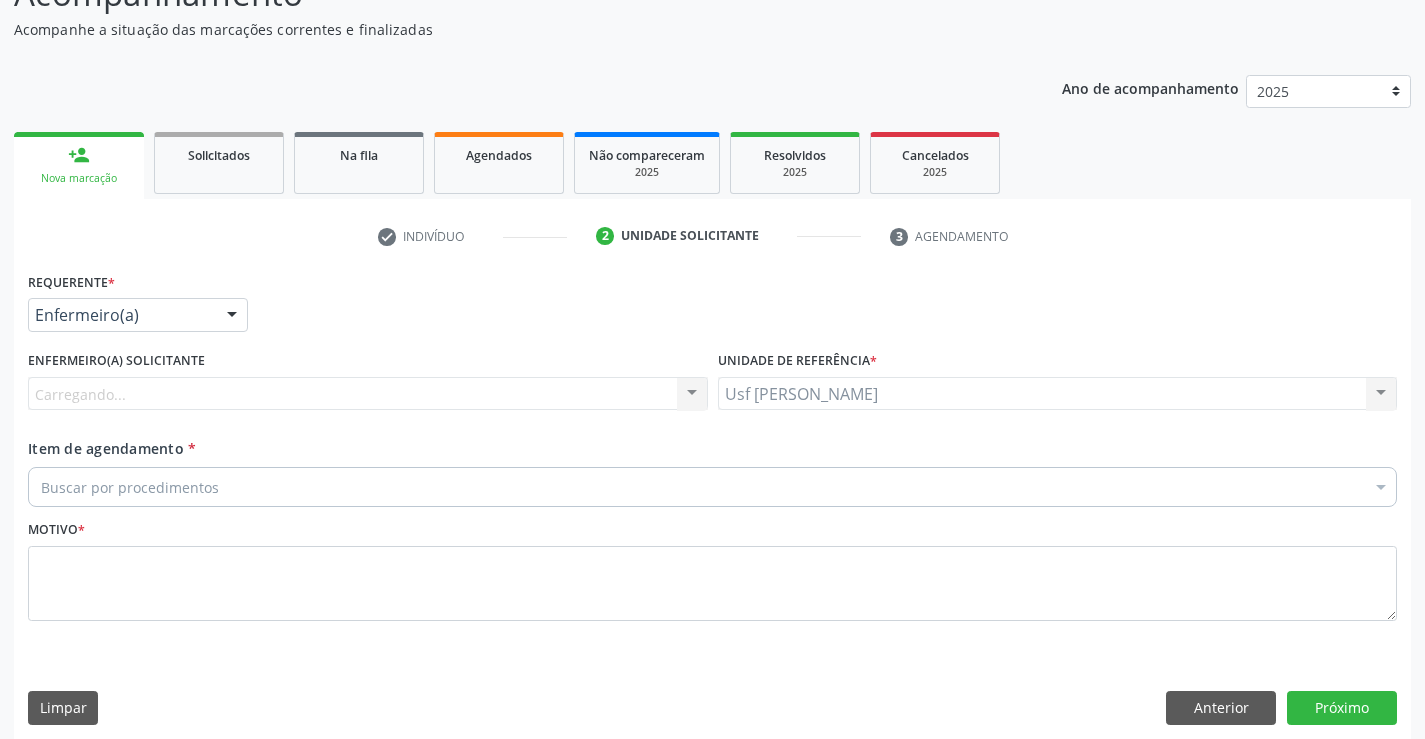 click at bounding box center [232, 316] 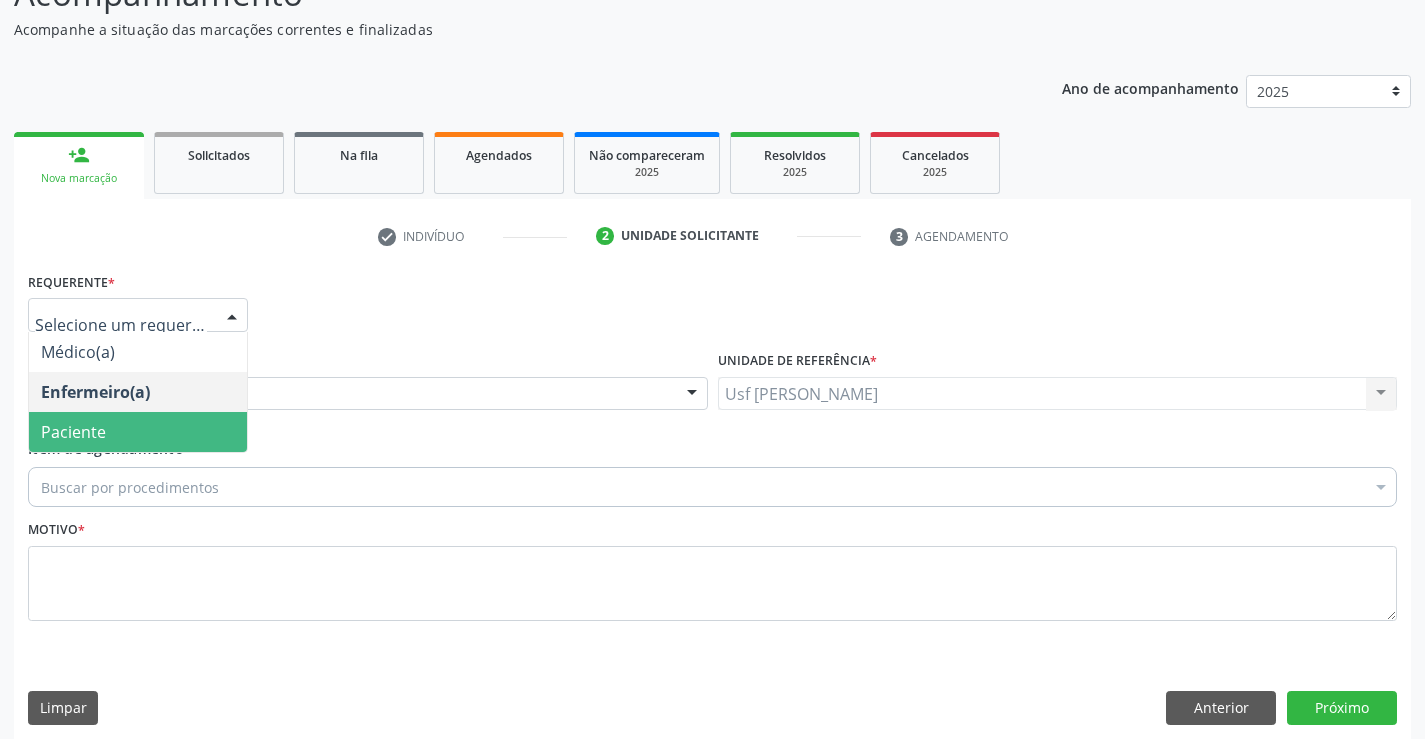 click on "Paciente" at bounding box center [138, 432] 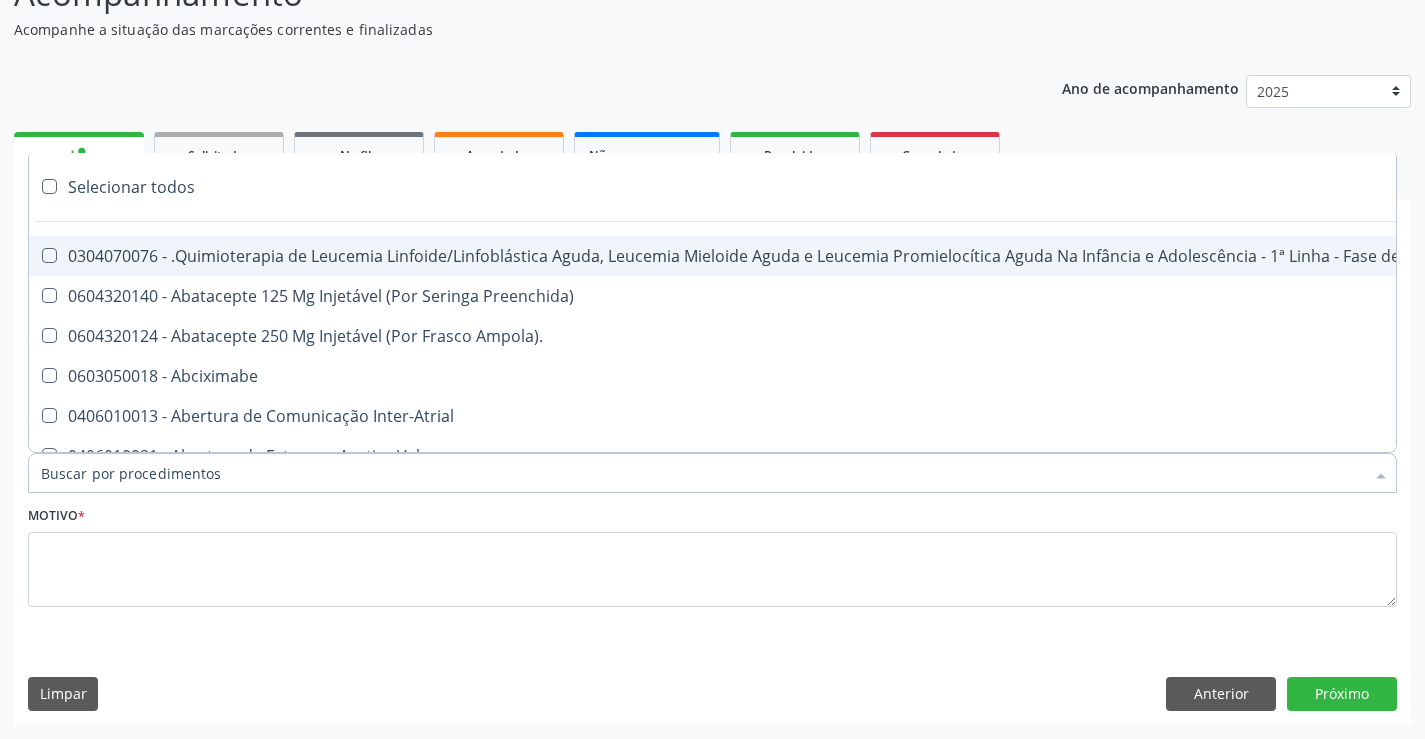 click on "Item de agendamento
*" at bounding box center (702, 473) 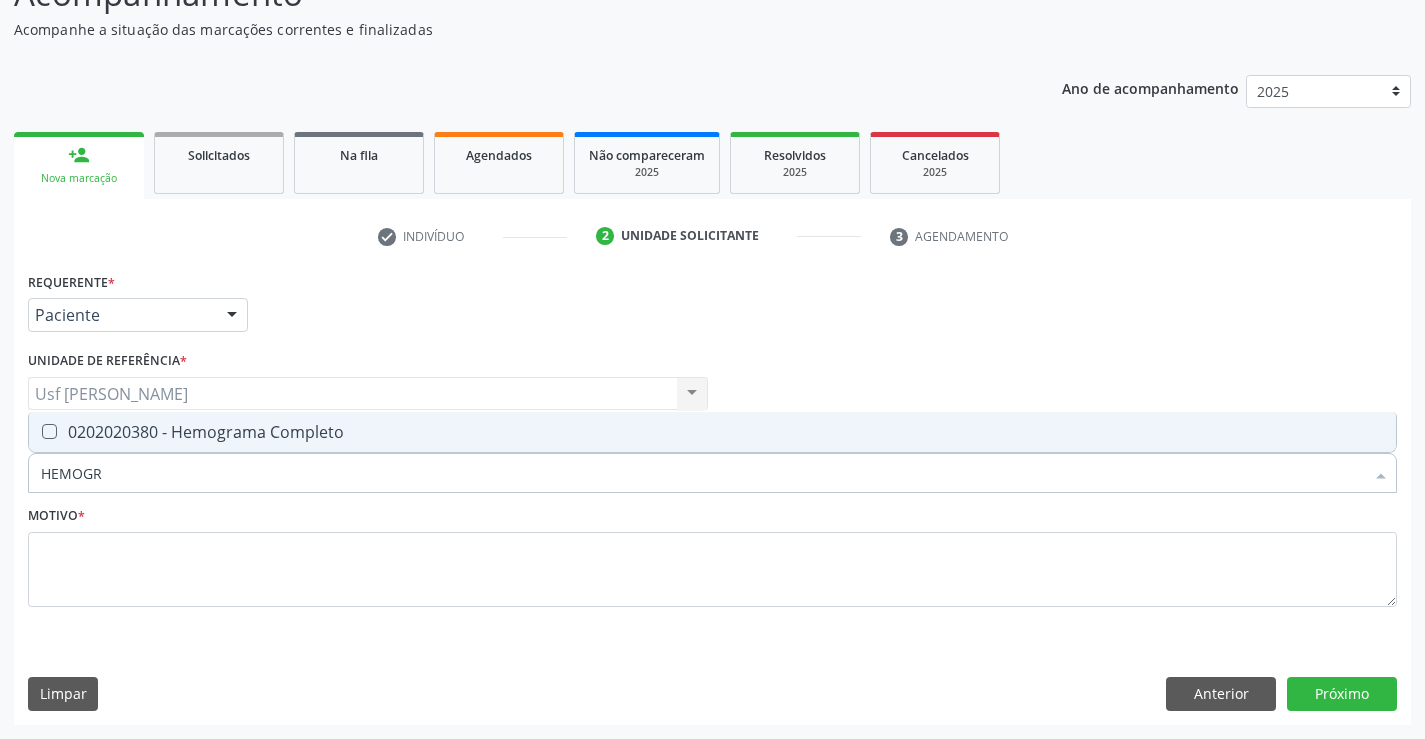 type on "HEMOGRA" 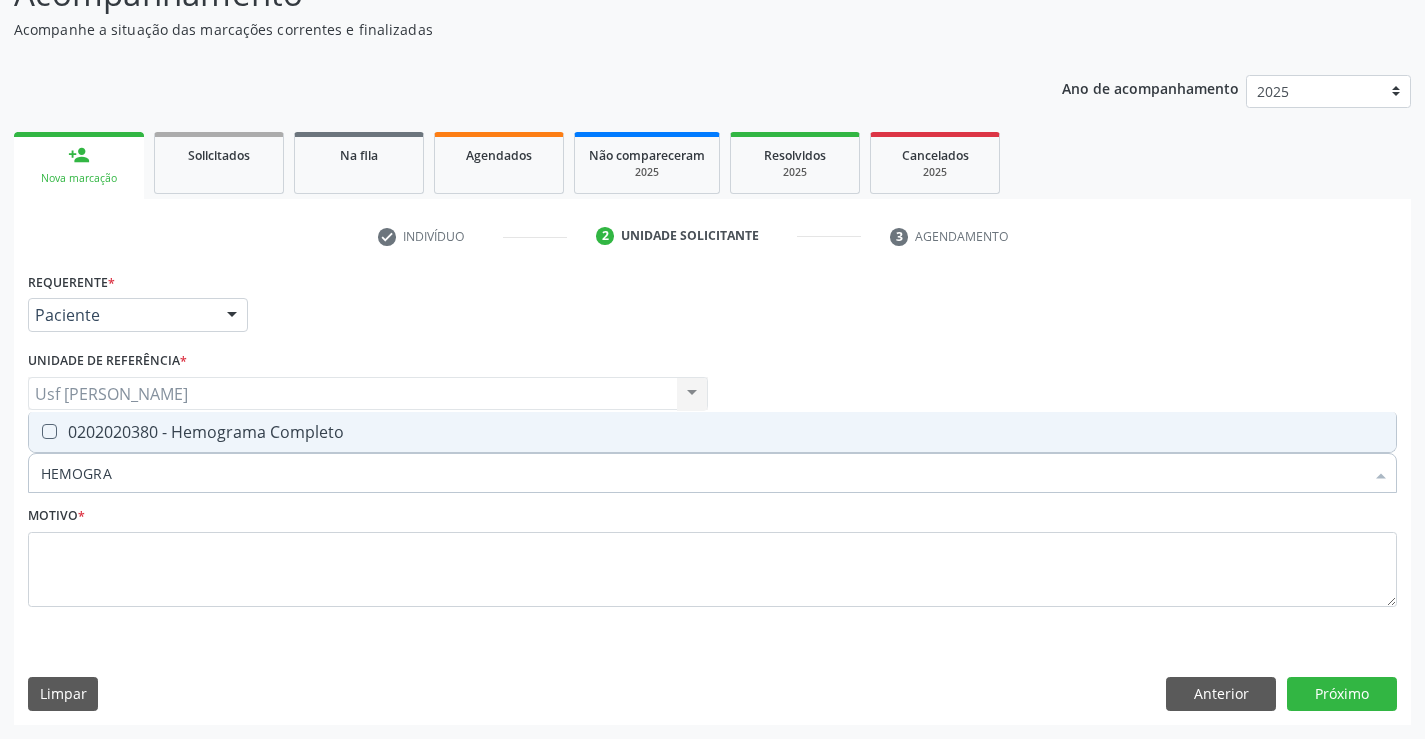click at bounding box center (49, 431) 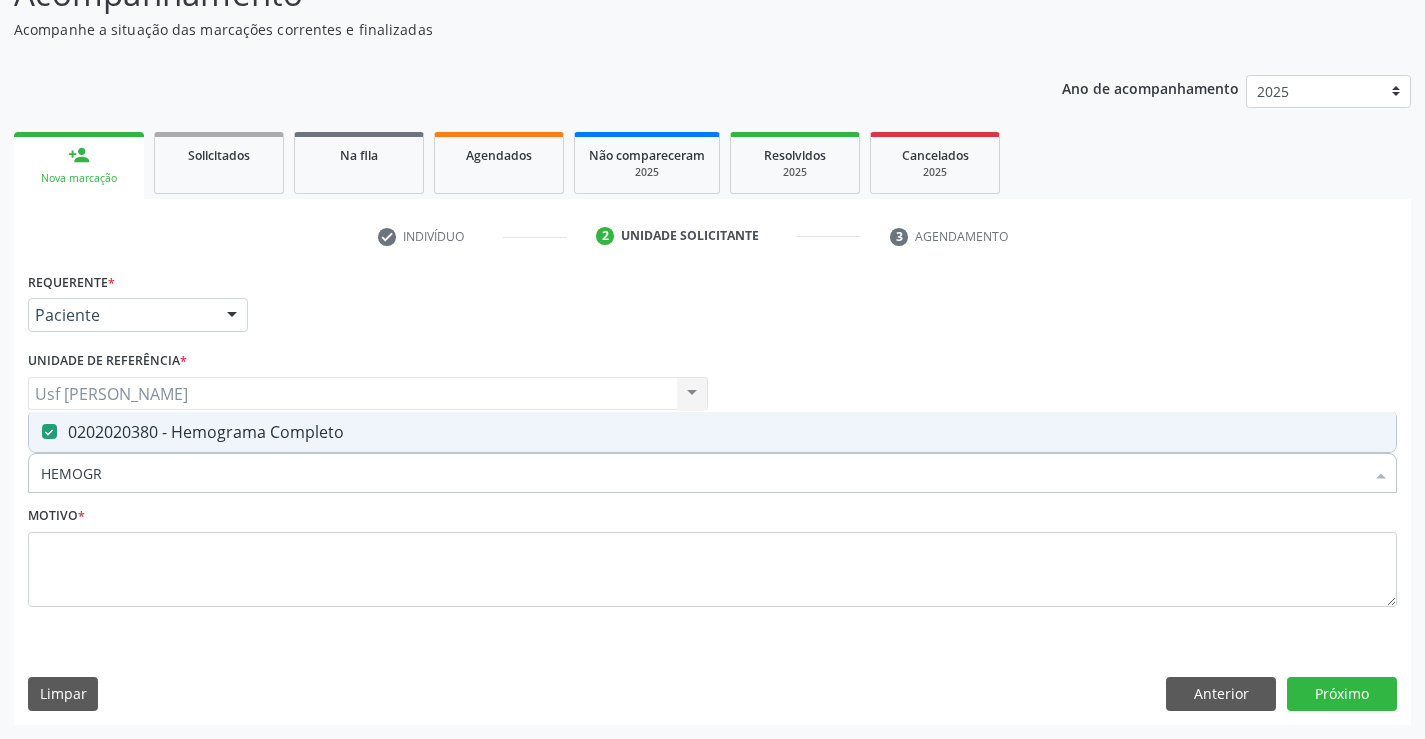 type on "HEMOG" 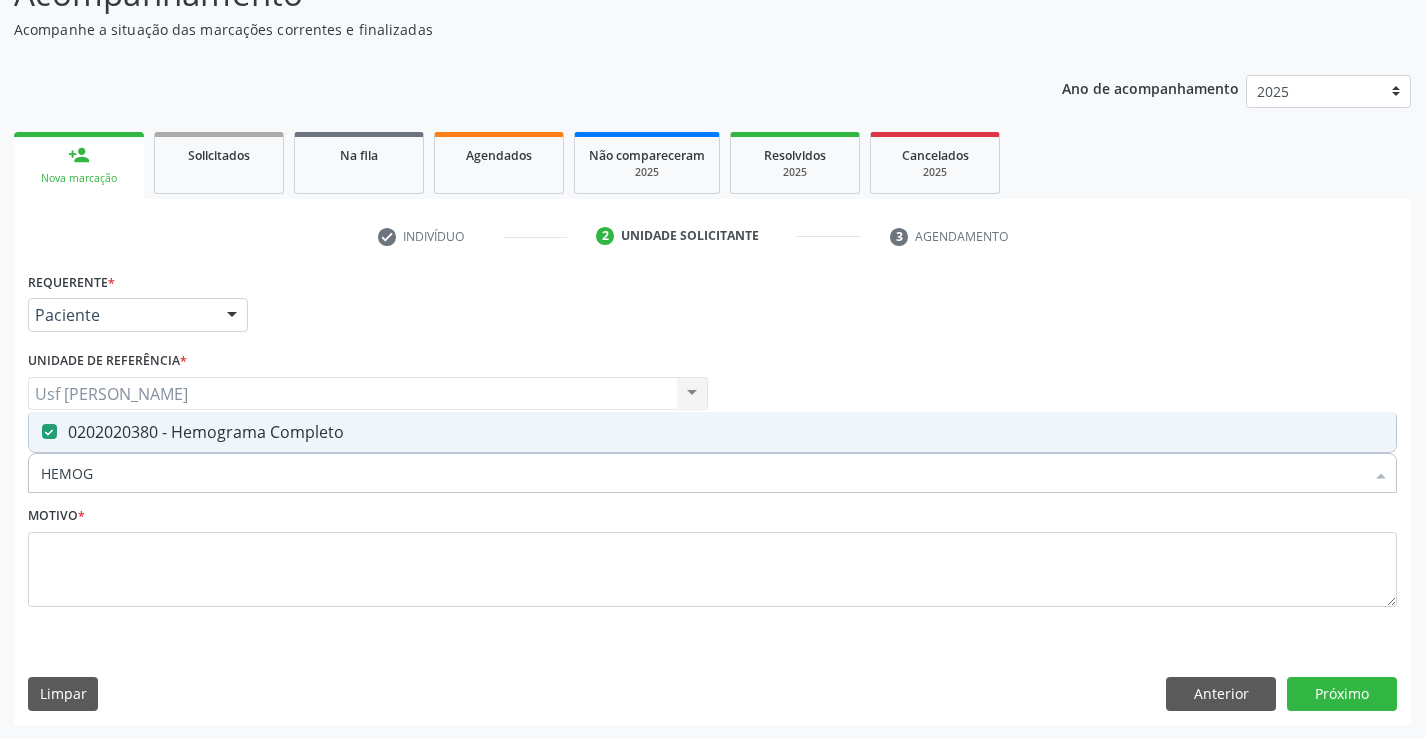 checkbox on "false" 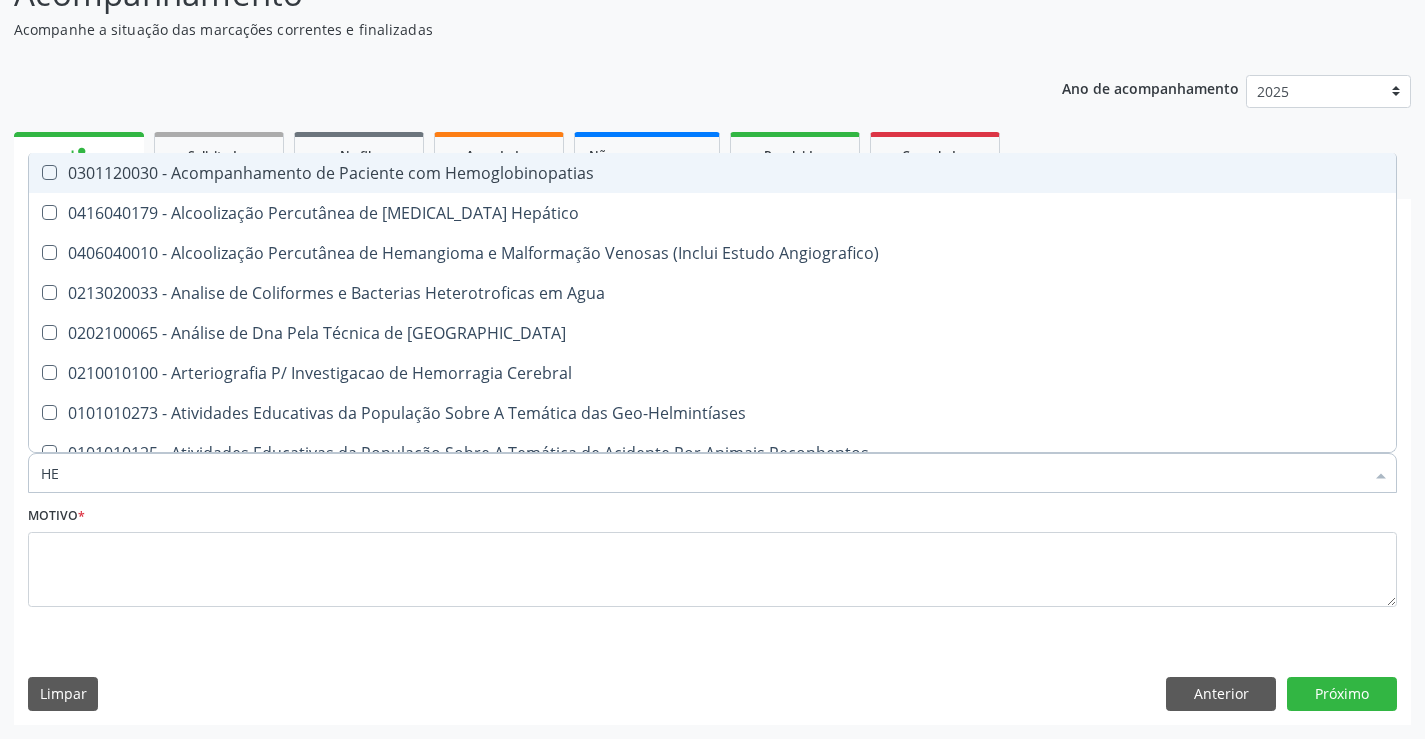 type on "H" 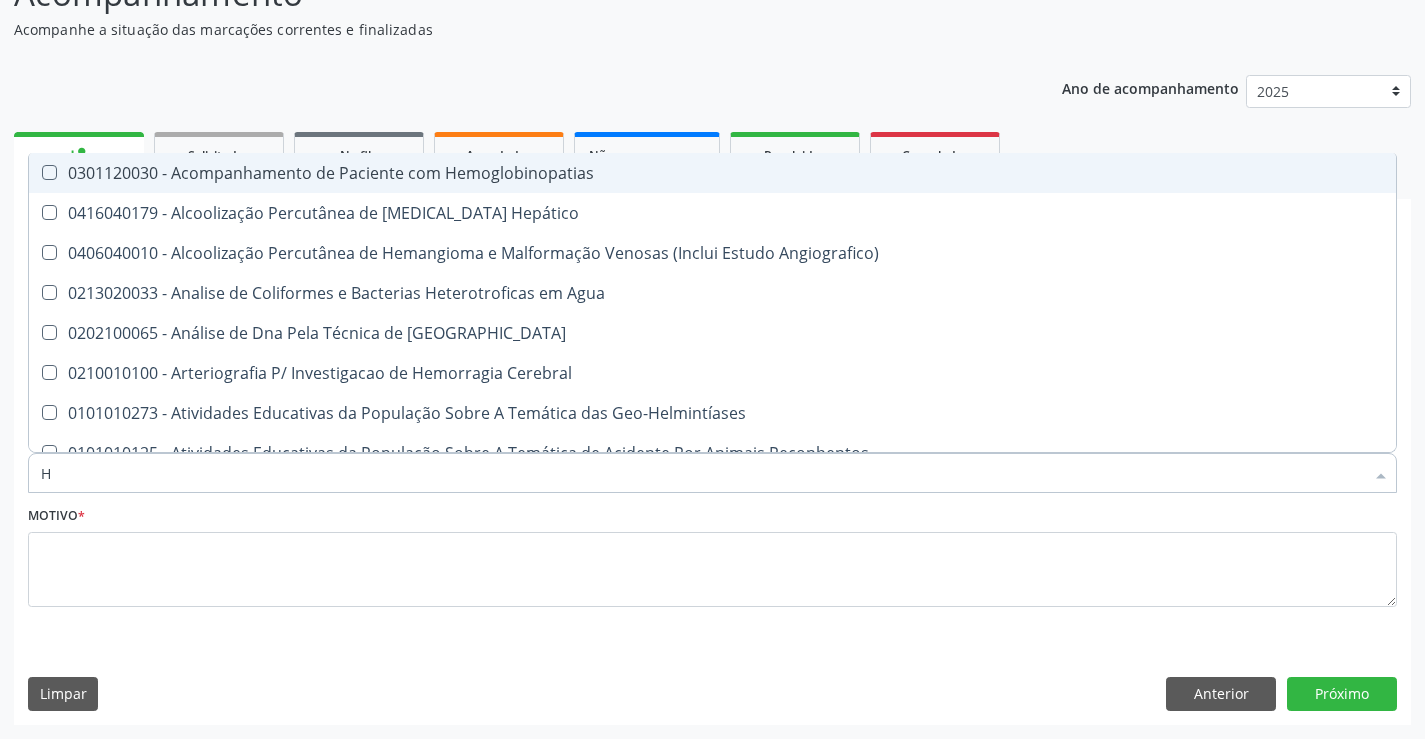 type 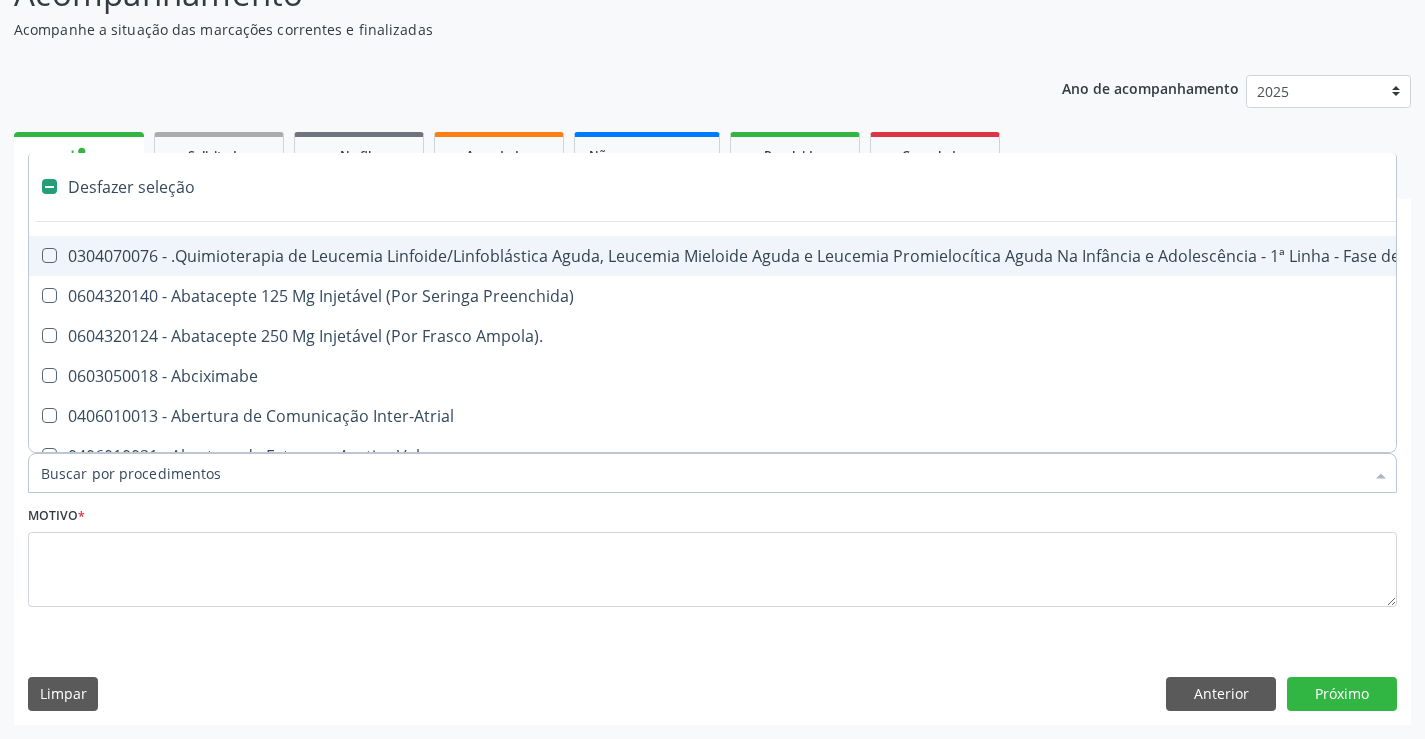 checkbox on "false" 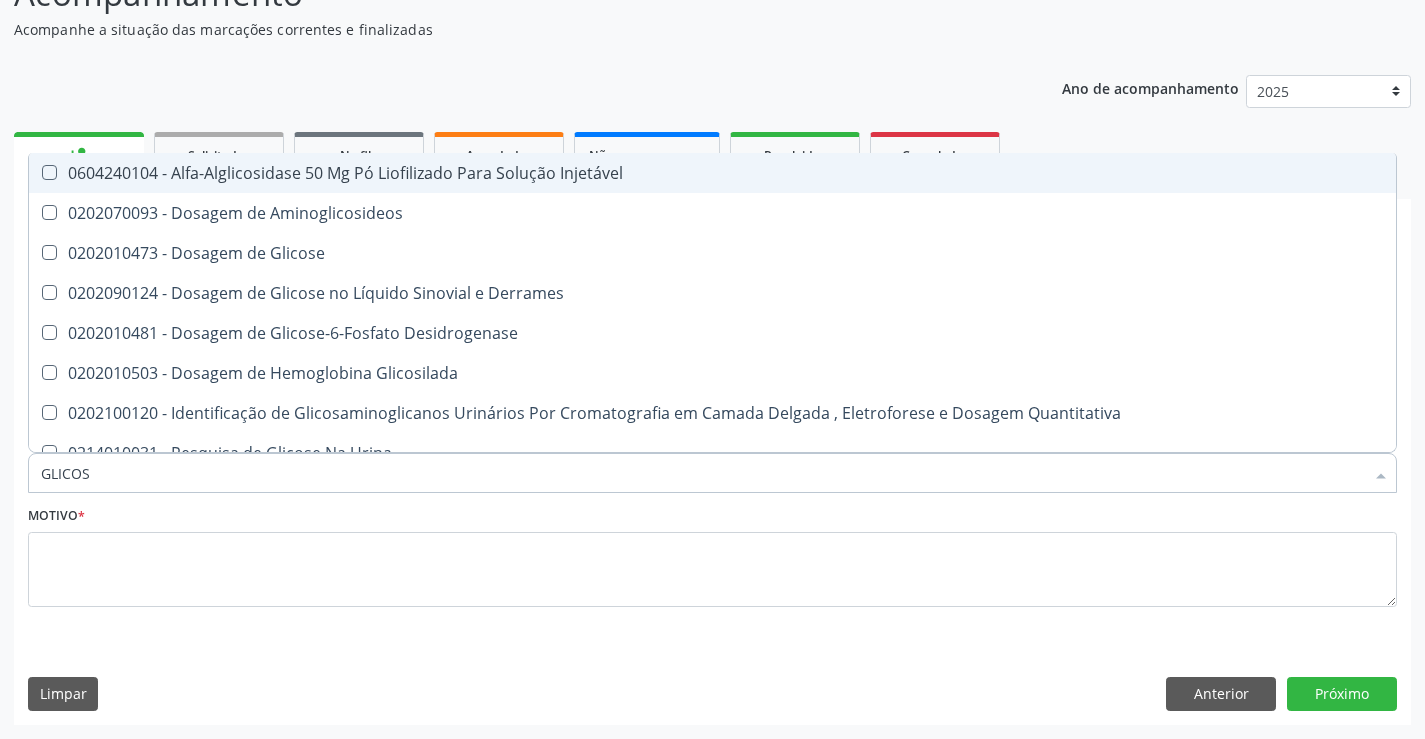 type on "GLICOSE" 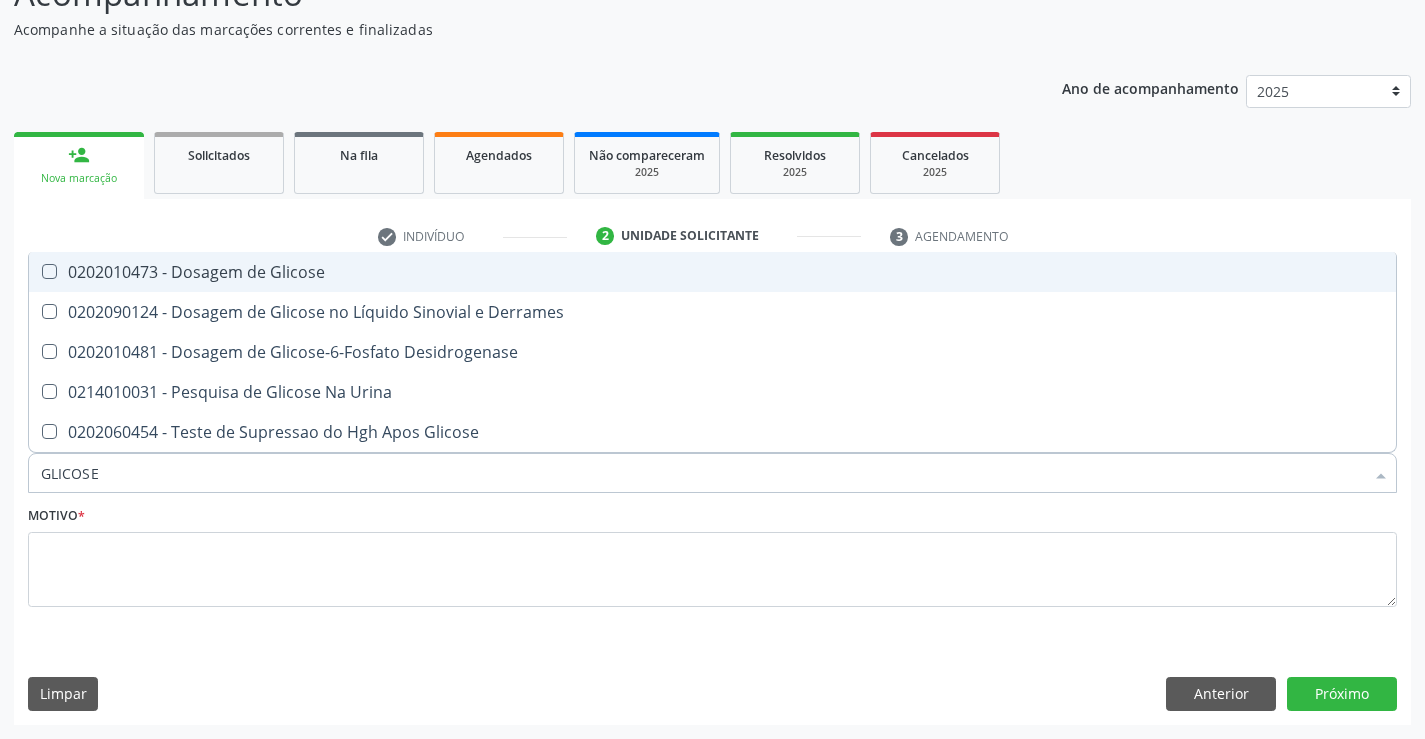 click at bounding box center [49, 271] 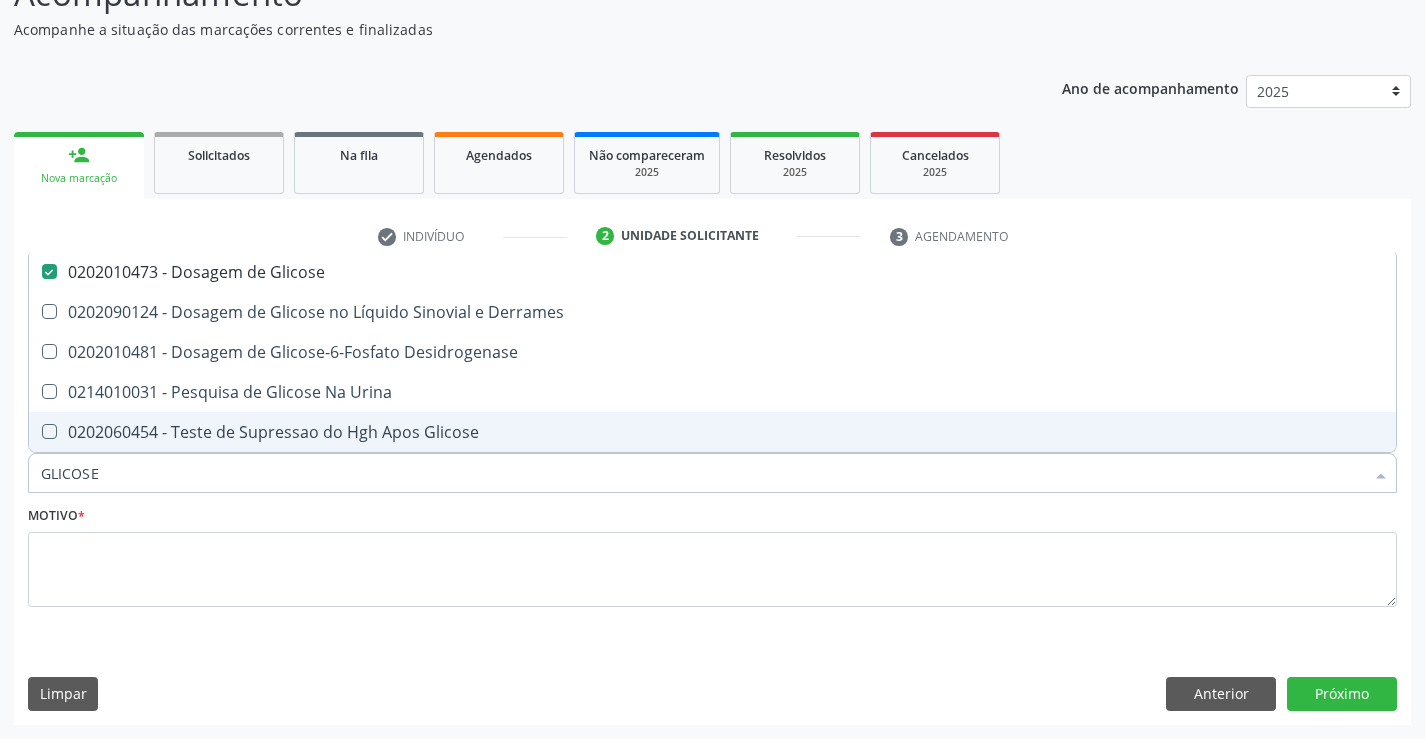 type on "GLICOS" 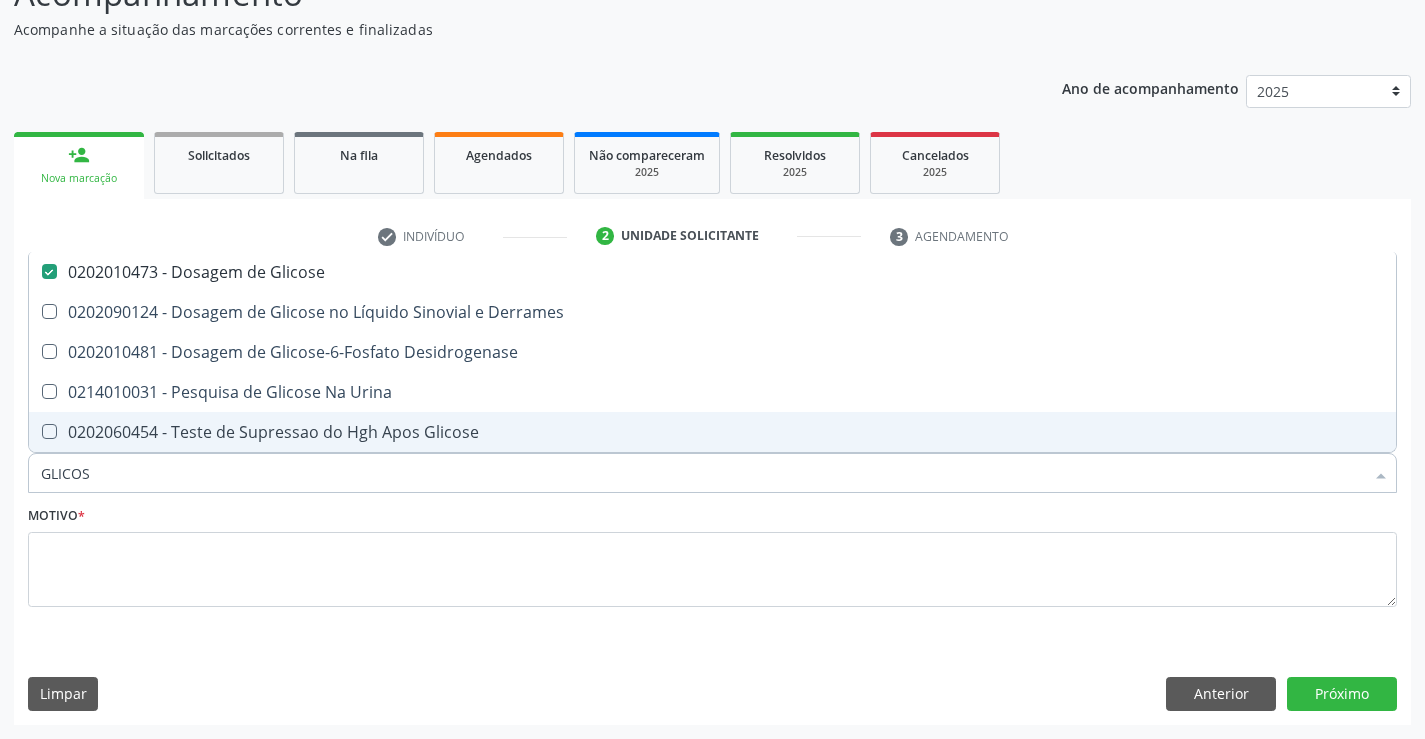 checkbox on "false" 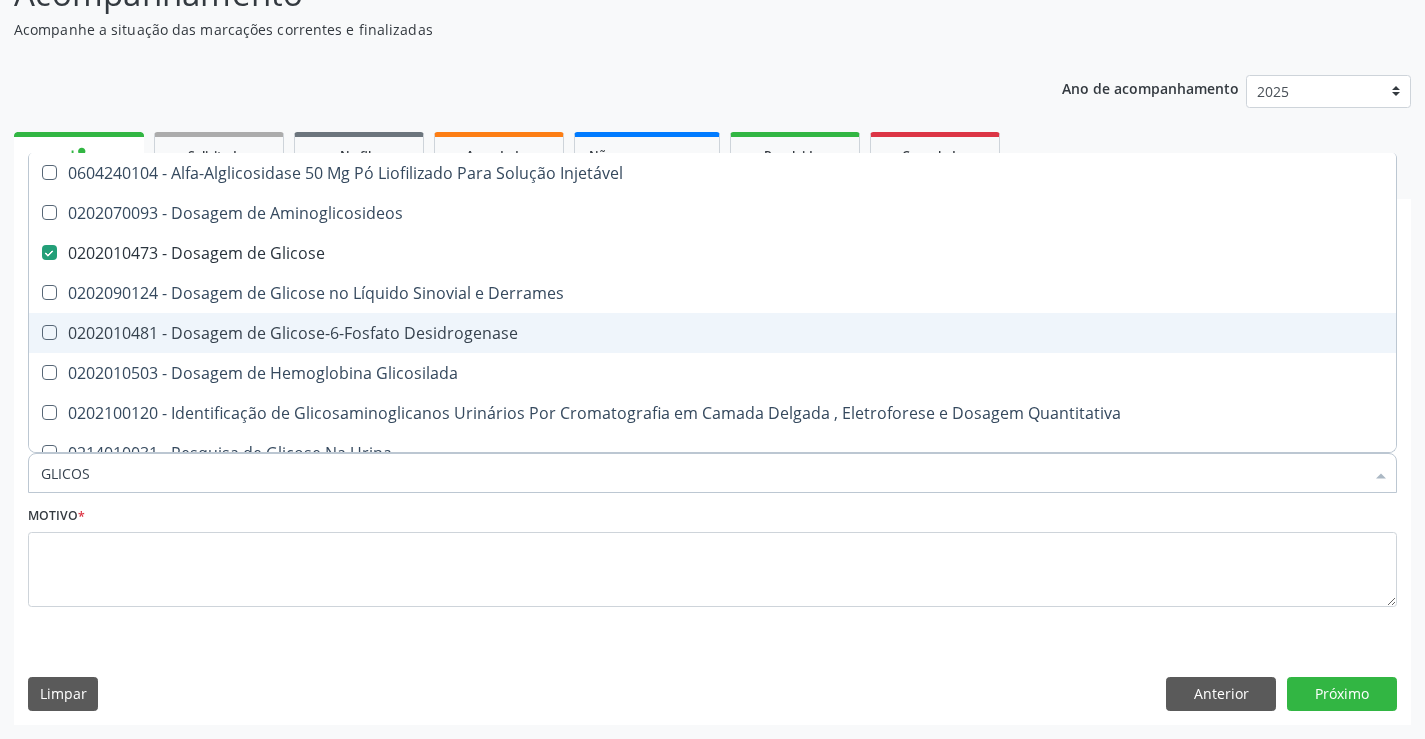 type on "GLICO" 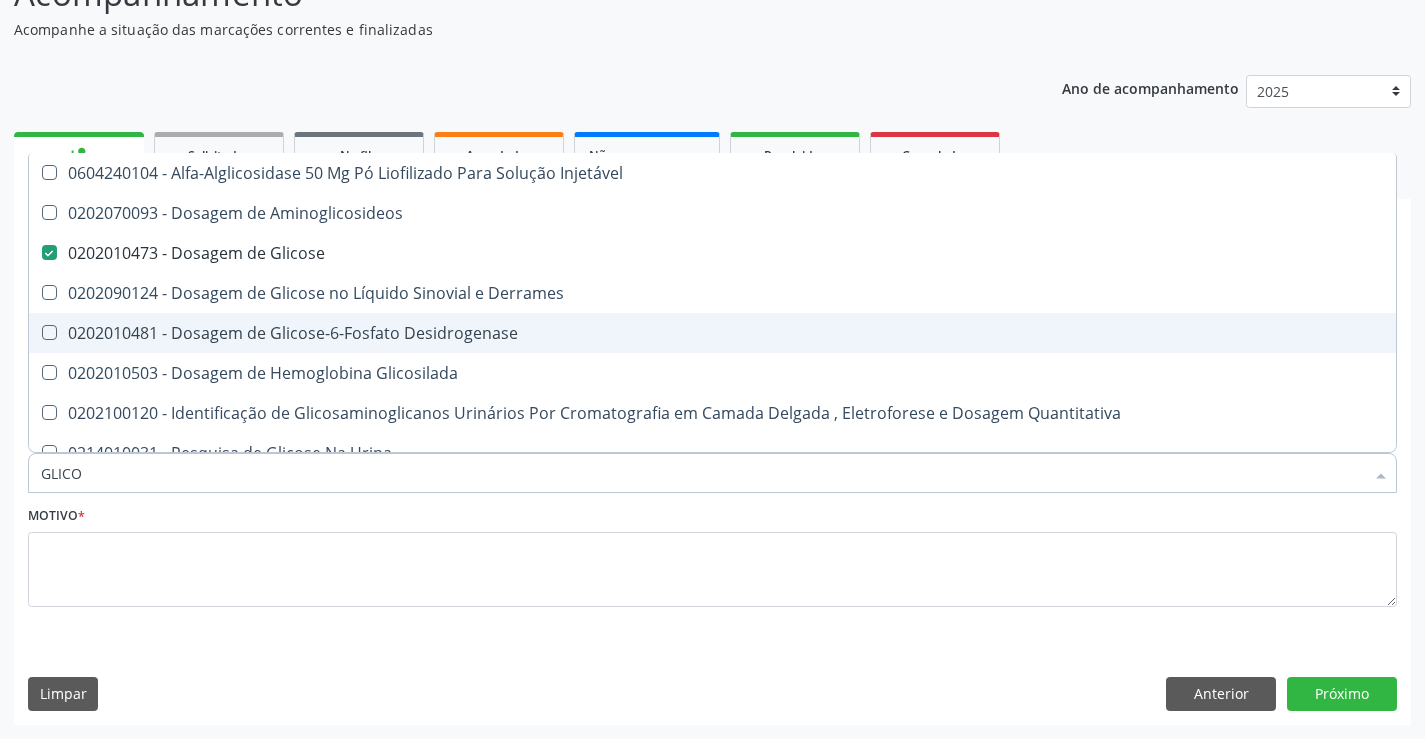 checkbox on "false" 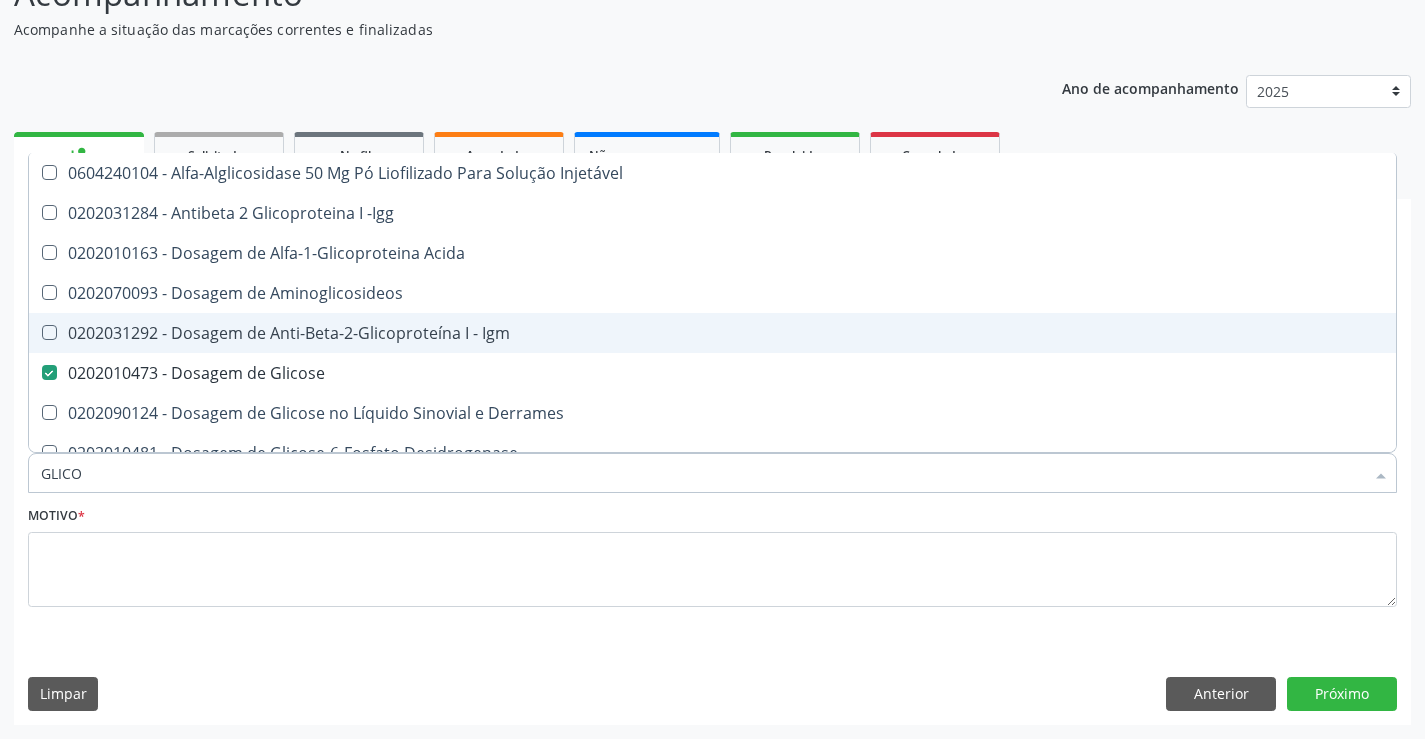 type on "GLIC" 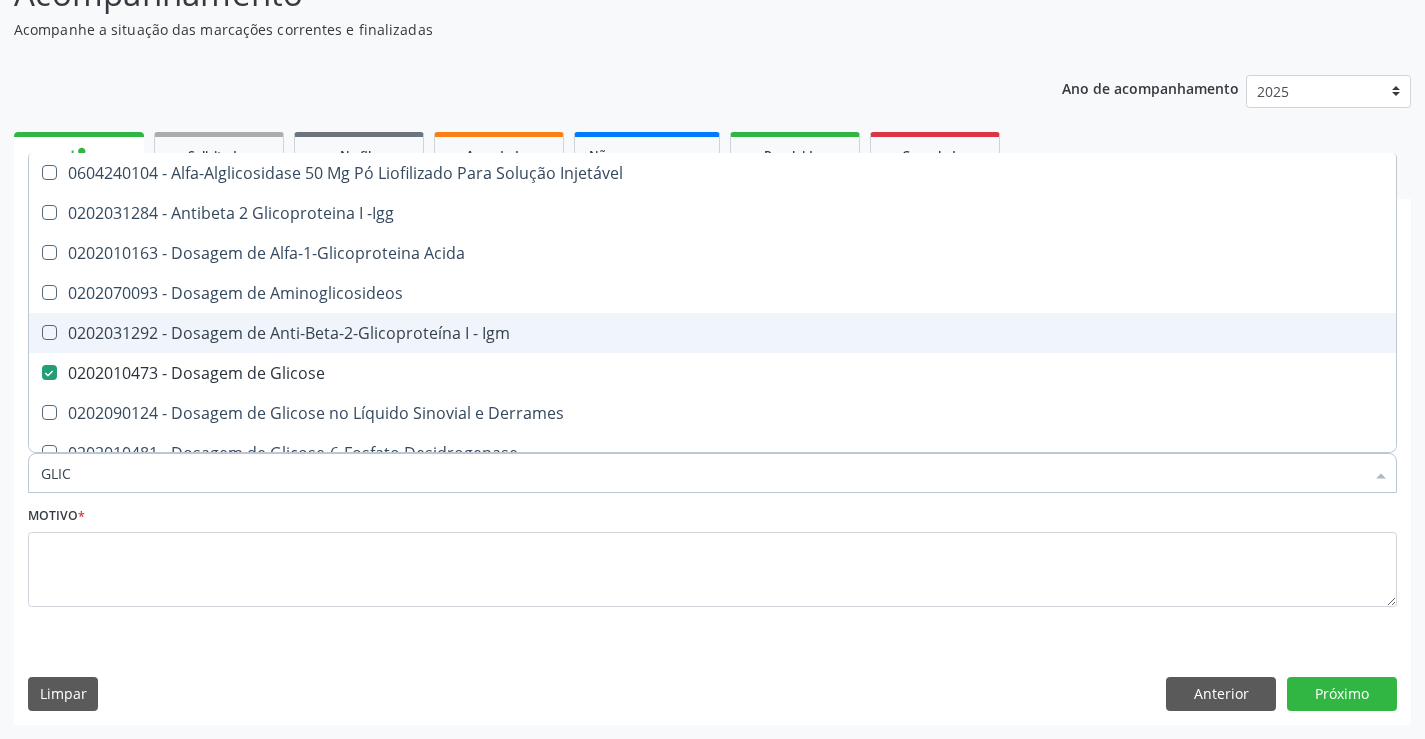 checkbox on "false" 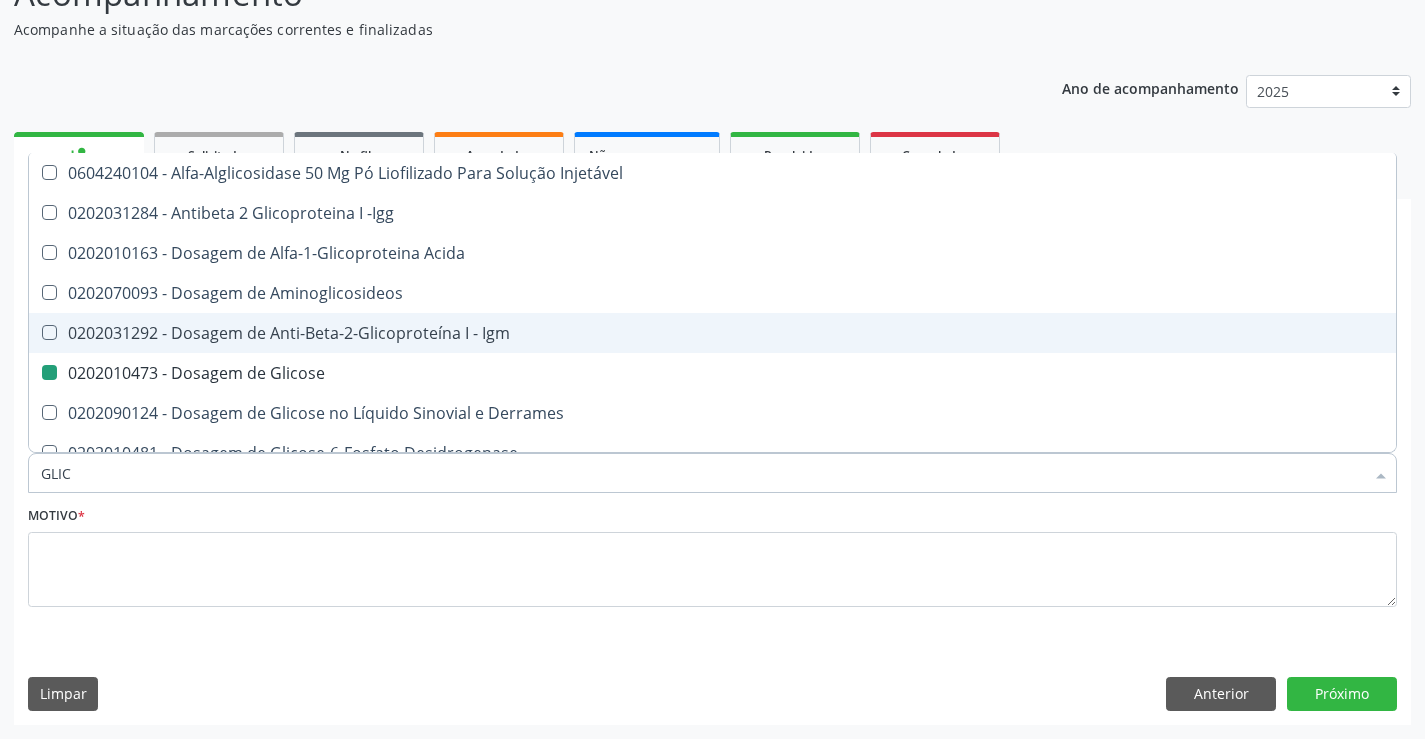 type on "GLI" 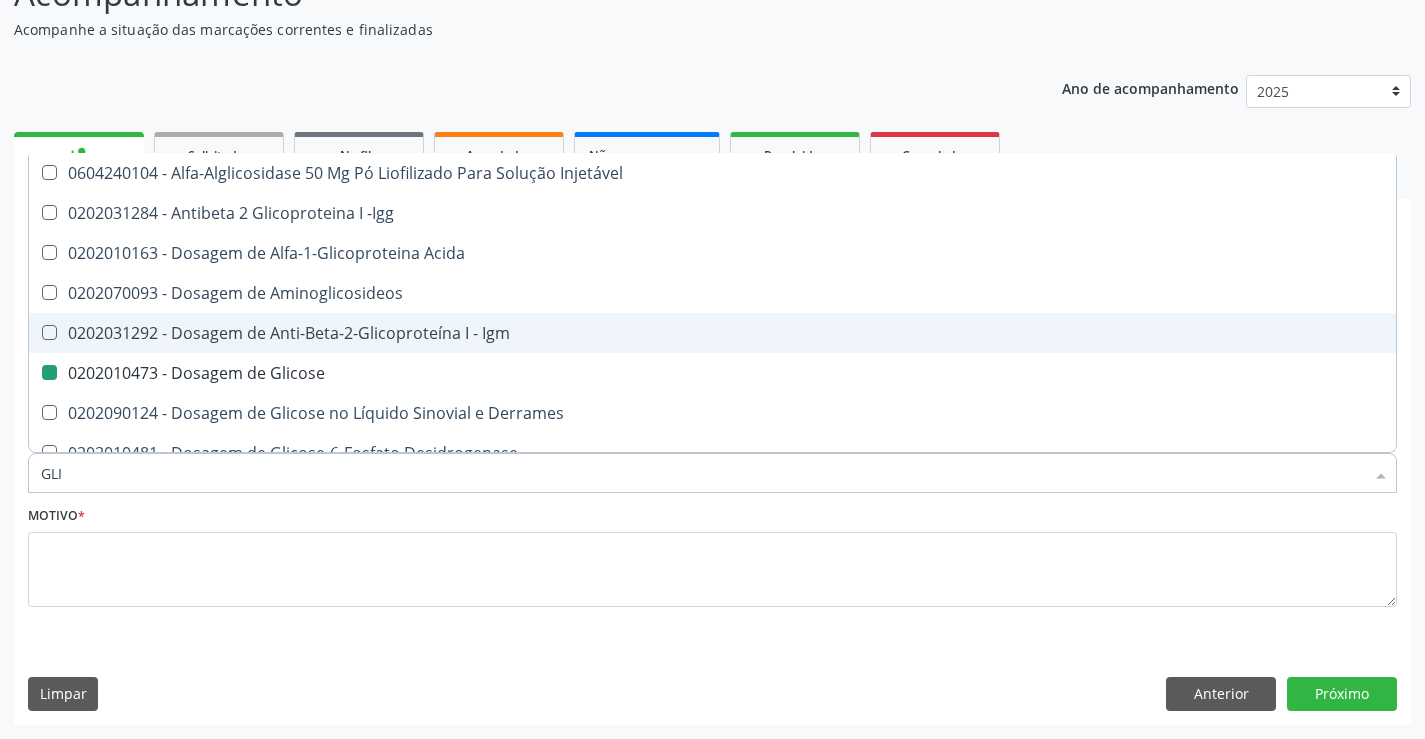checkbox on "false" 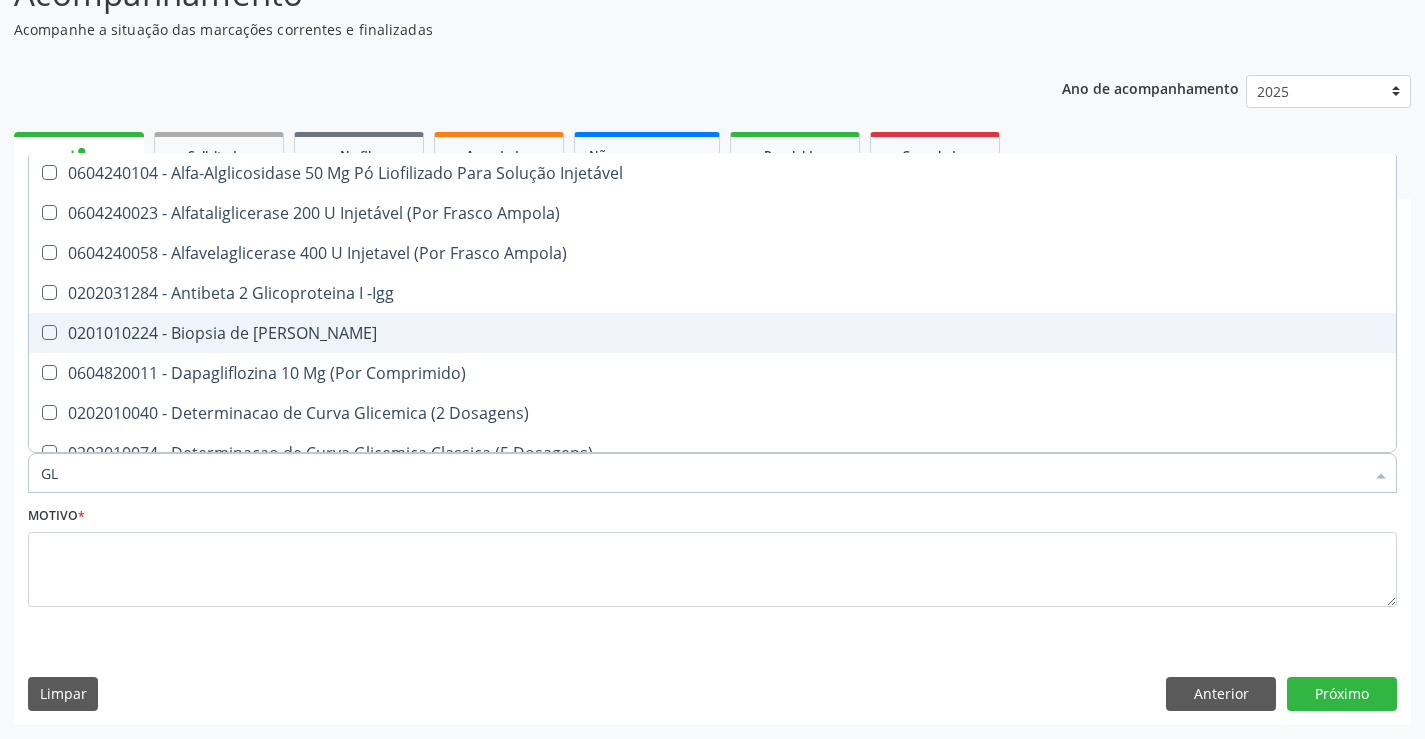 type on "G" 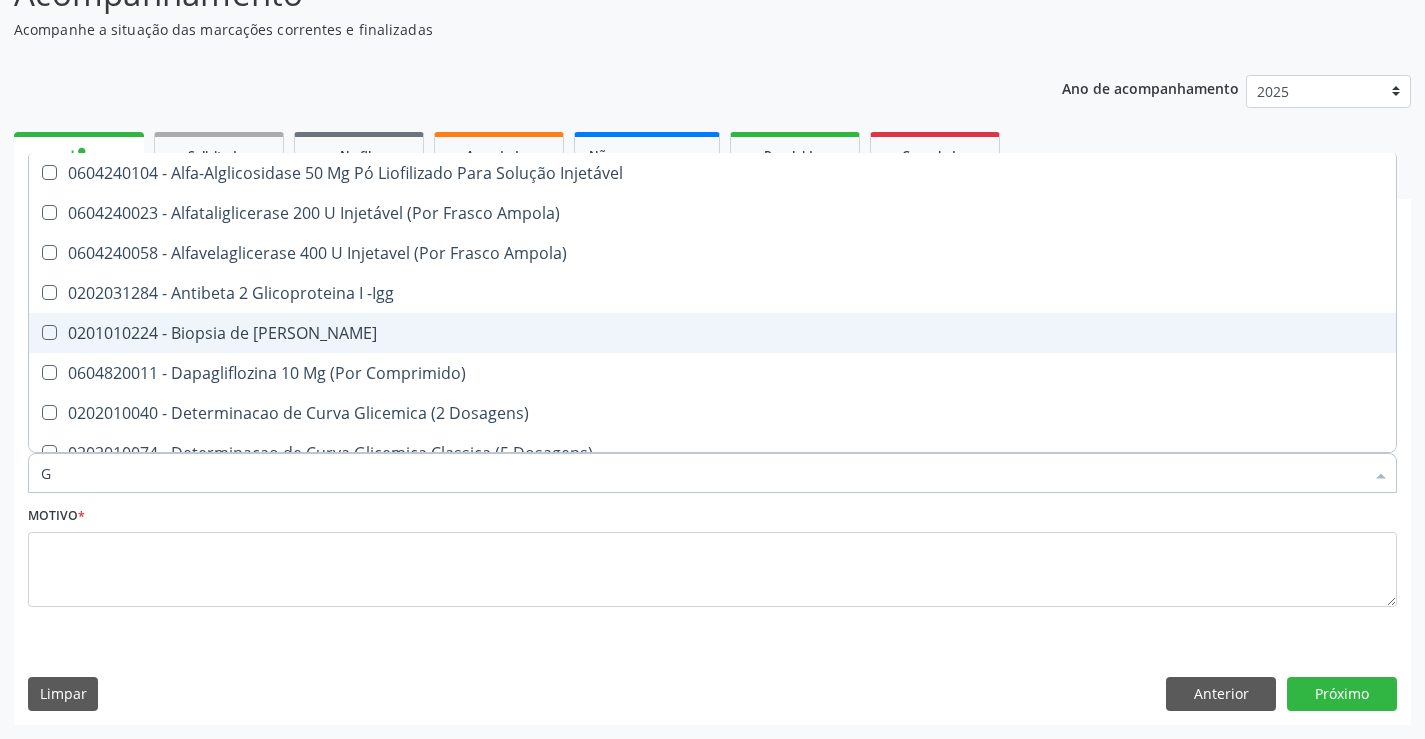 checkbox on "false" 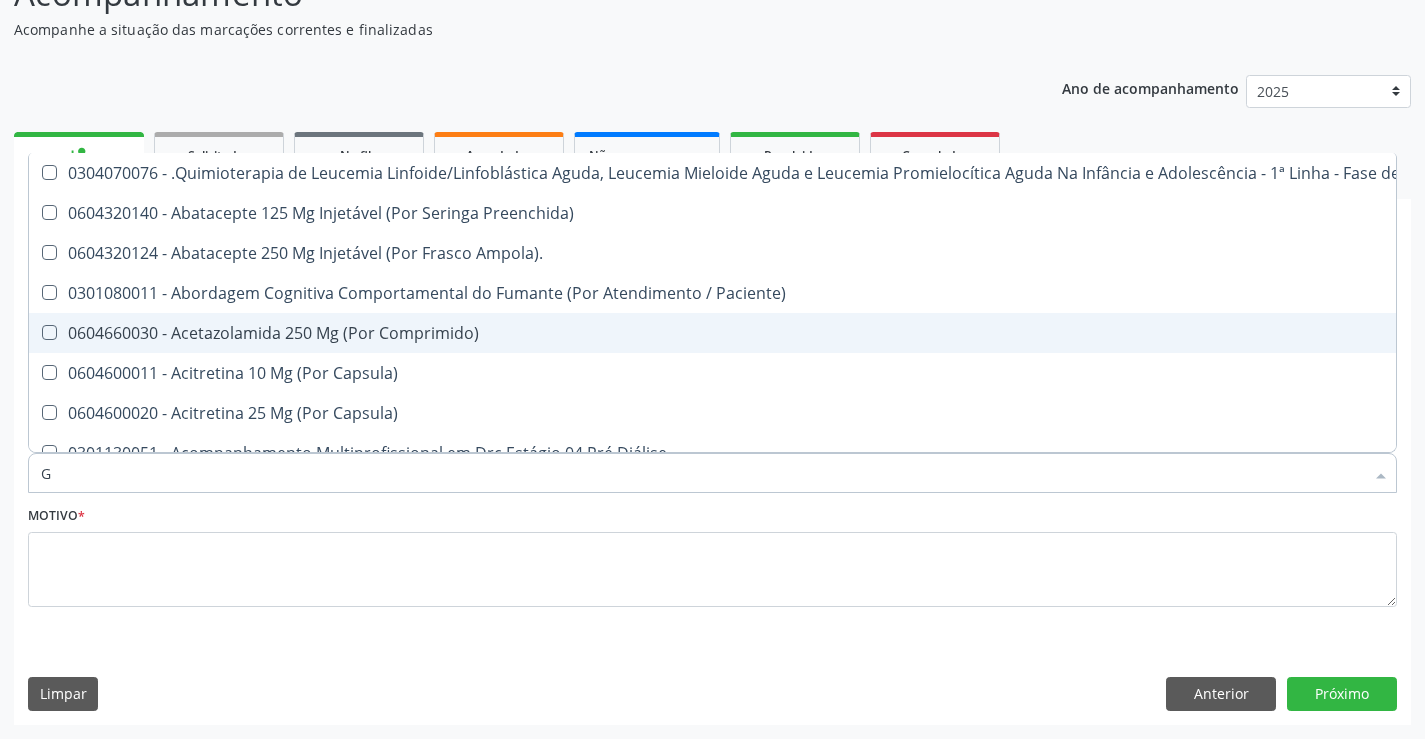 type 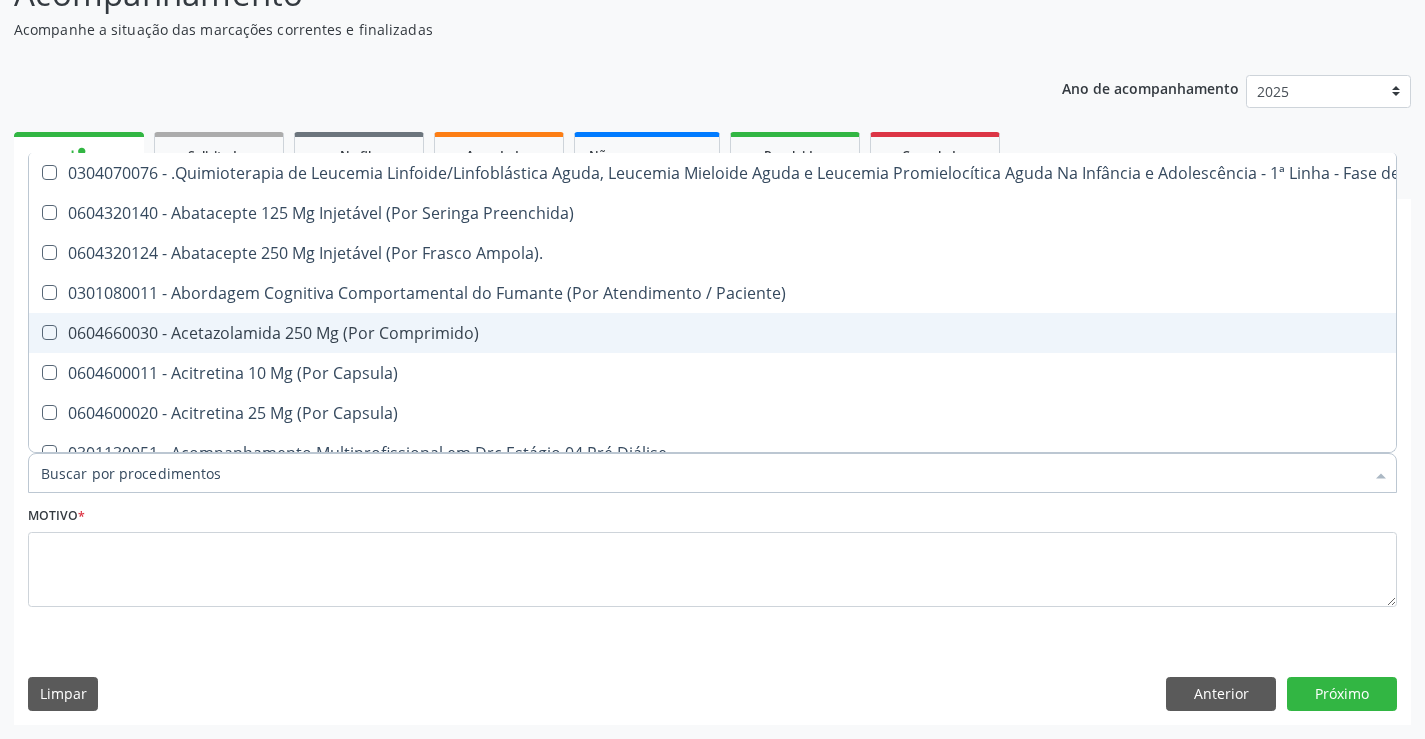 checkbox on "false" 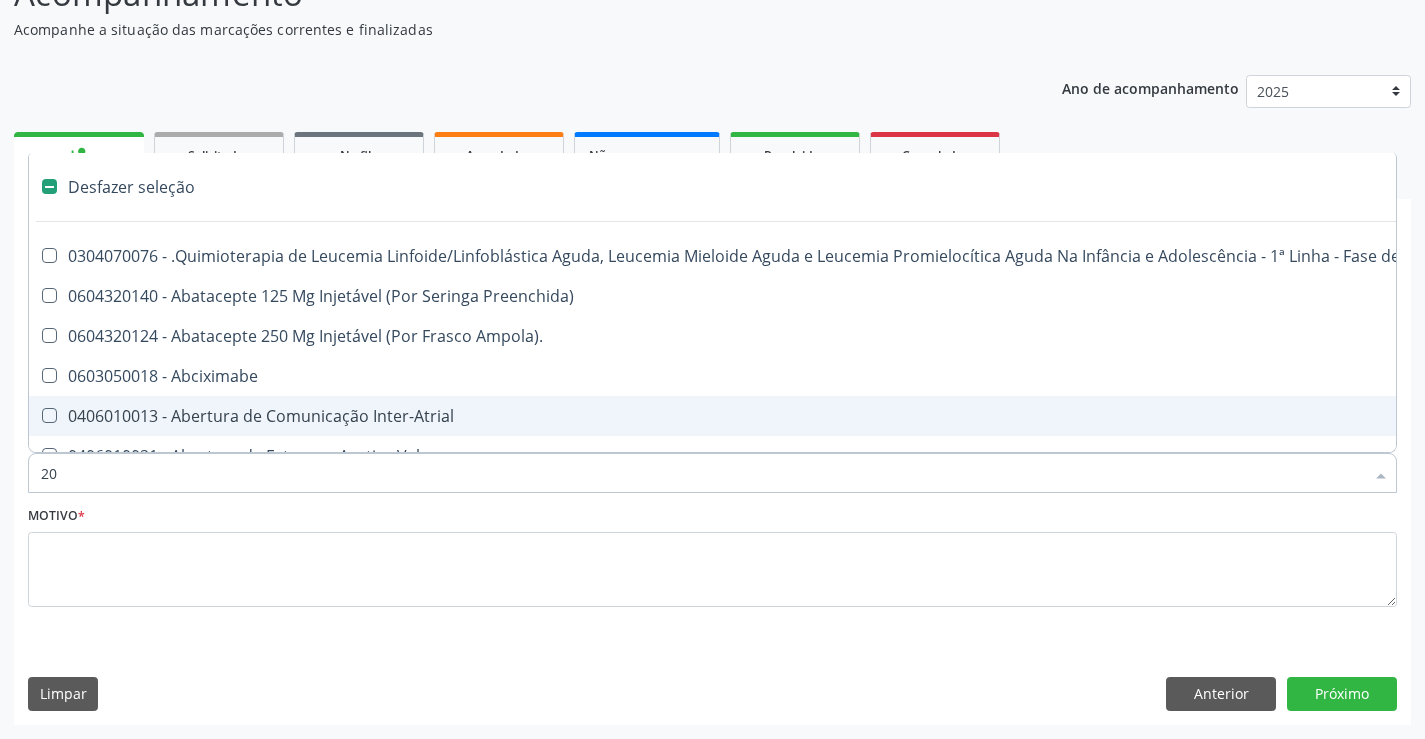 type on "202" 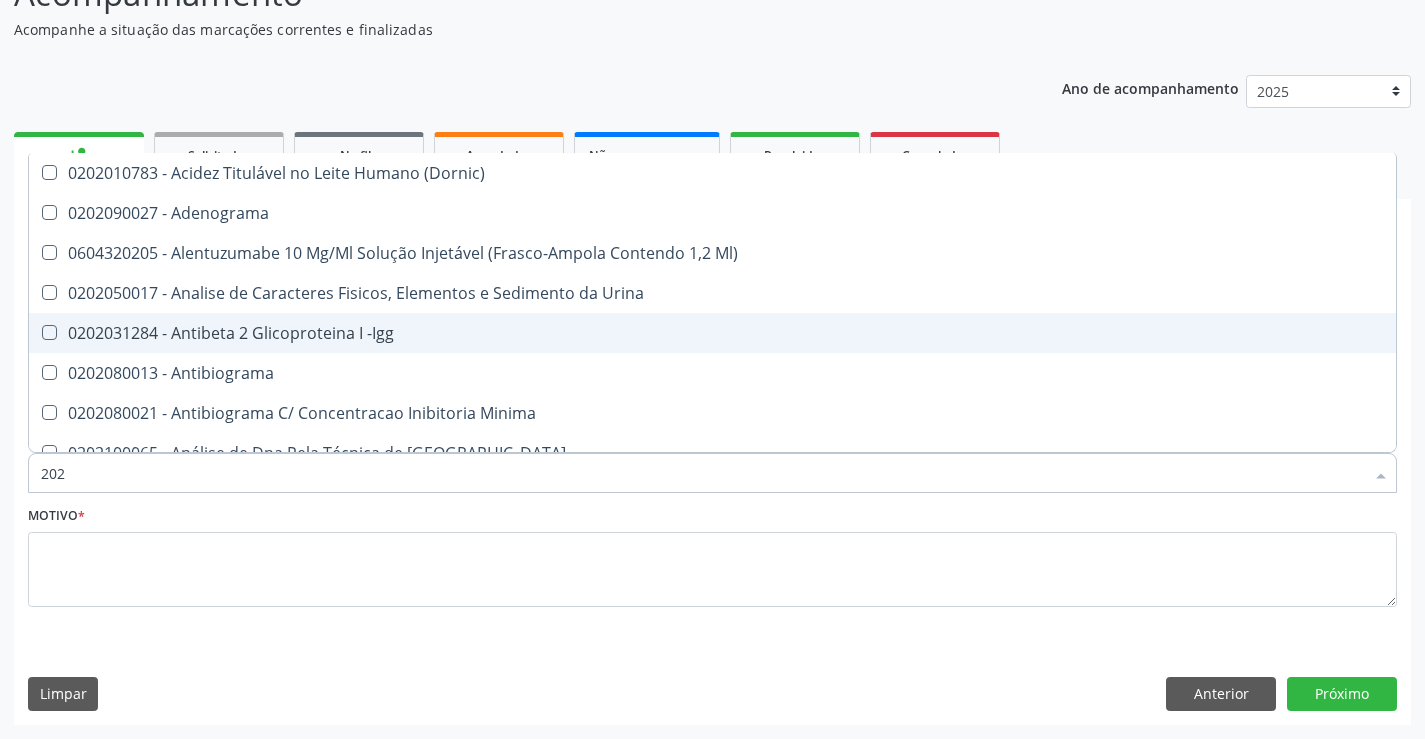checkbox on "true" 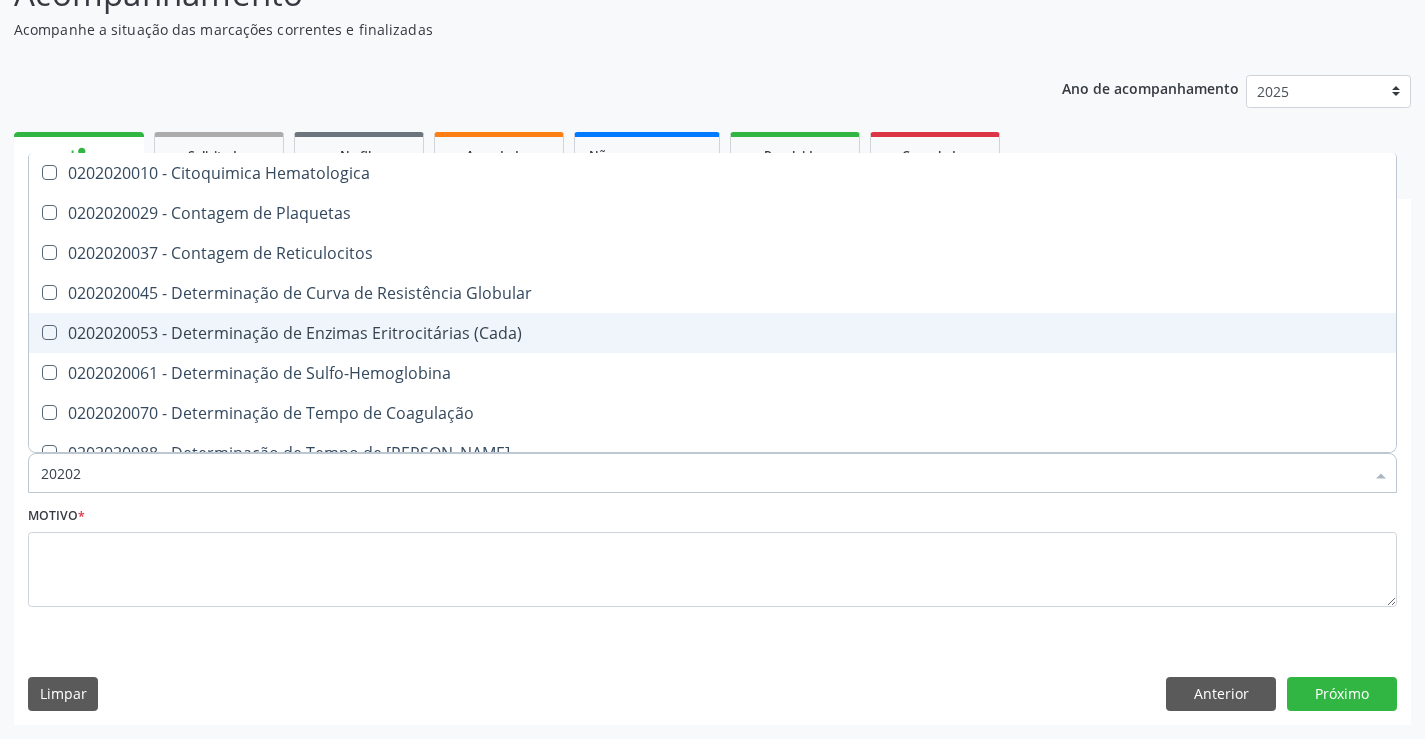 type on "202020" 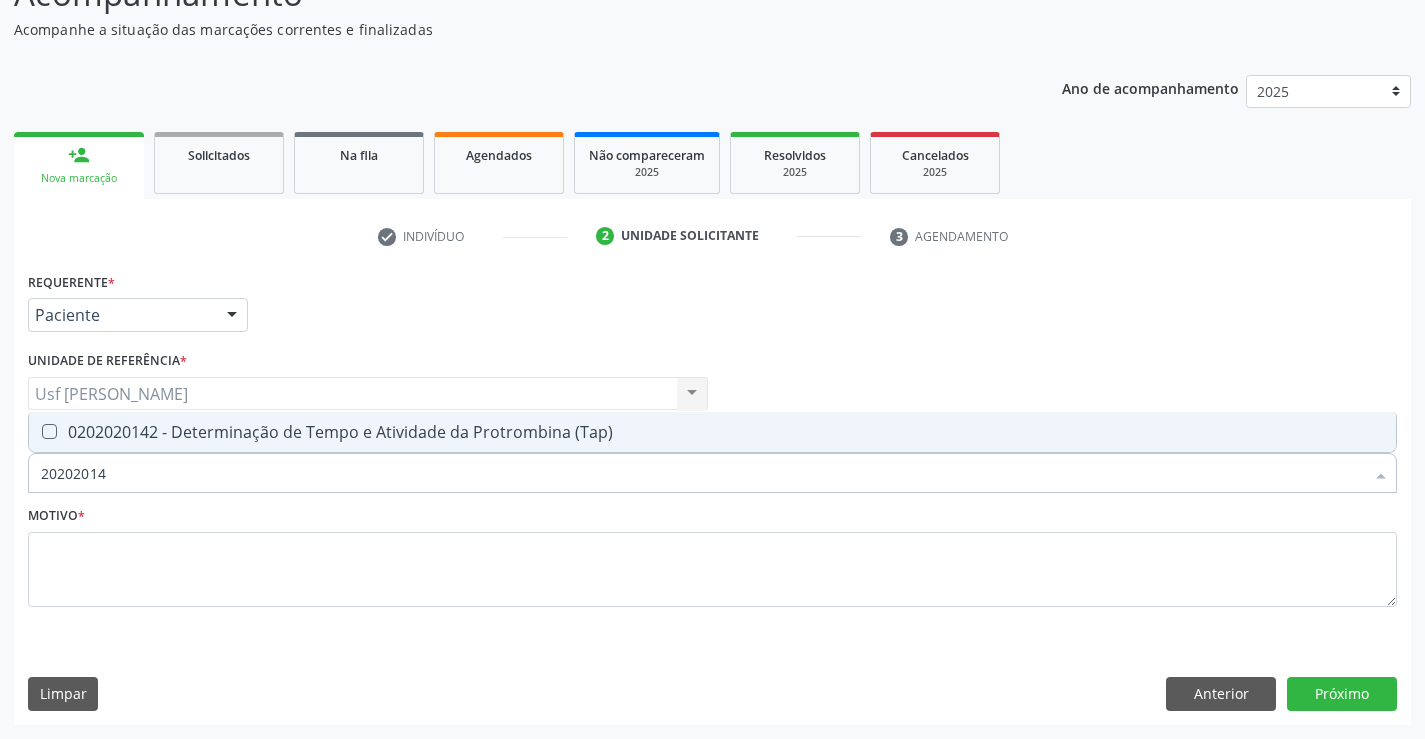 type on "202020142" 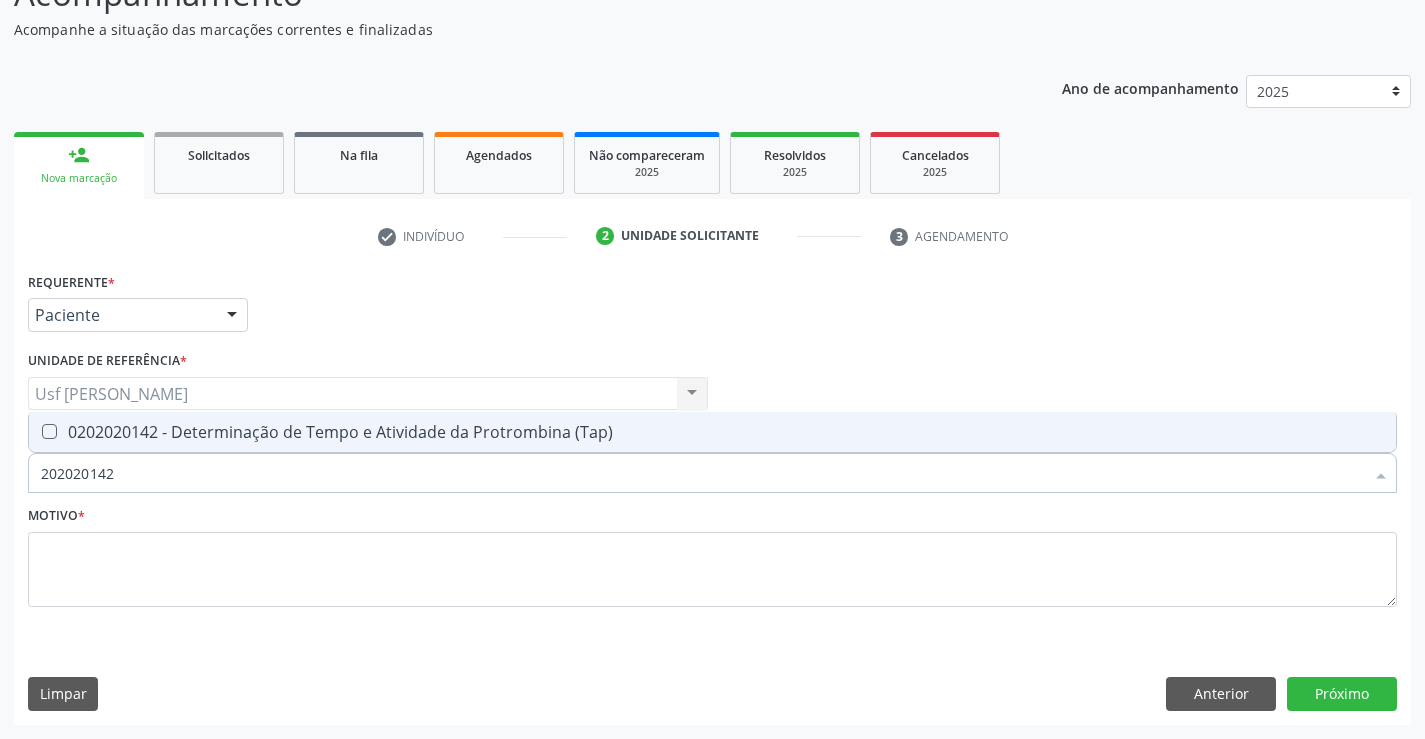 click at bounding box center [36, 432] 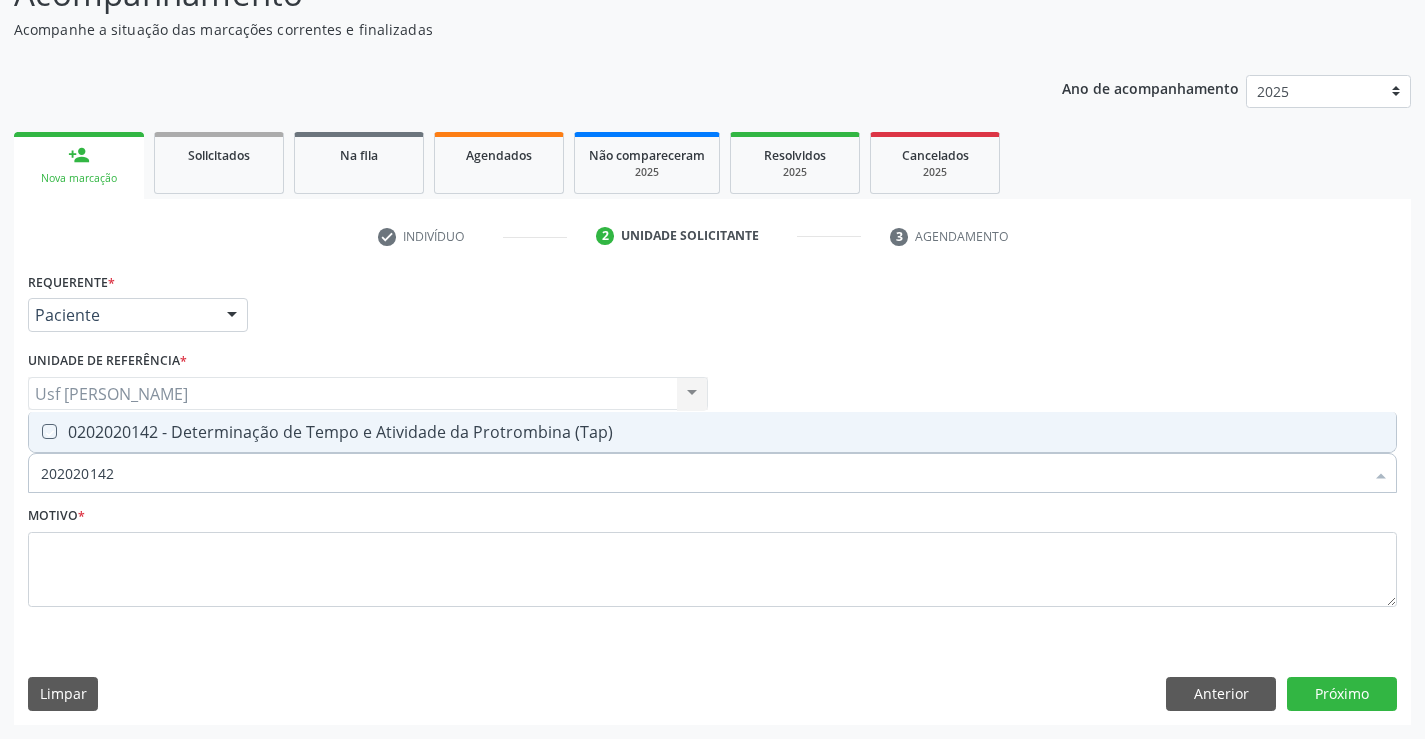 checkbox on "true" 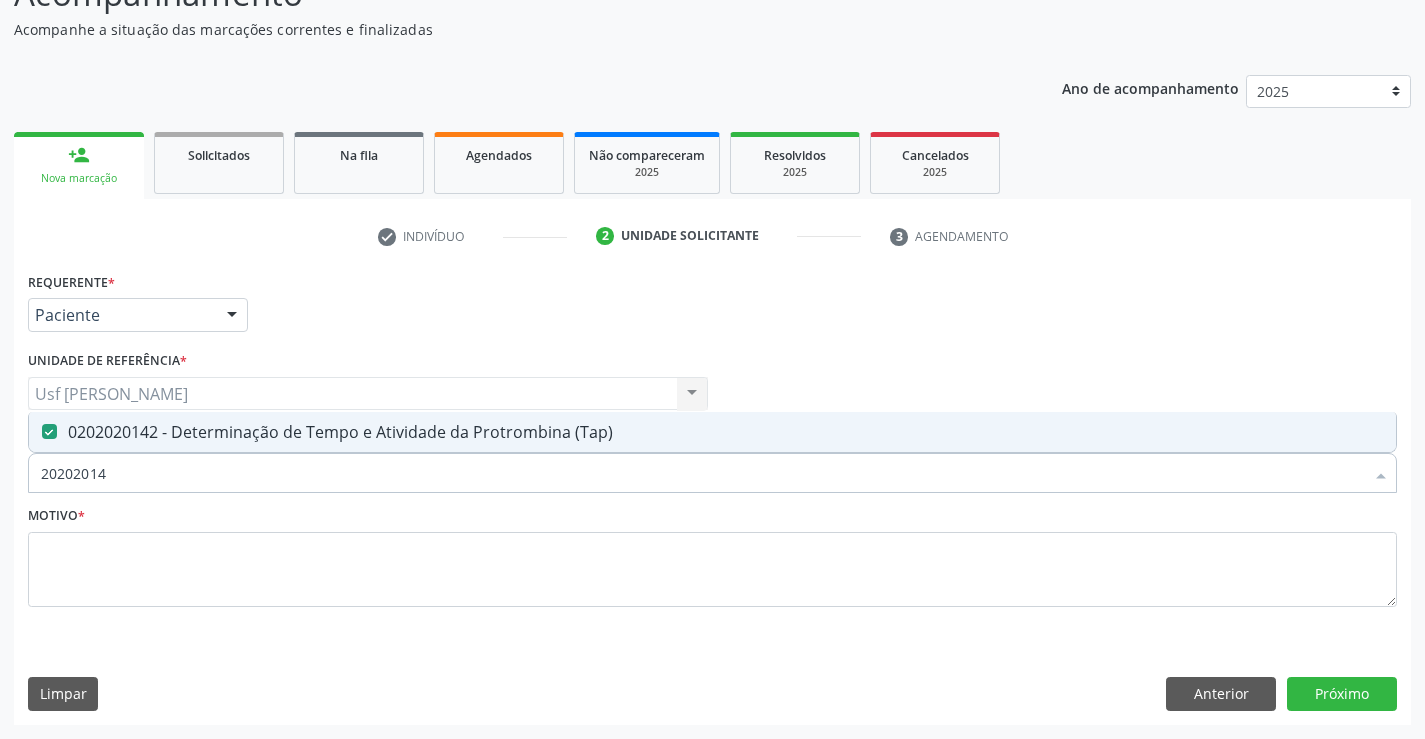 type on "2020201" 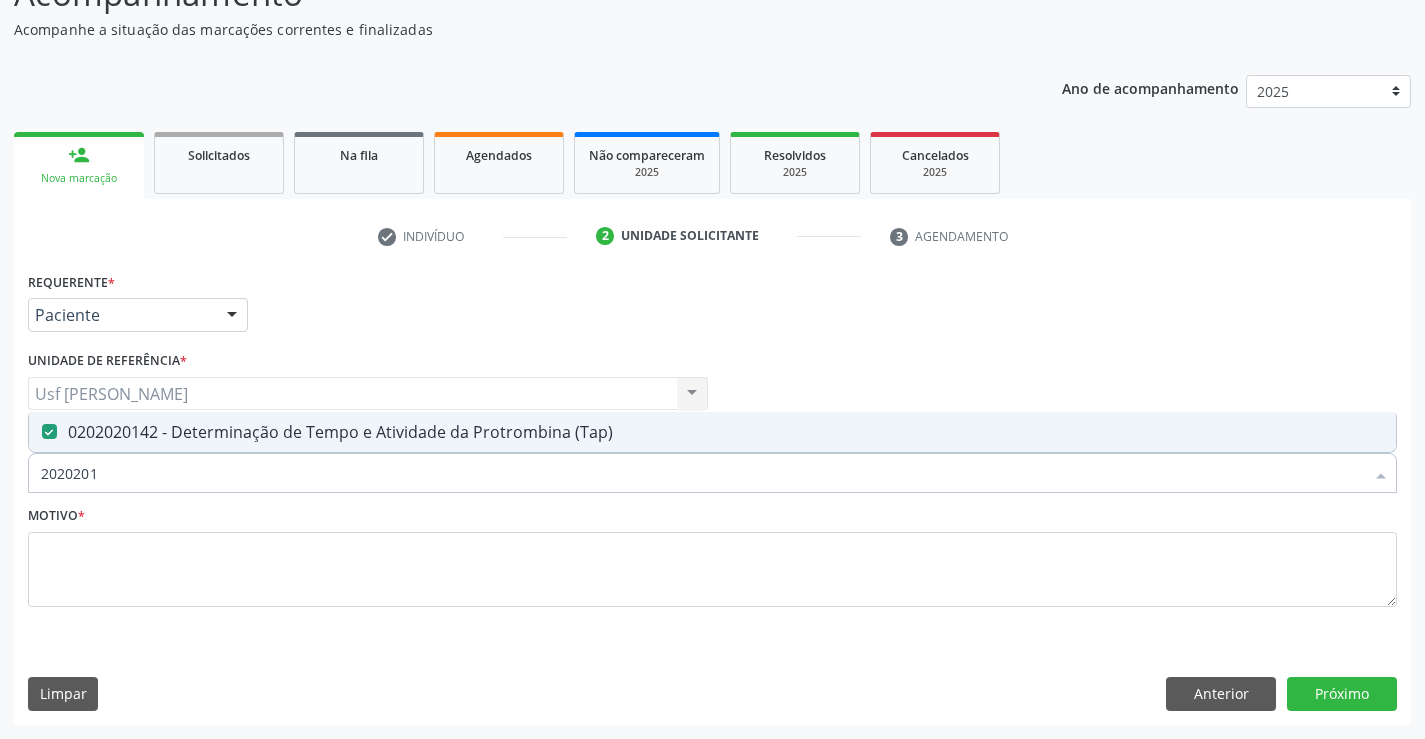 checkbox on "false" 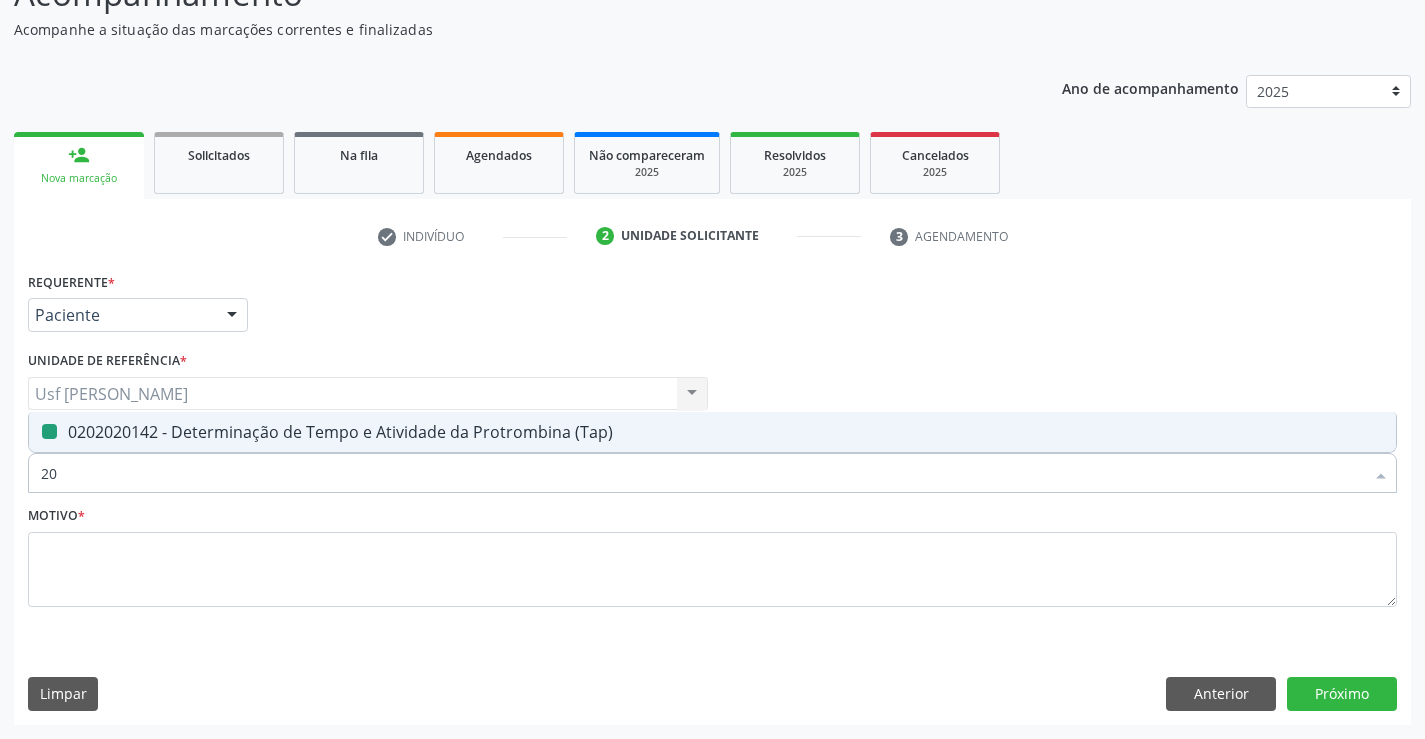 type on "2" 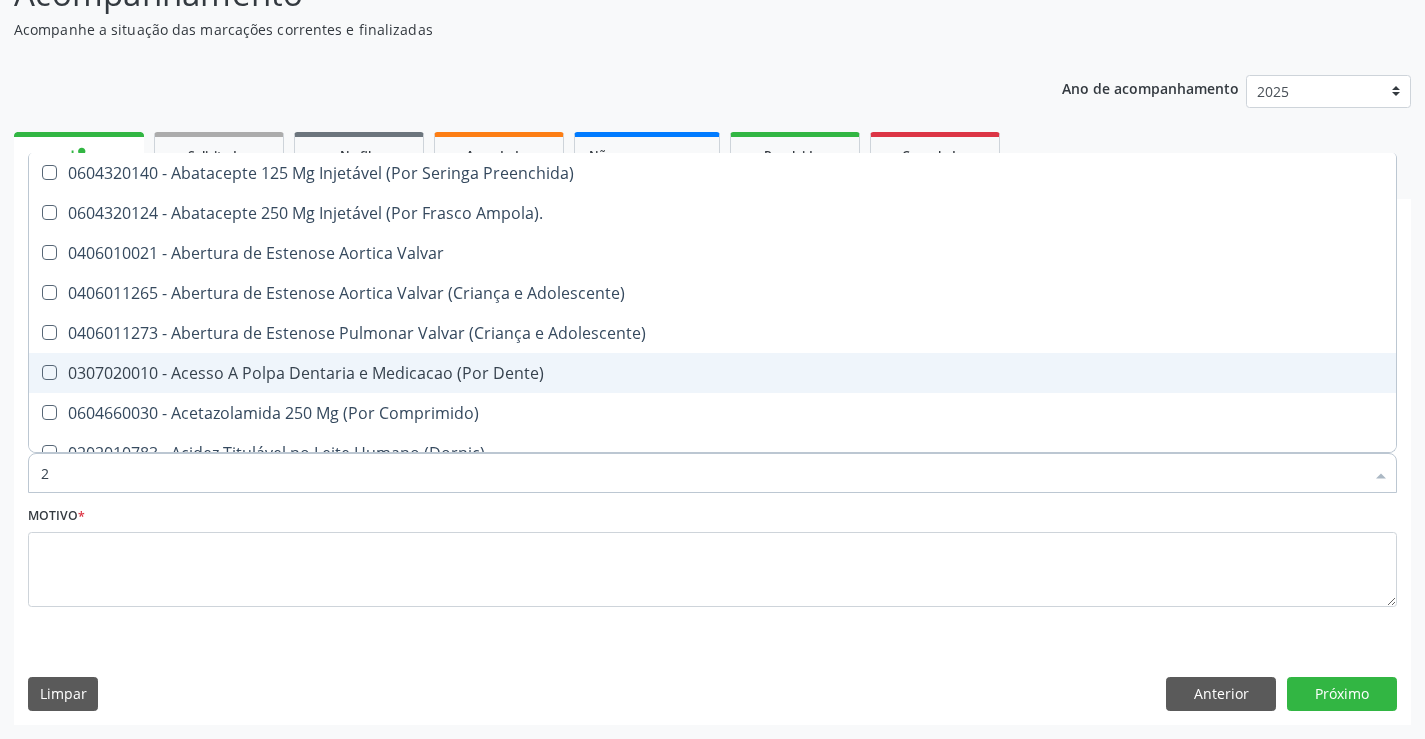 type 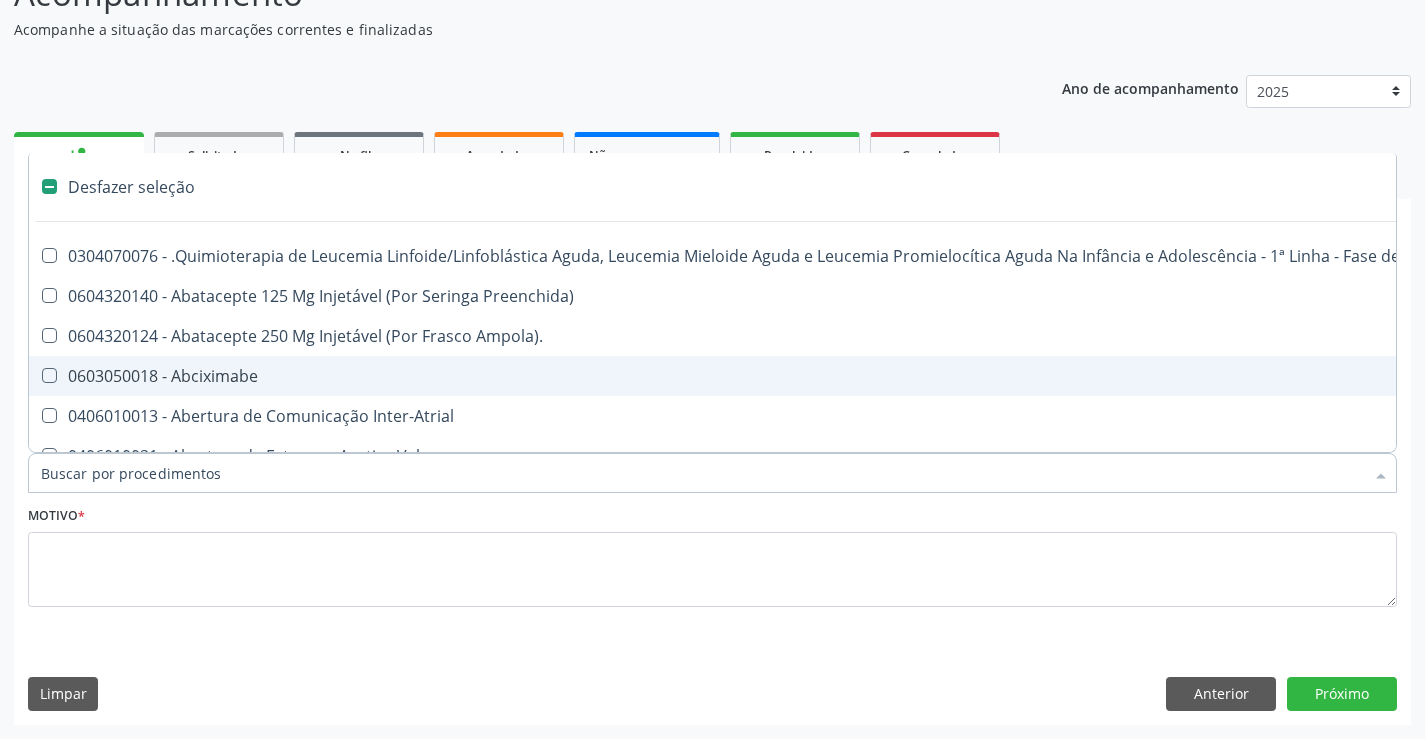 checkbox on "false" 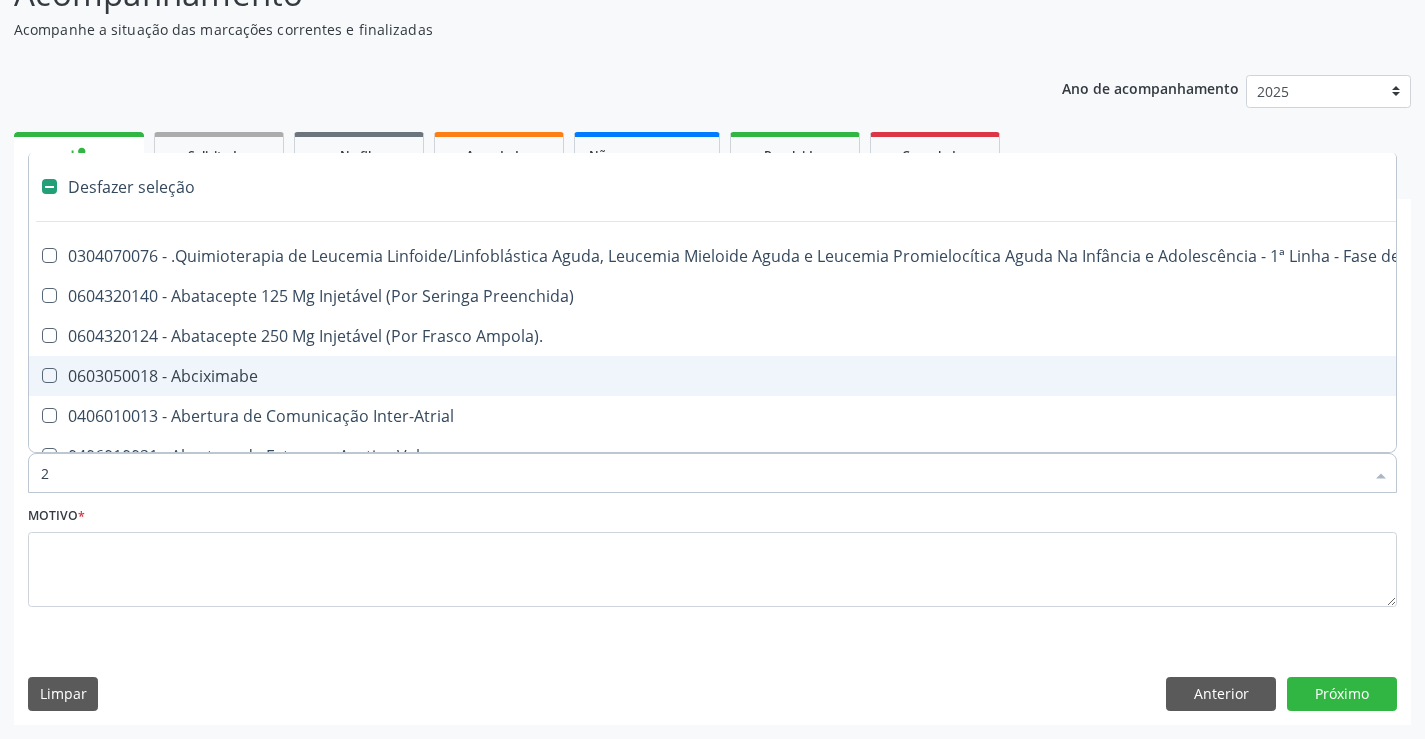type on "20" 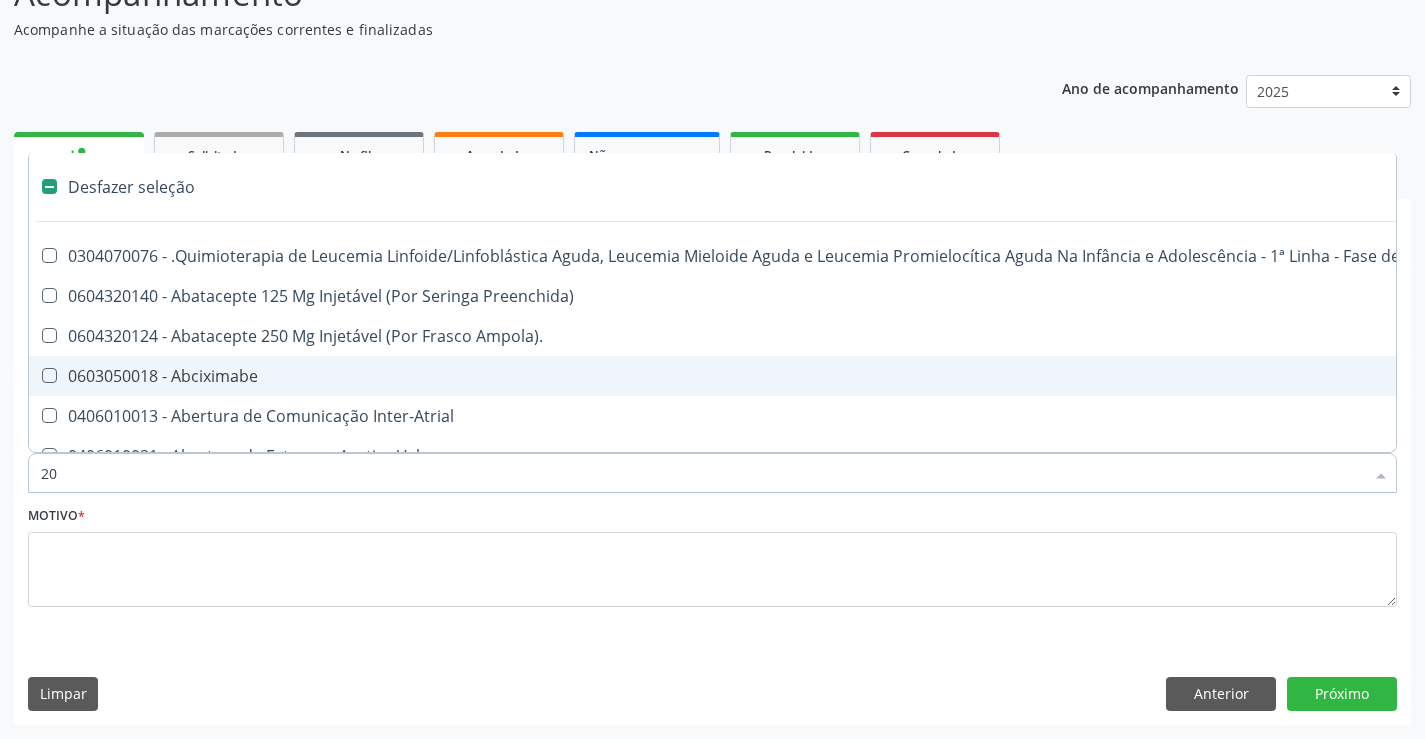 type on "202" 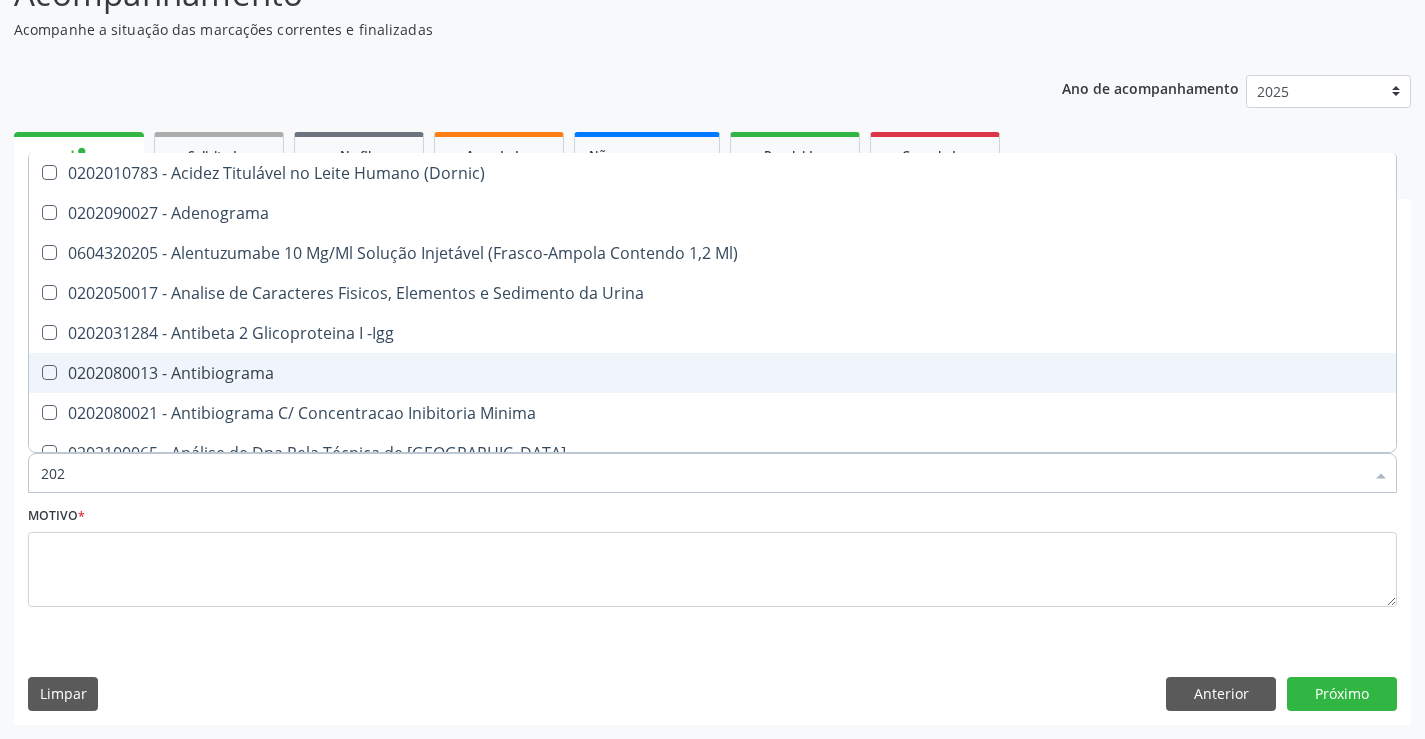 checkbox on "true" 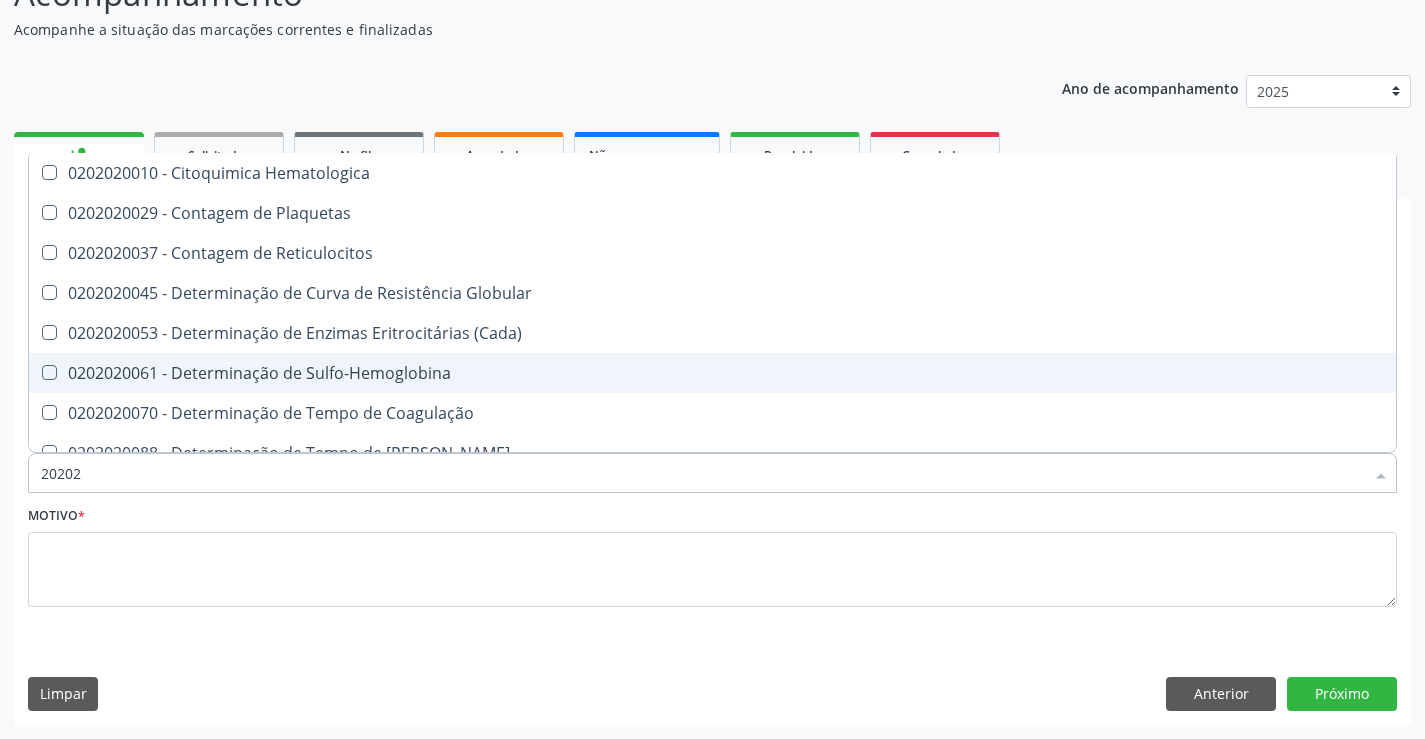 type on "202020" 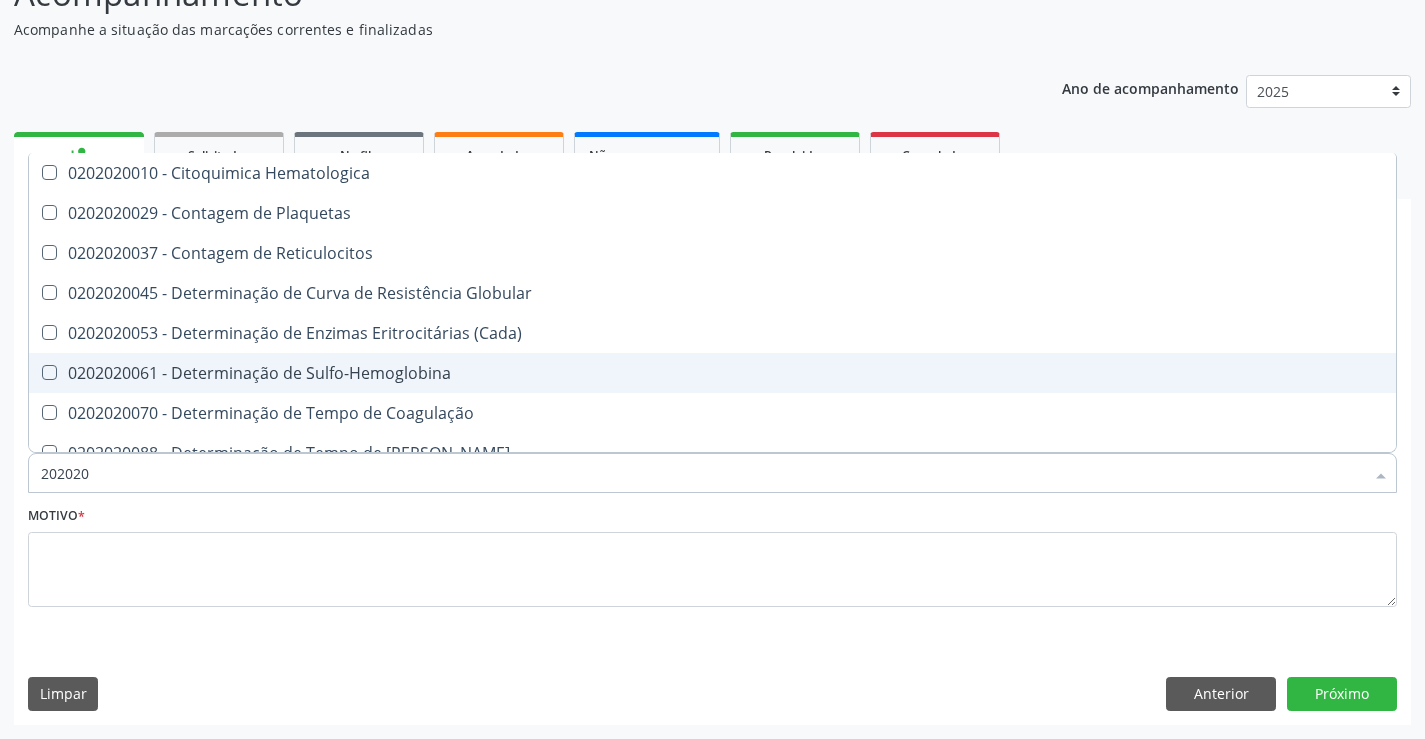 checkbox on "true" 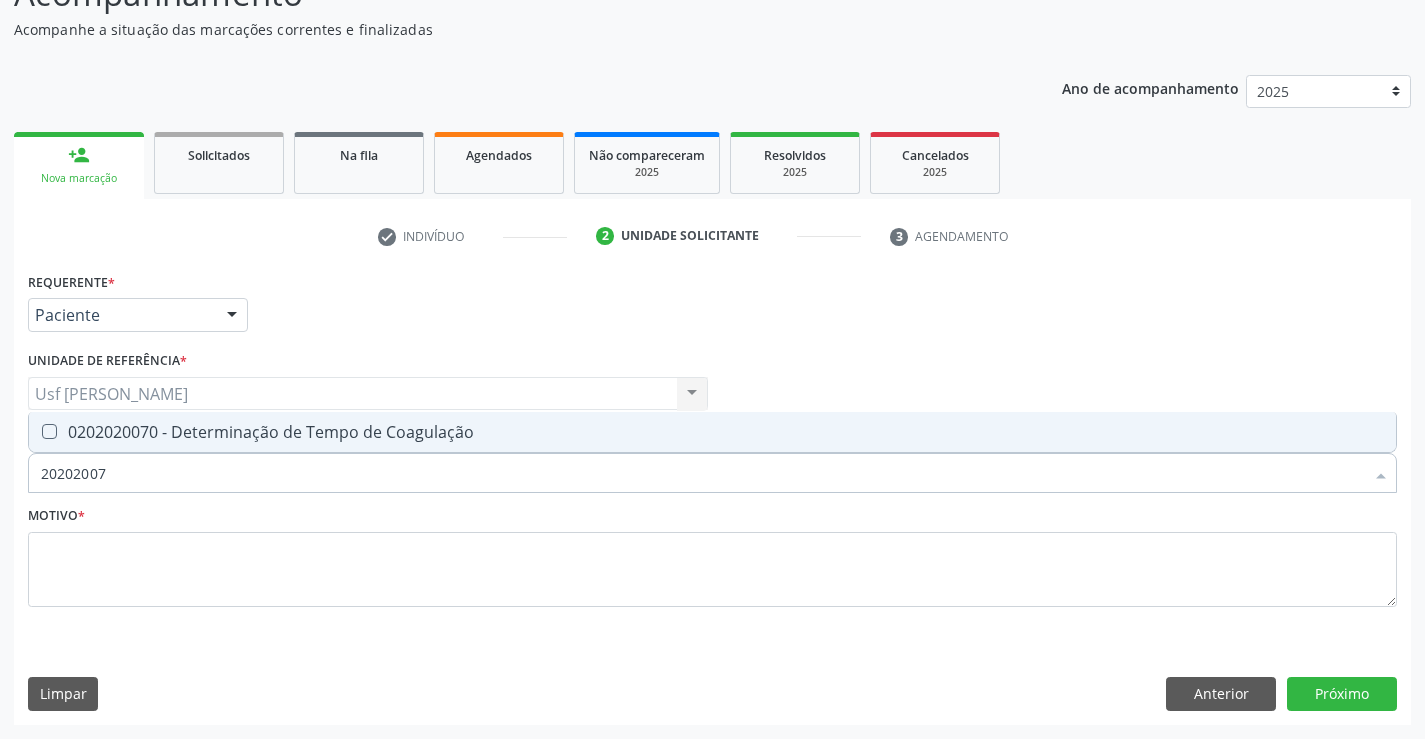 type on "202020070" 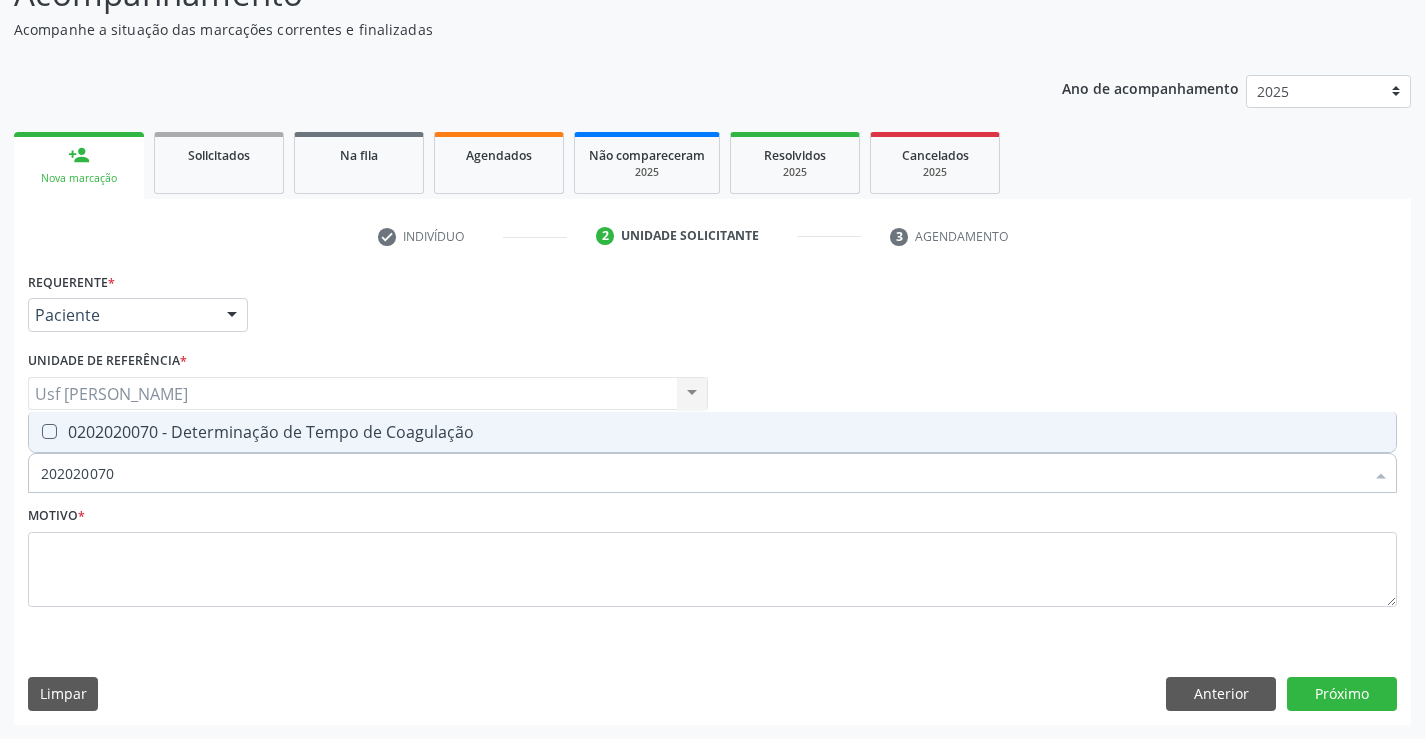 click at bounding box center (36, 432) 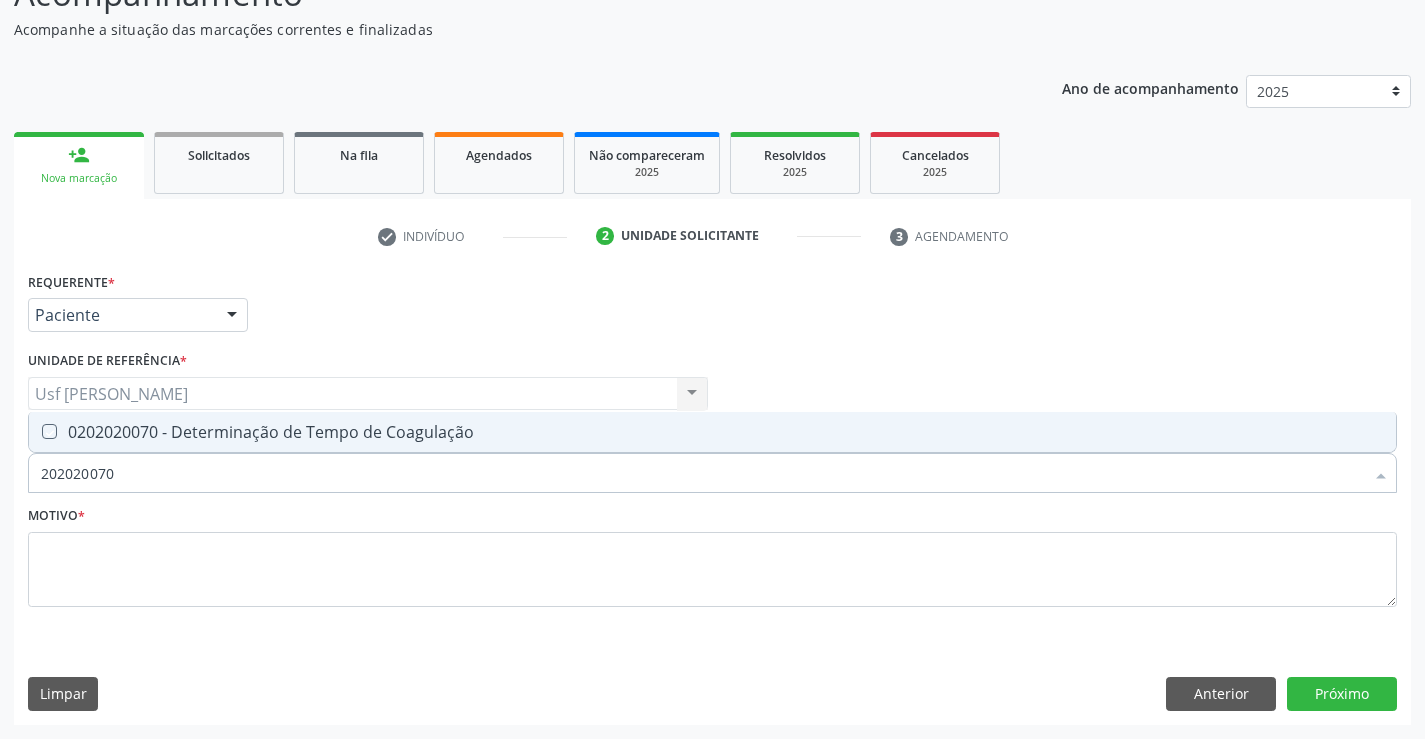 checkbox on "true" 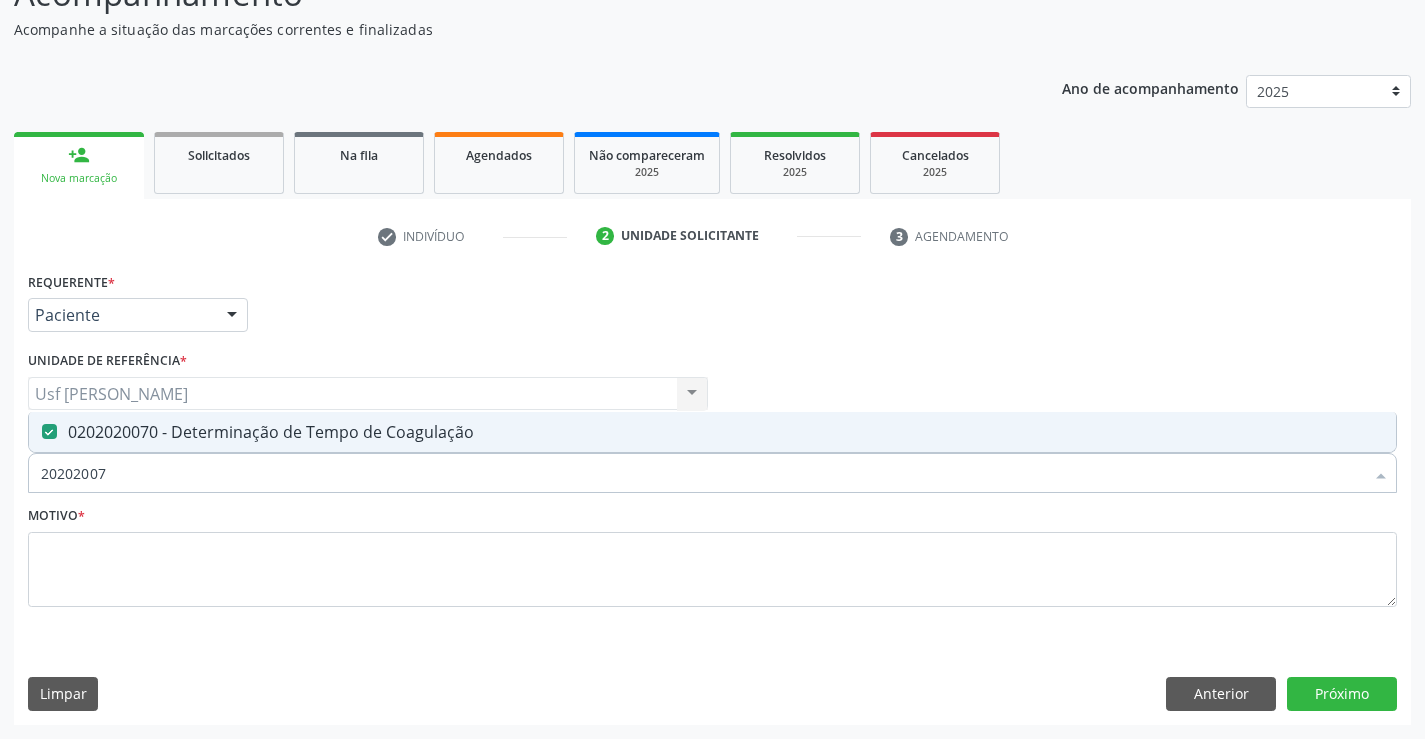 type on "2020200" 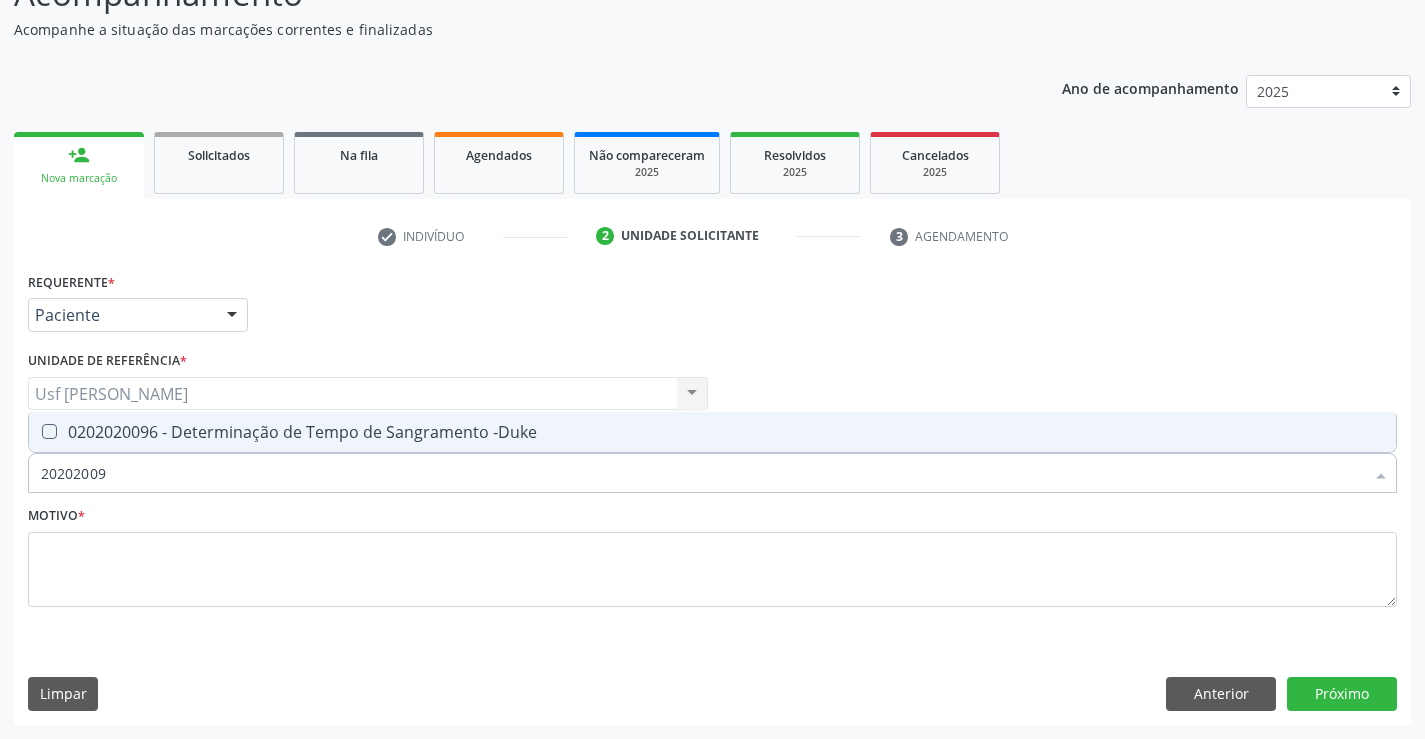 type on "202020096" 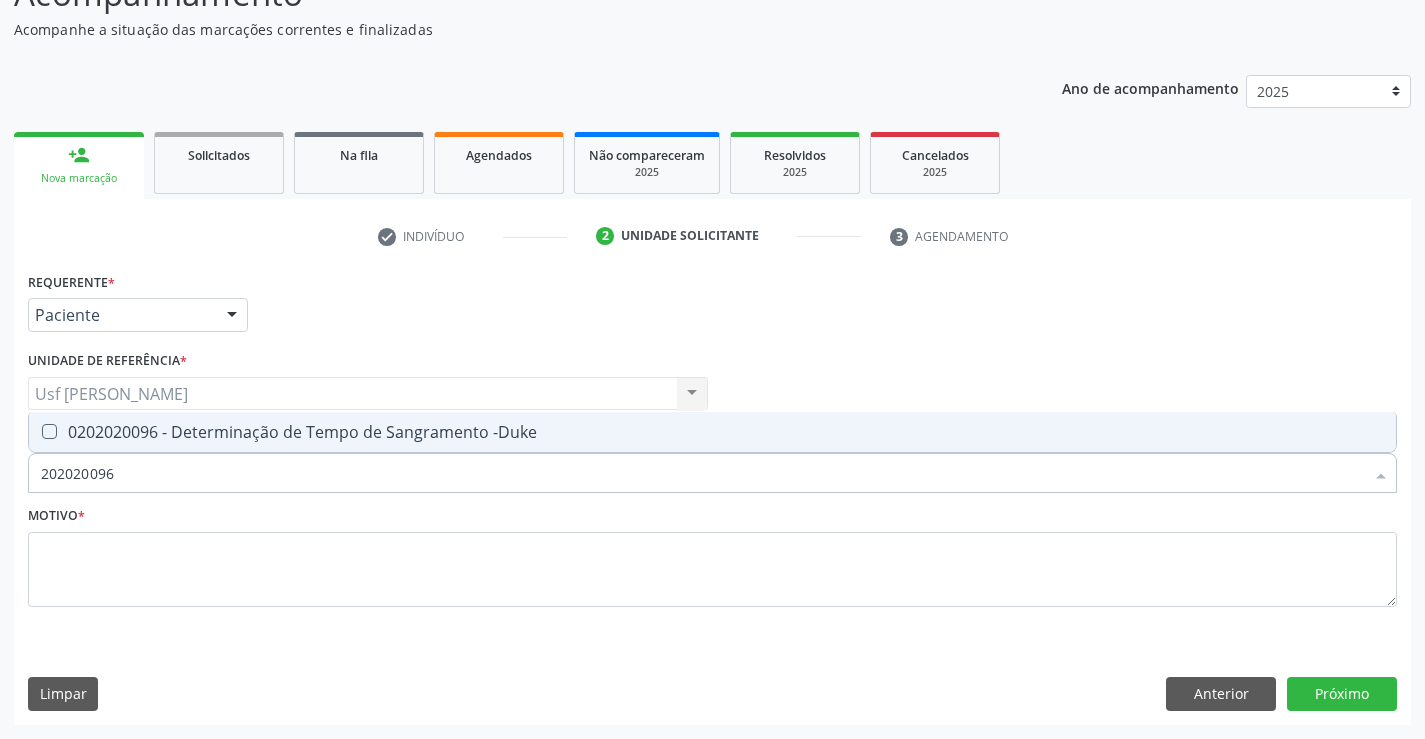 click at bounding box center (49, 431) 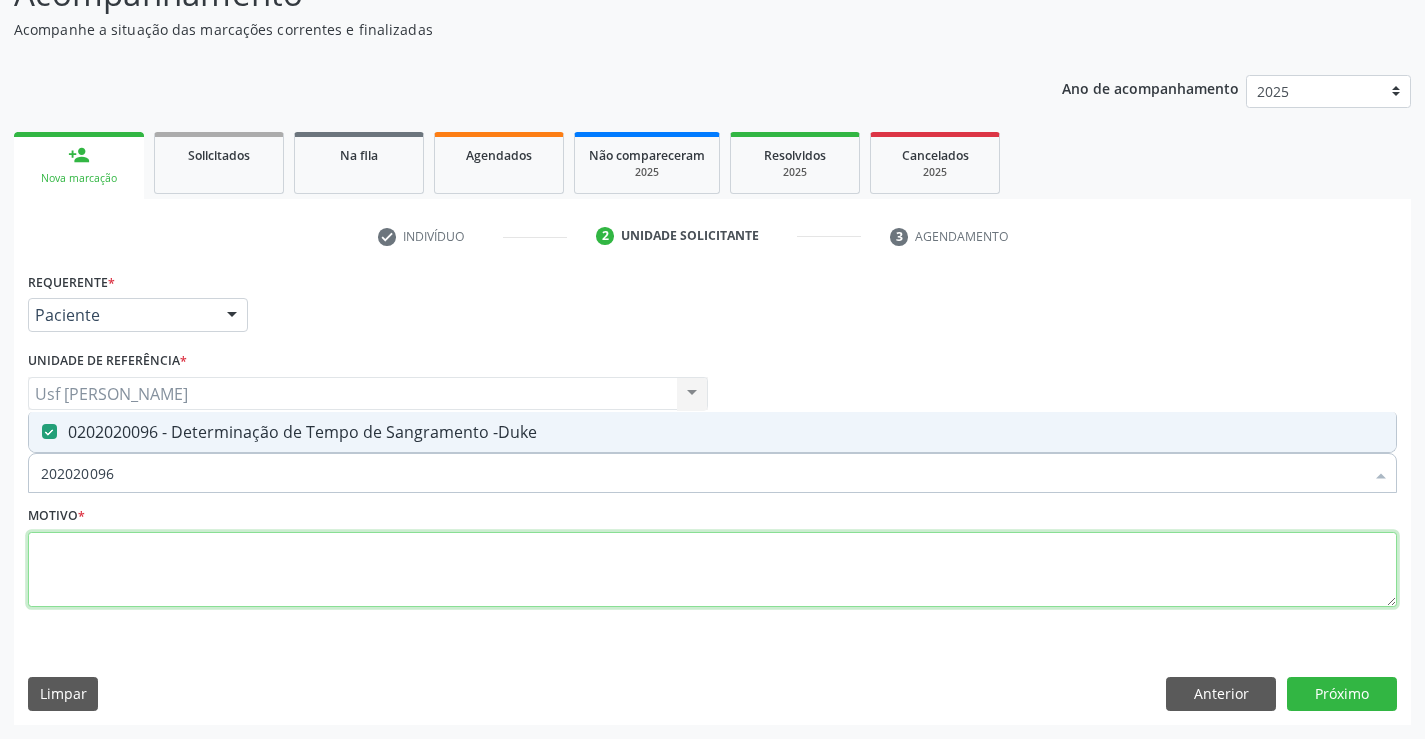 click at bounding box center [712, 570] 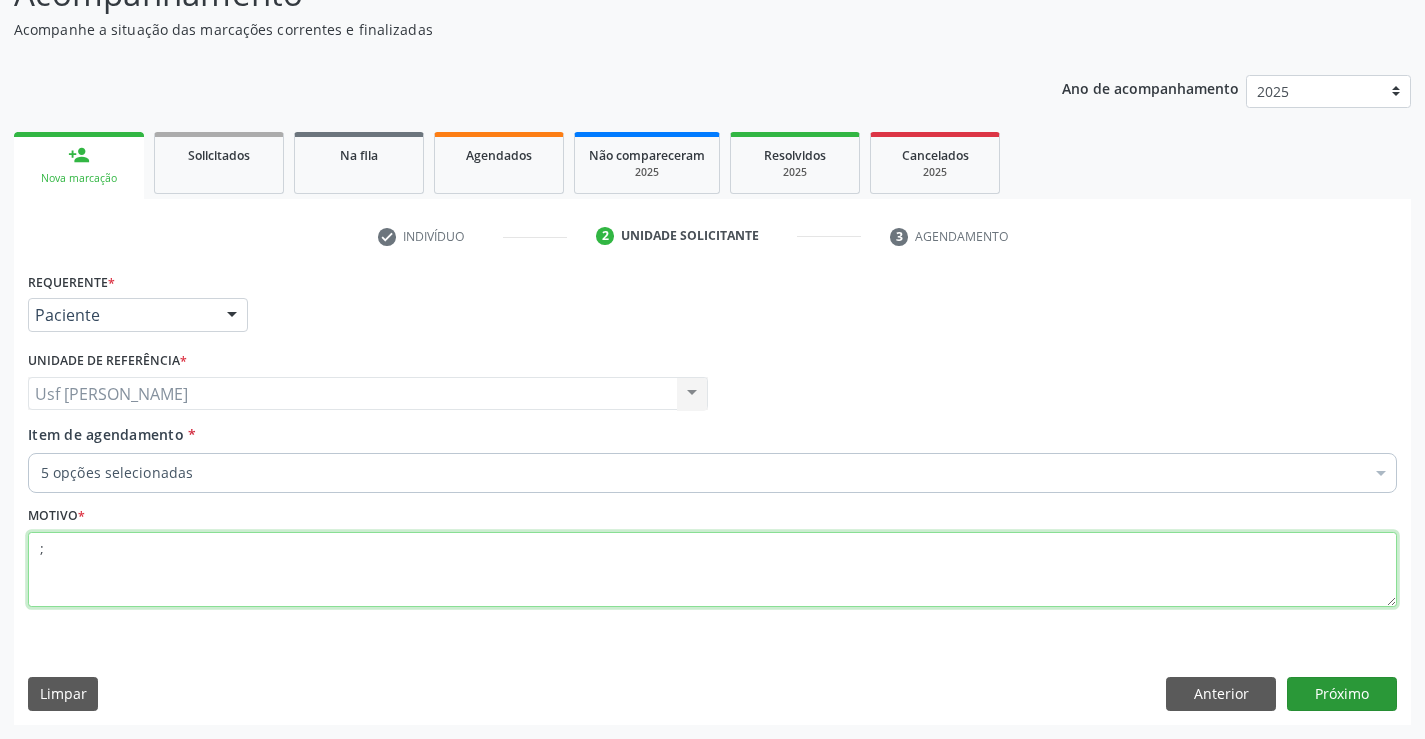 type on ";" 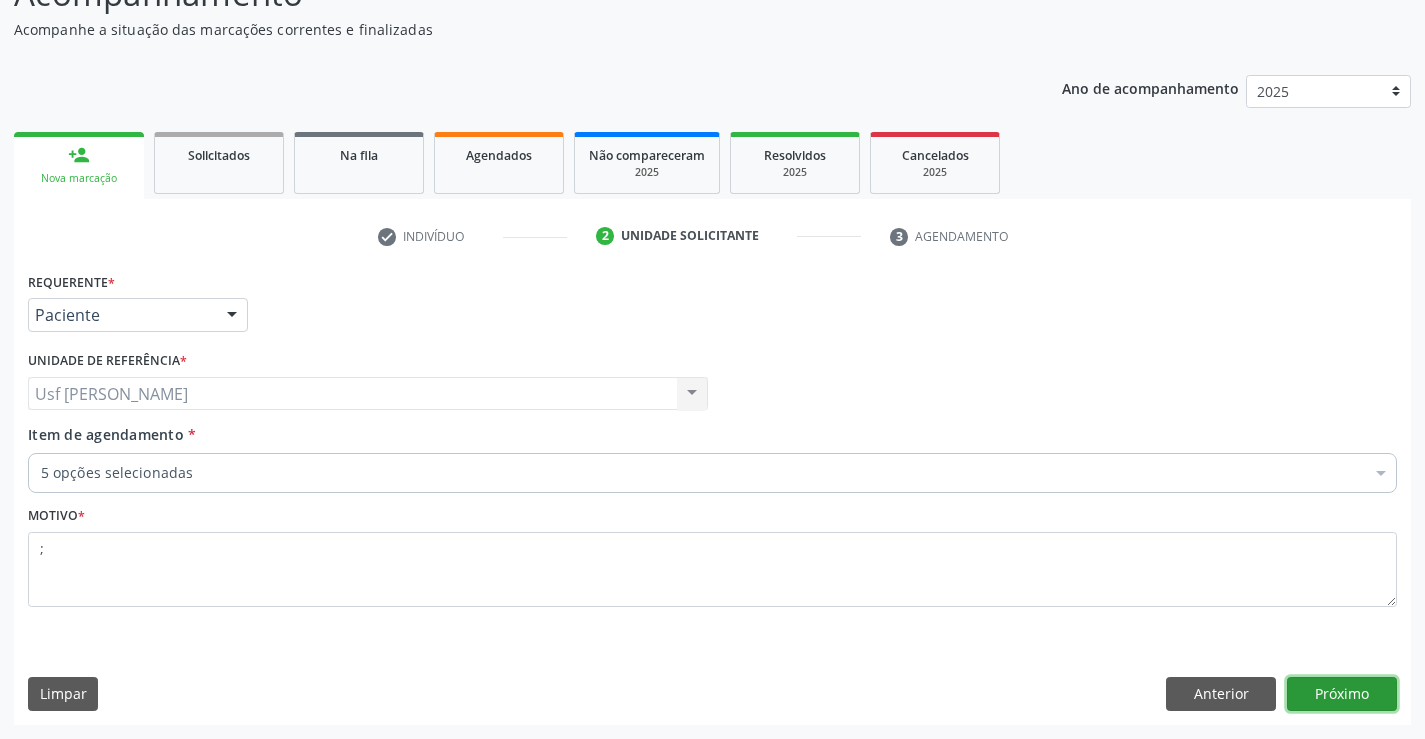 click on "Próximo" at bounding box center [1342, 694] 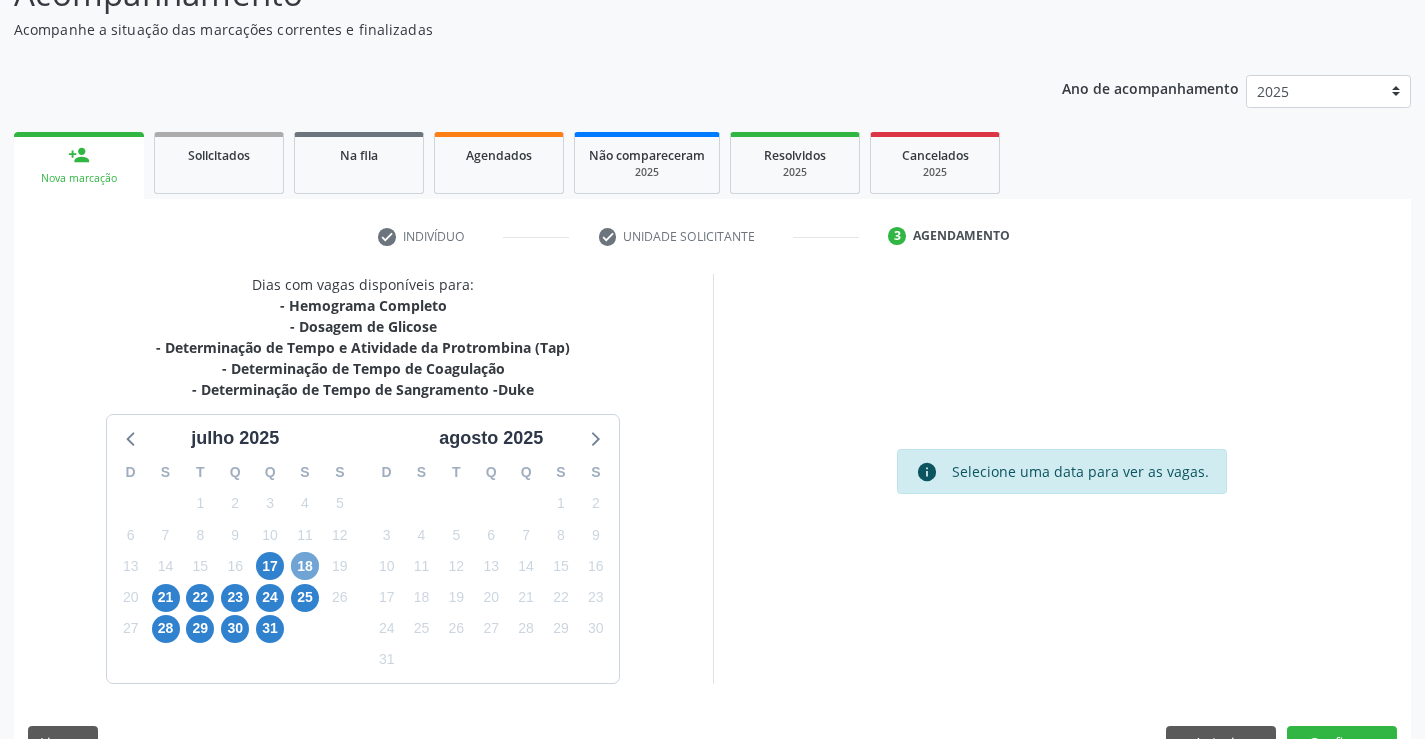 click on "18" at bounding box center [305, 566] 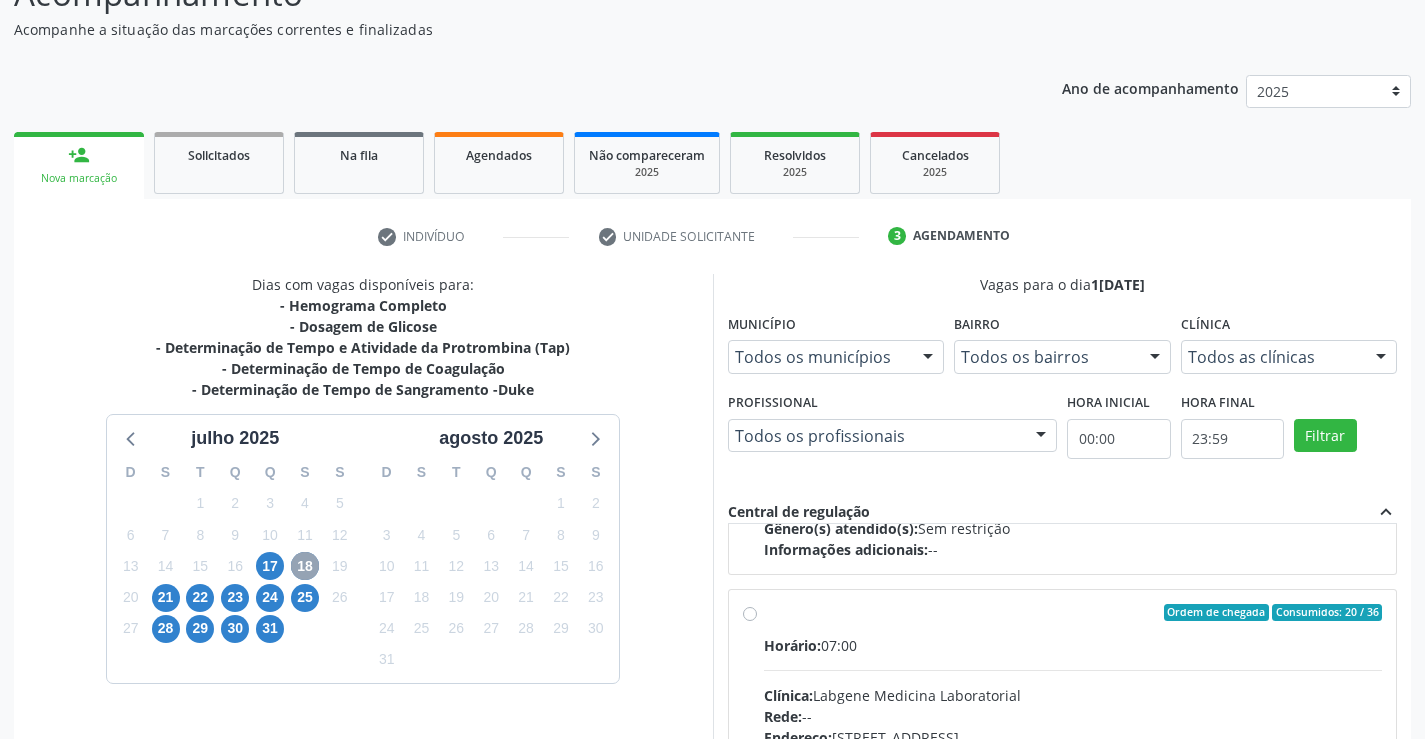 scroll, scrollTop: 315, scrollLeft: 0, axis: vertical 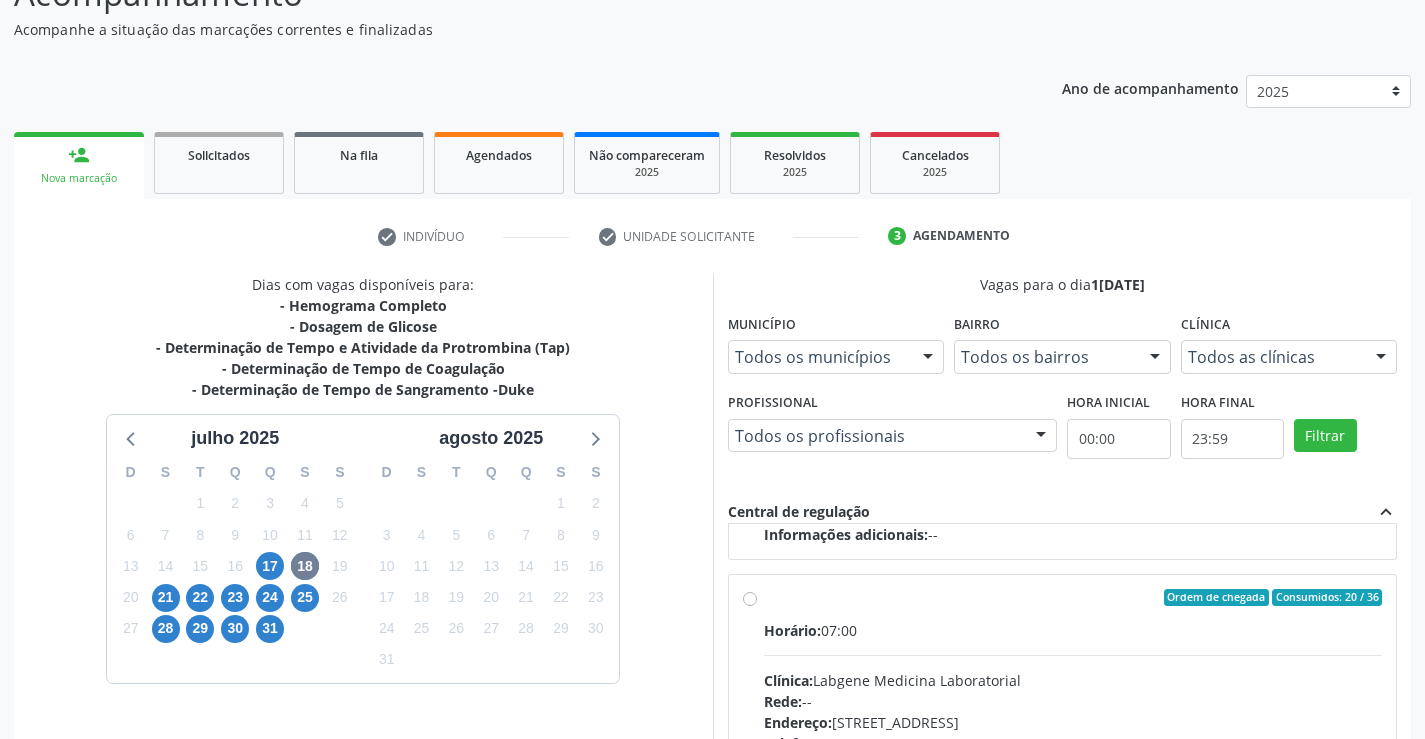 click on "Ordem de chegada
Consumidos: 20 / 36
Horário:   07:00
Clínica:  Labgene Medicina Laboratorial
Rede:
--
Endereço:   [STREET_ADDRESS]
Telefone:   --
Profissional:
--
Informações adicionais sobre o atendimento
Idade de atendimento:
Sem restrição
Gênero(s) atendido(s):
Sem restrição
Informações adicionais:
--" at bounding box center (1073, 742) 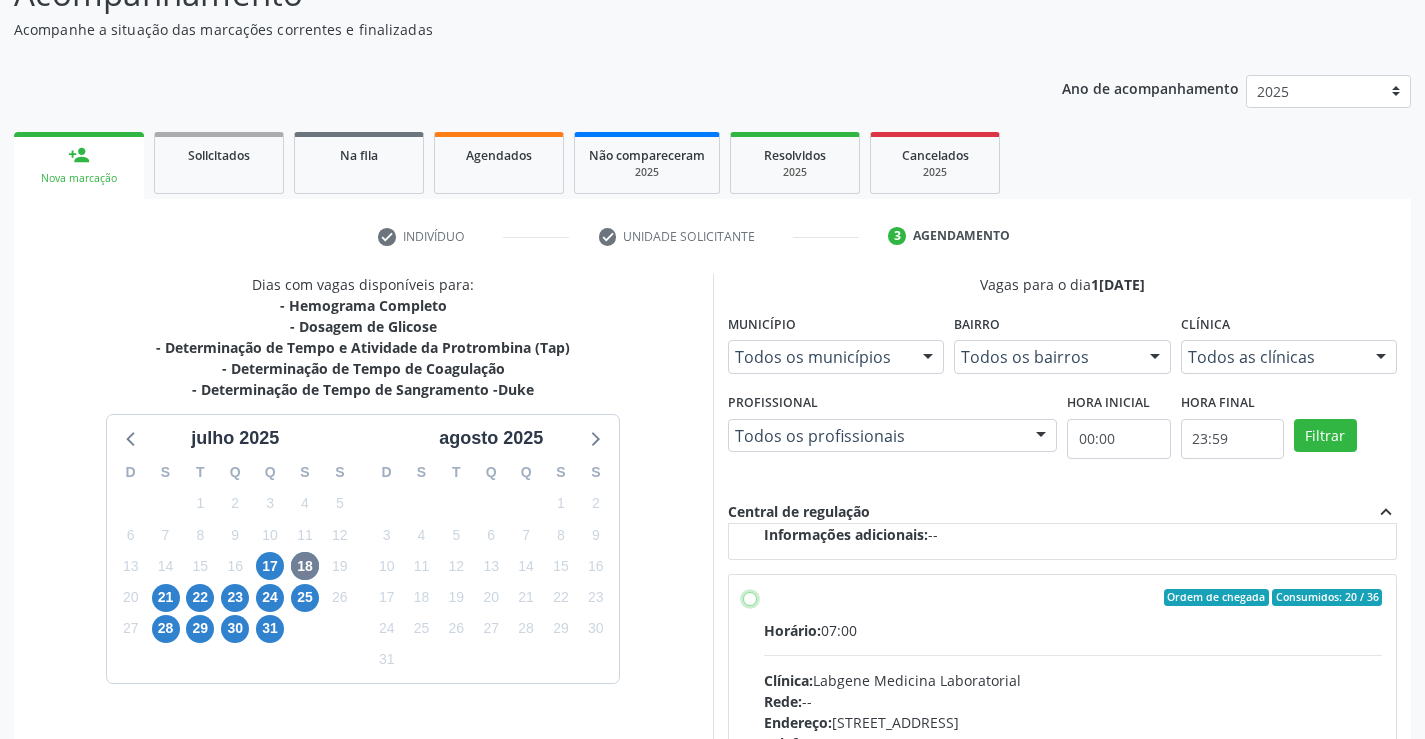click on "Ordem de chegada
Consumidos: 20 / 36
Horário:   07:00
Clínica:  Labgene Medicina Laboratorial
Rede:
--
Endereço:   [STREET_ADDRESS]
Telefone:   --
Profissional:
--
Informações adicionais sobre o atendimento
Idade de atendimento:
Sem restrição
Gênero(s) atendido(s):
Sem restrição
Informações adicionais:
--" at bounding box center [750, 598] 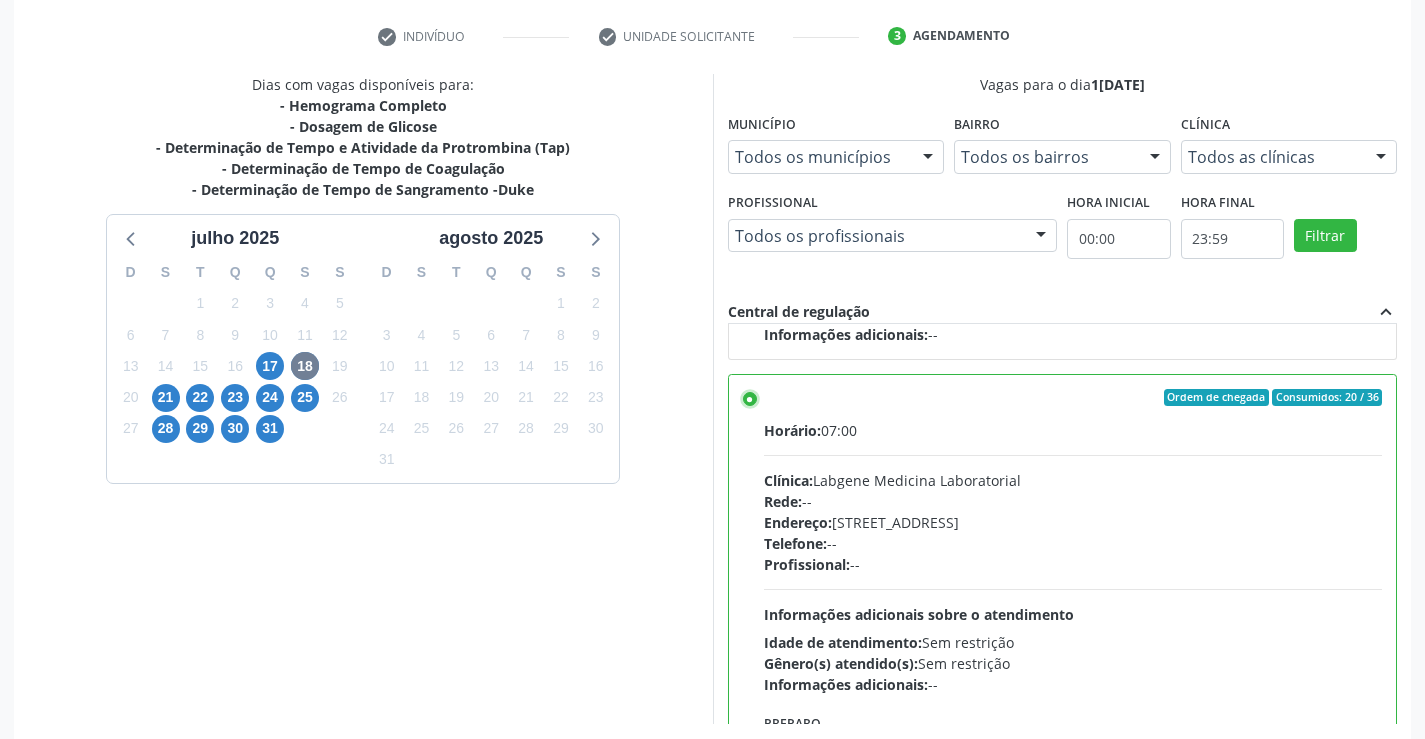 scroll, scrollTop: 456, scrollLeft: 0, axis: vertical 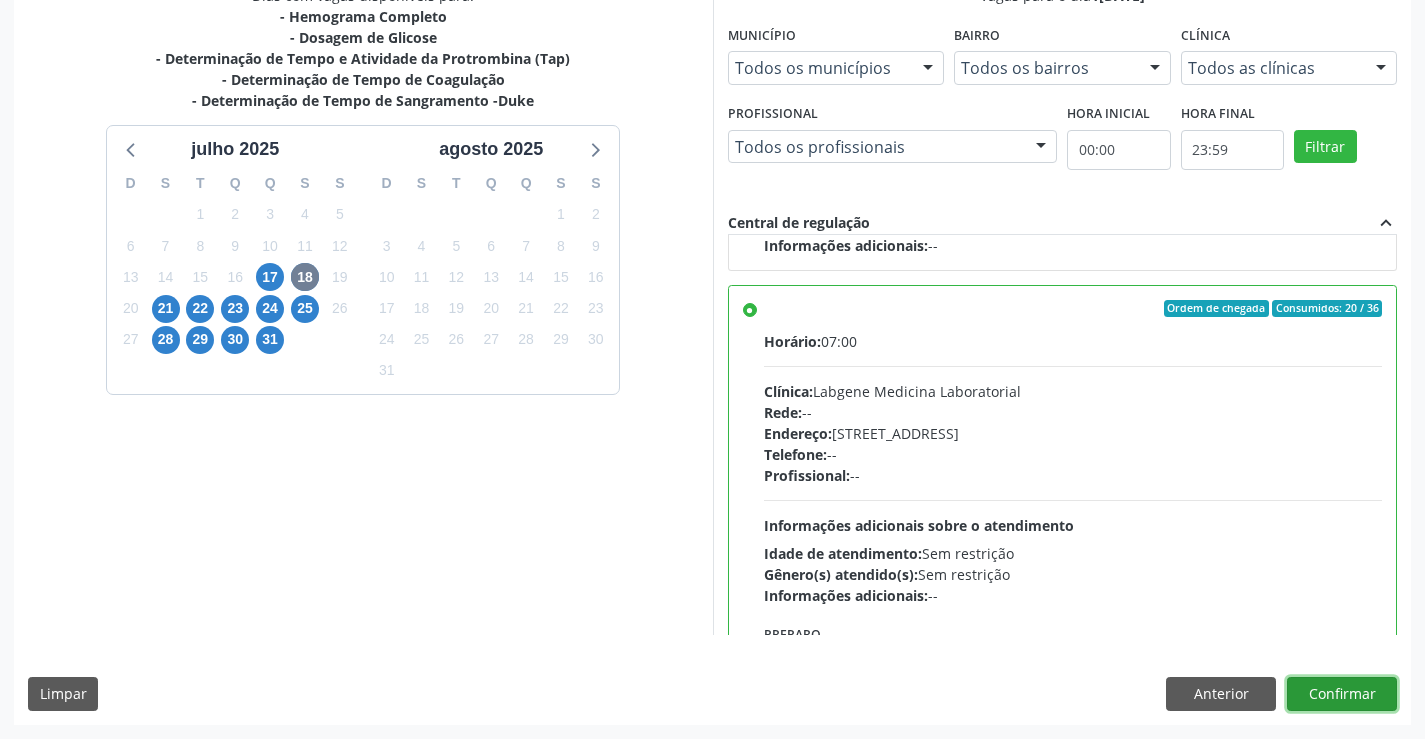 click on "Confirmar" at bounding box center (1342, 694) 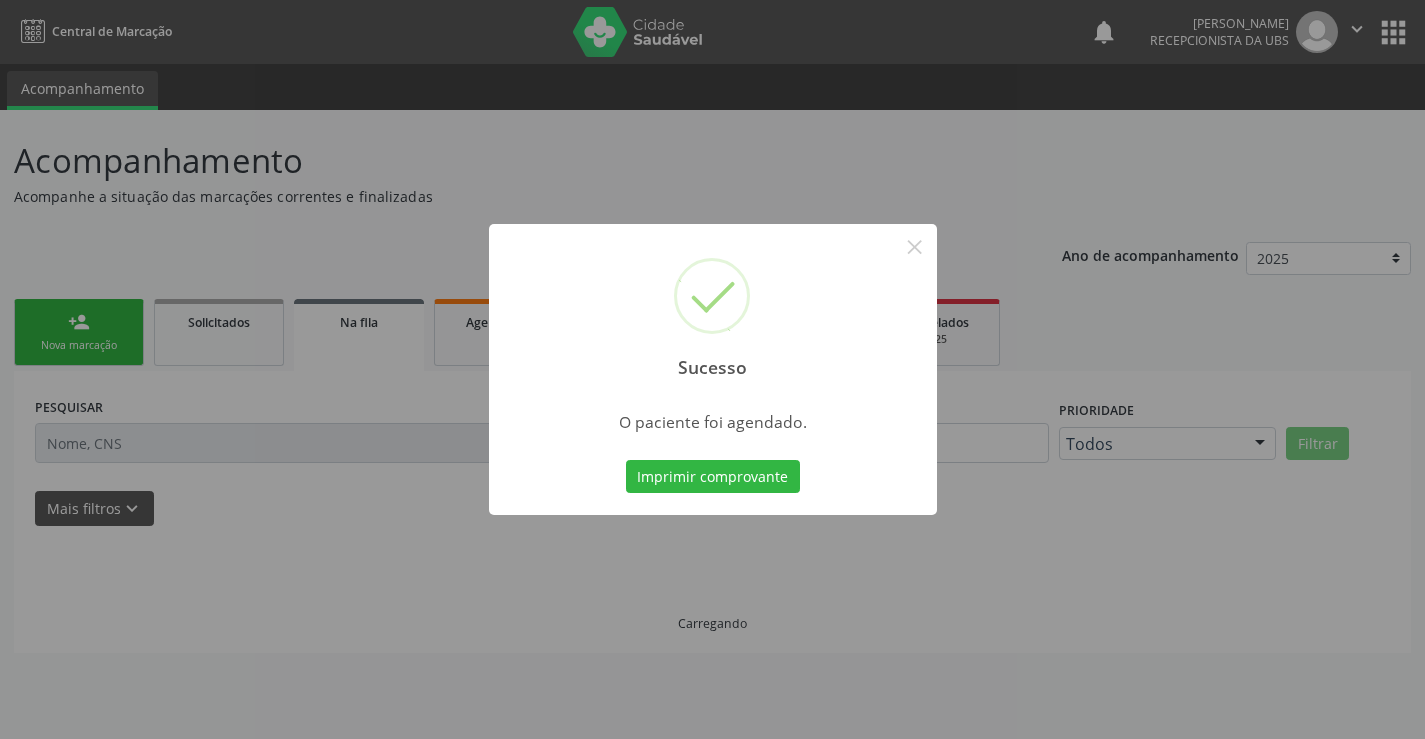 scroll, scrollTop: 0, scrollLeft: 0, axis: both 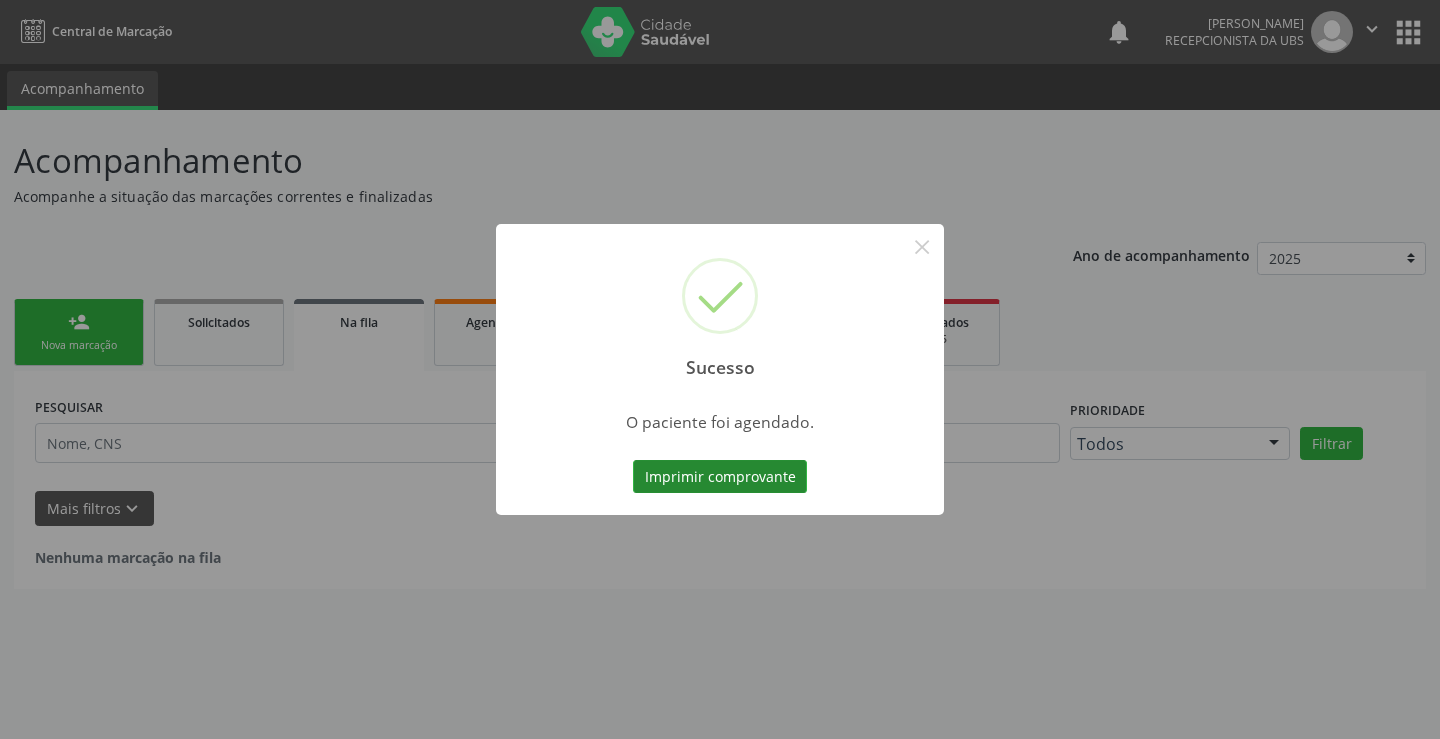 click on "Imprimir comprovante" at bounding box center (720, 477) 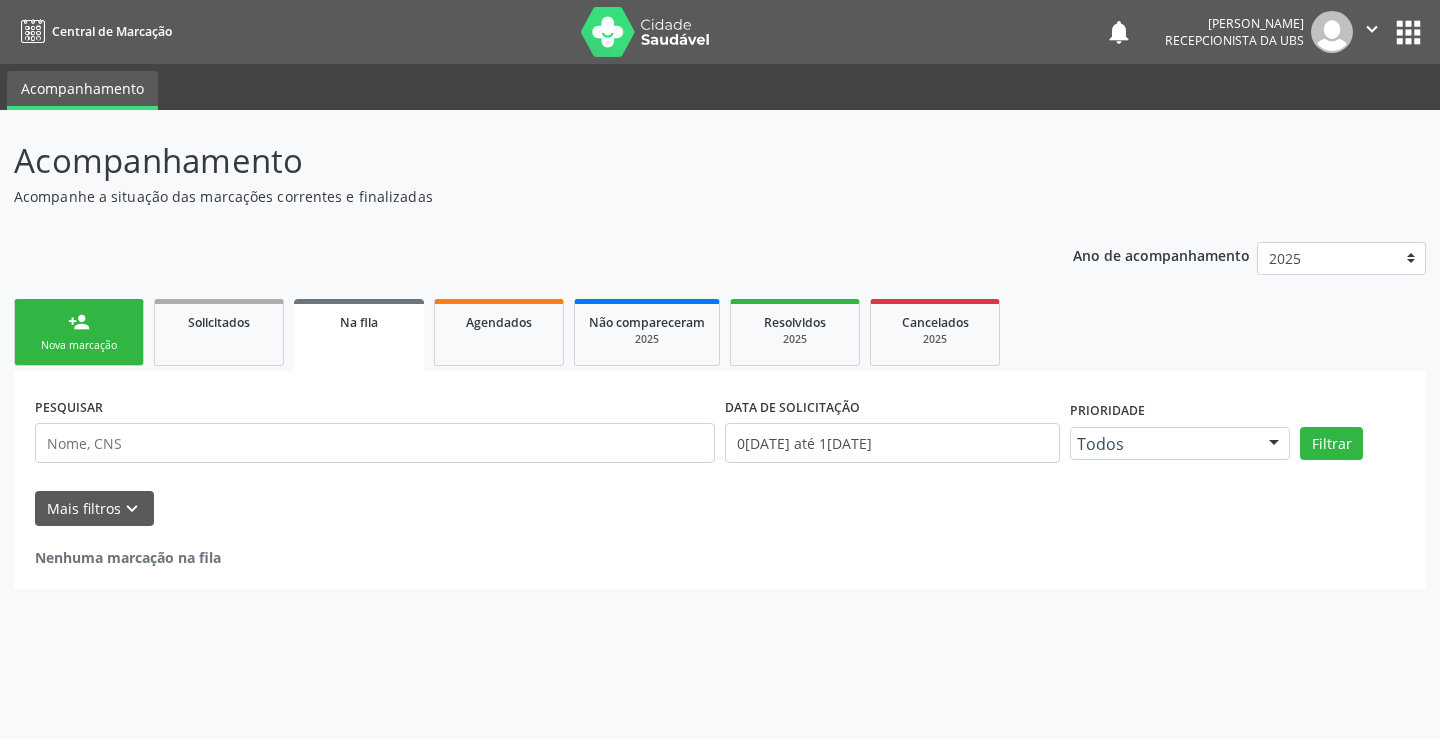 click on "person_add
Nova marcação" at bounding box center [79, 332] 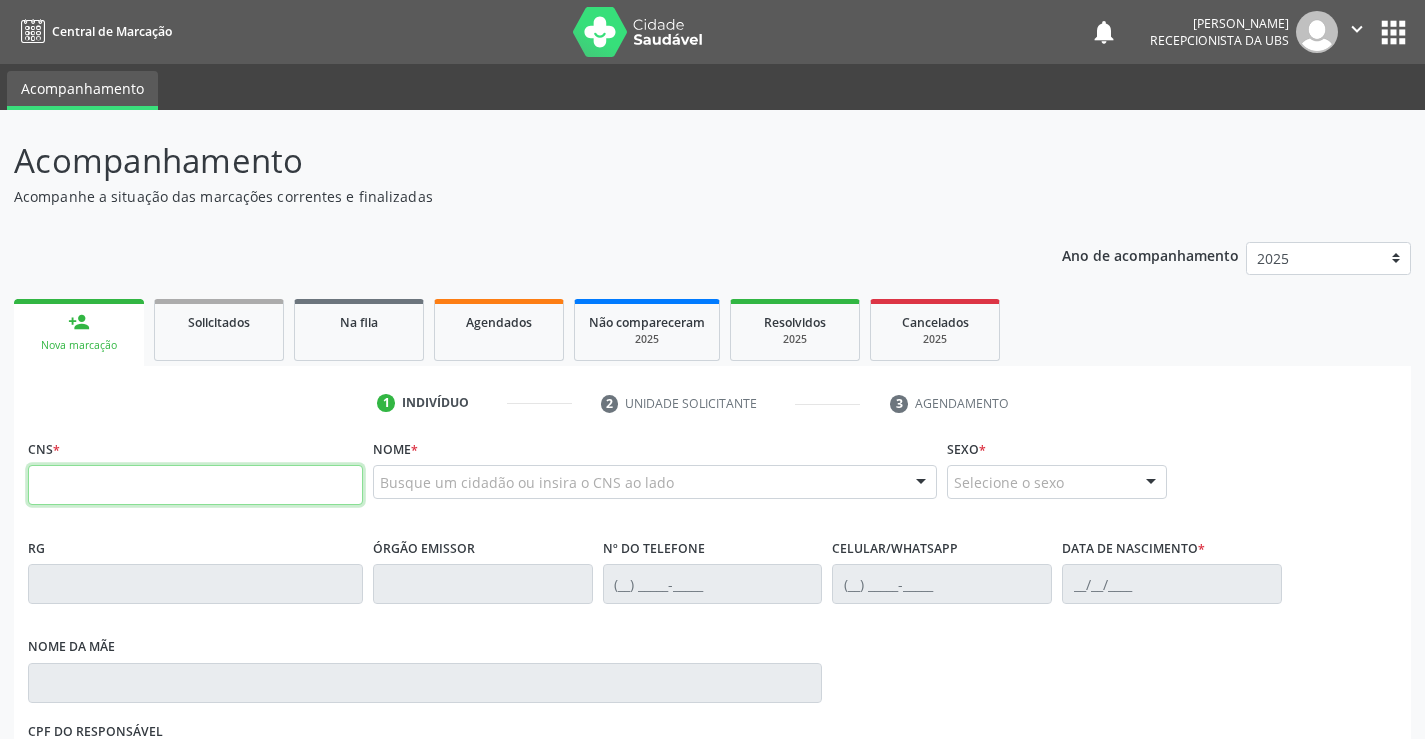 click at bounding box center (195, 485) 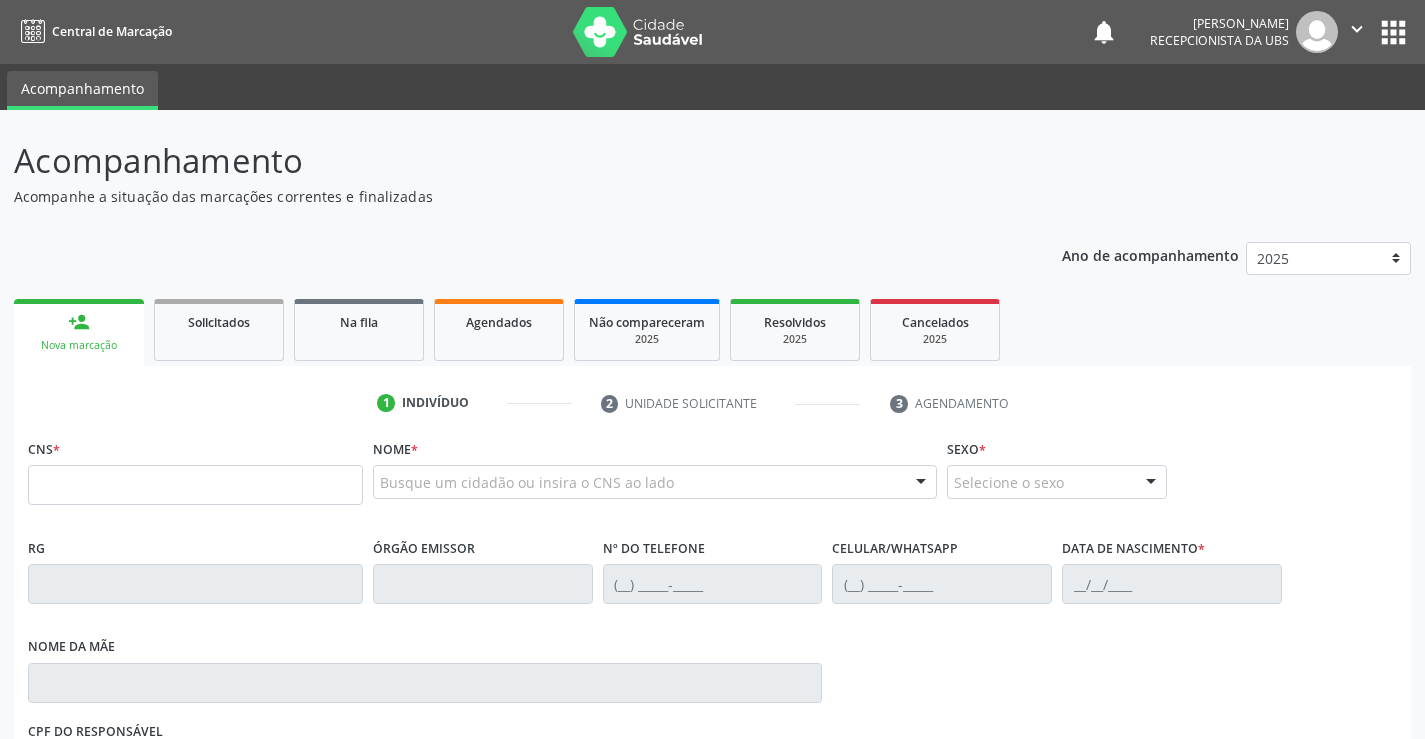 scroll, scrollTop: 0, scrollLeft: 0, axis: both 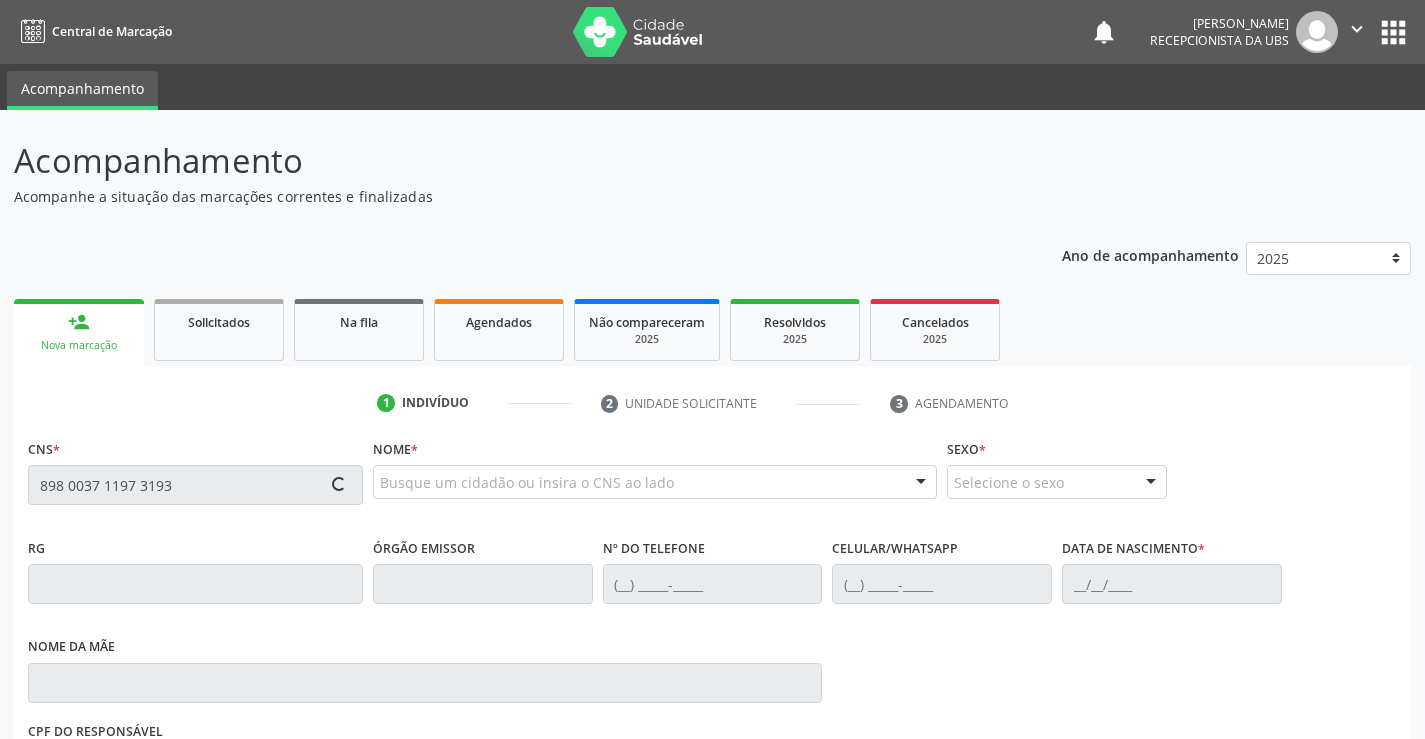 type on "898 0037 1197 3193" 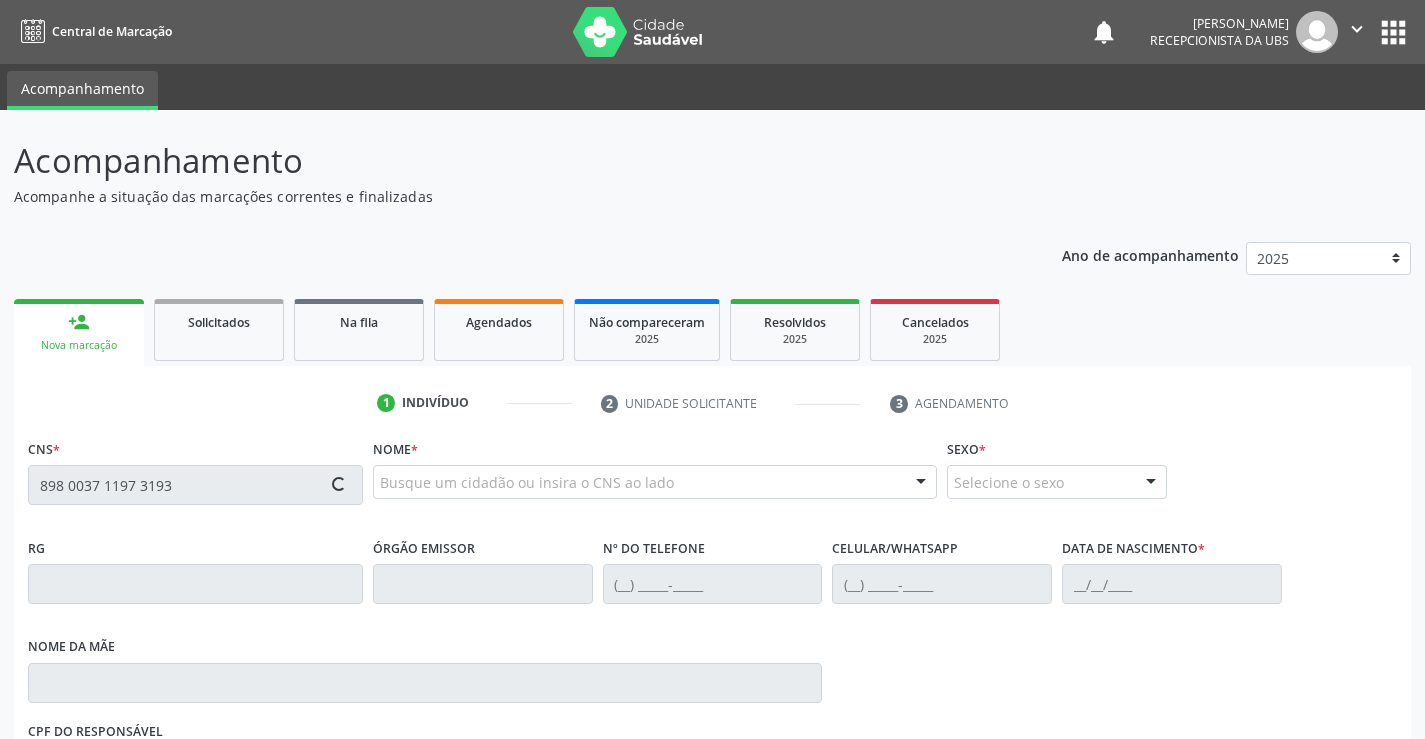 type 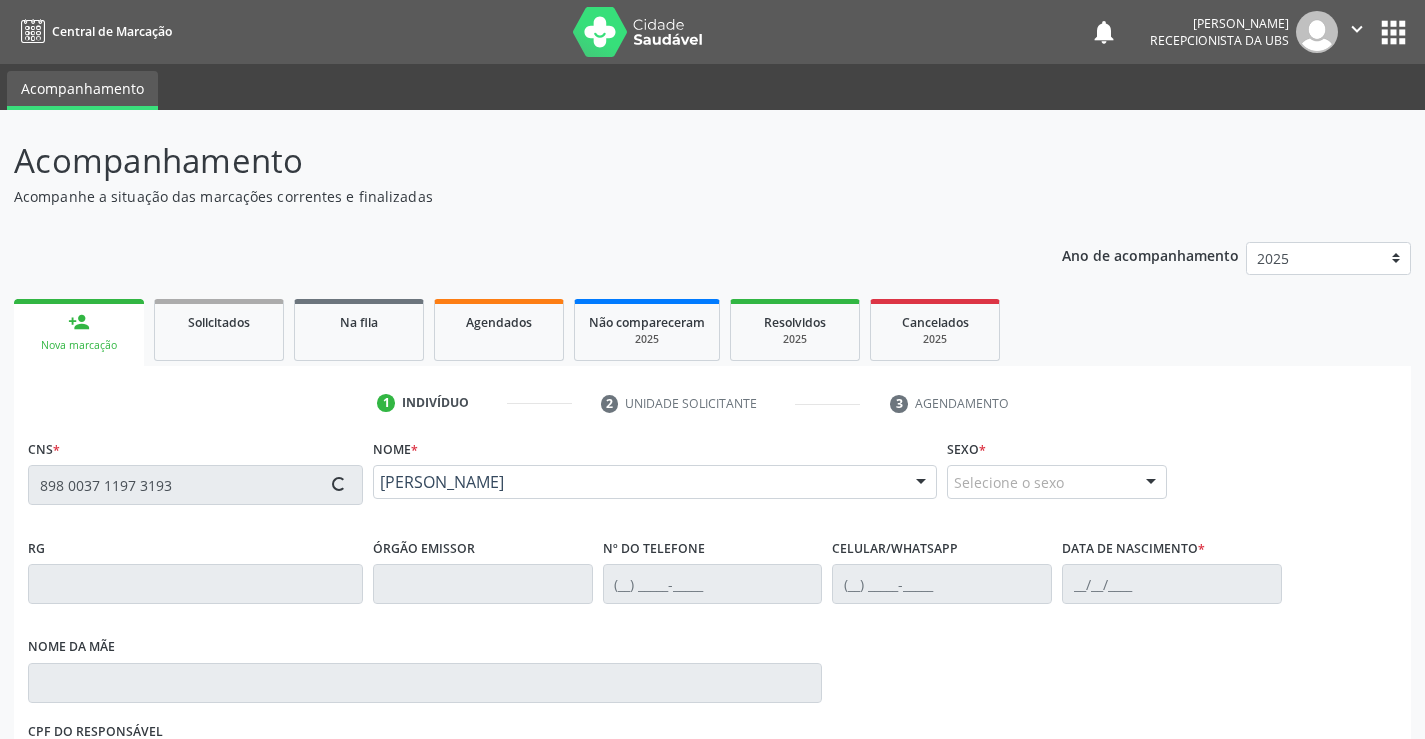 type on "[PHONE_NUMBER]" 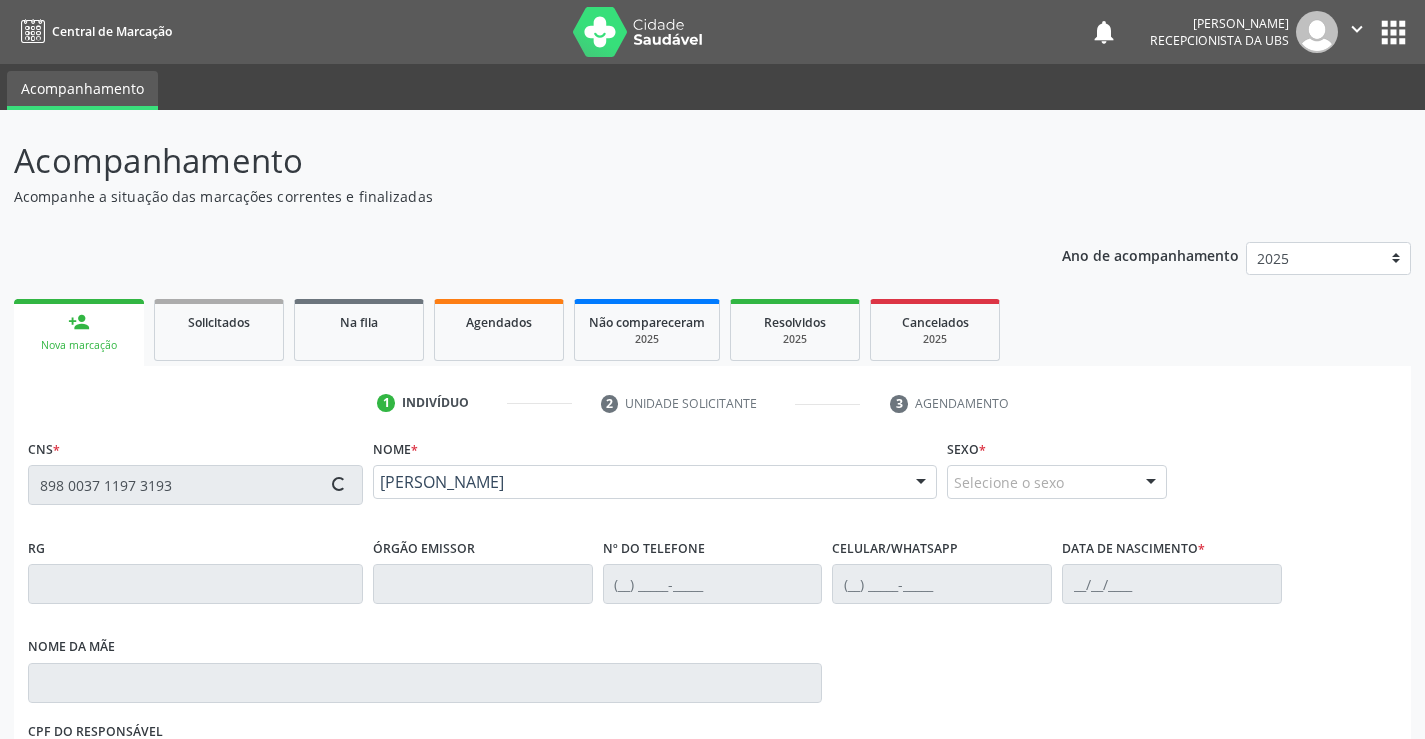 type on "[DATE]" 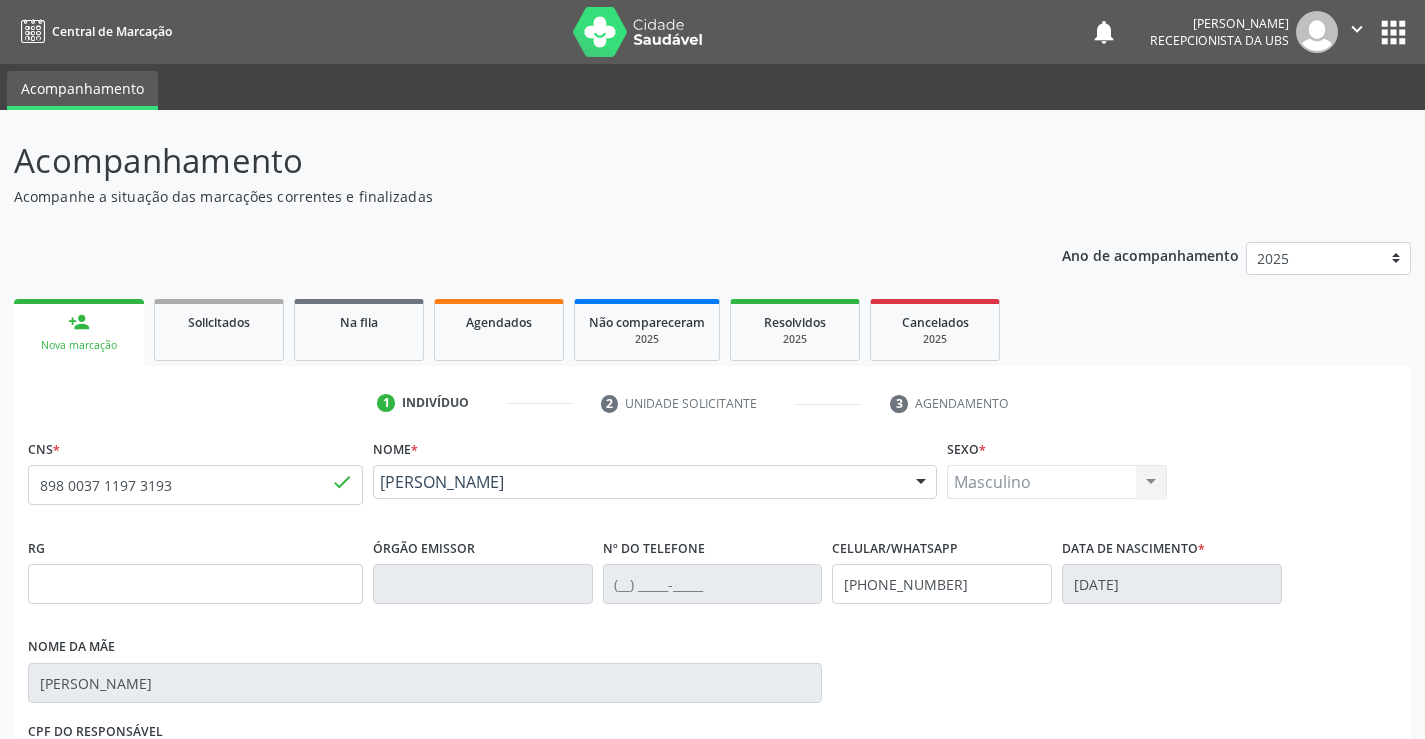 scroll, scrollTop: 331, scrollLeft: 0, axis: vertical 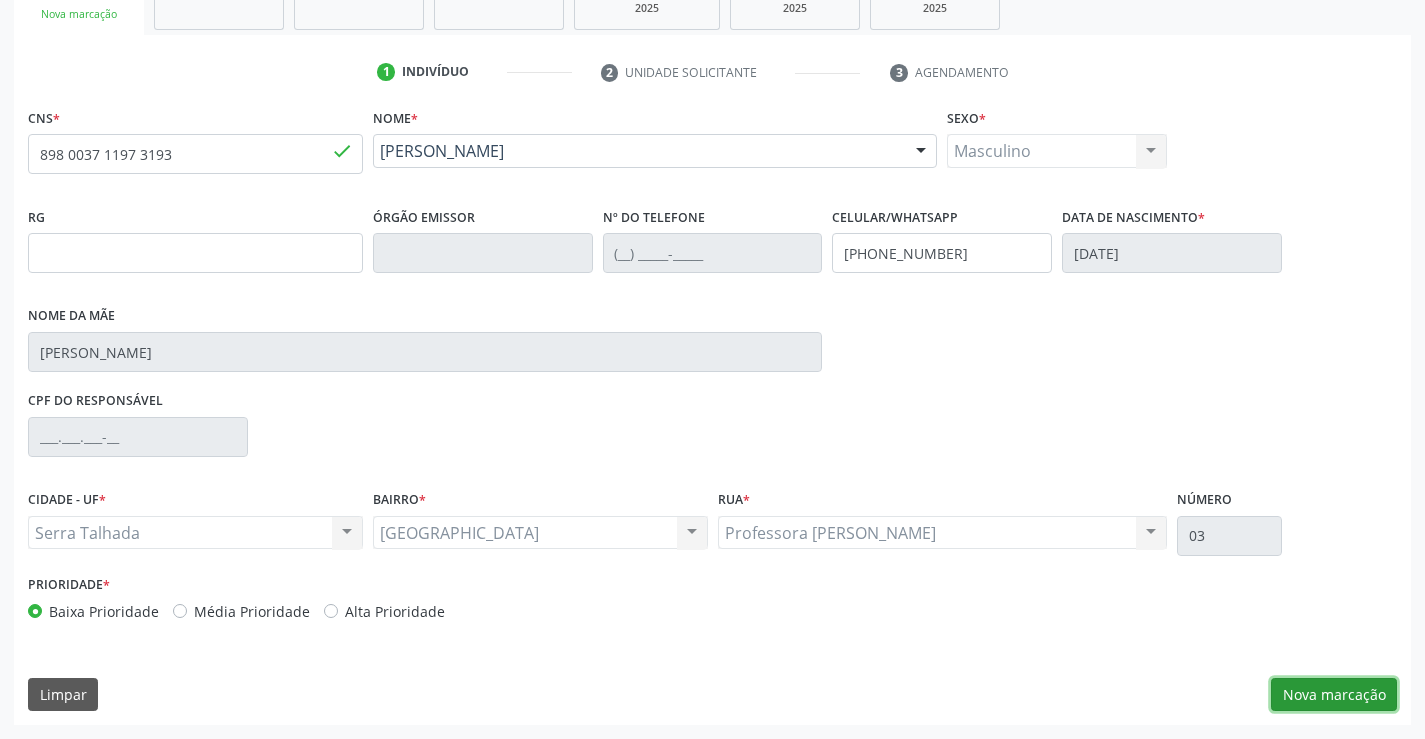 click on "Nova marcação" at bounding box center [1334, 695] 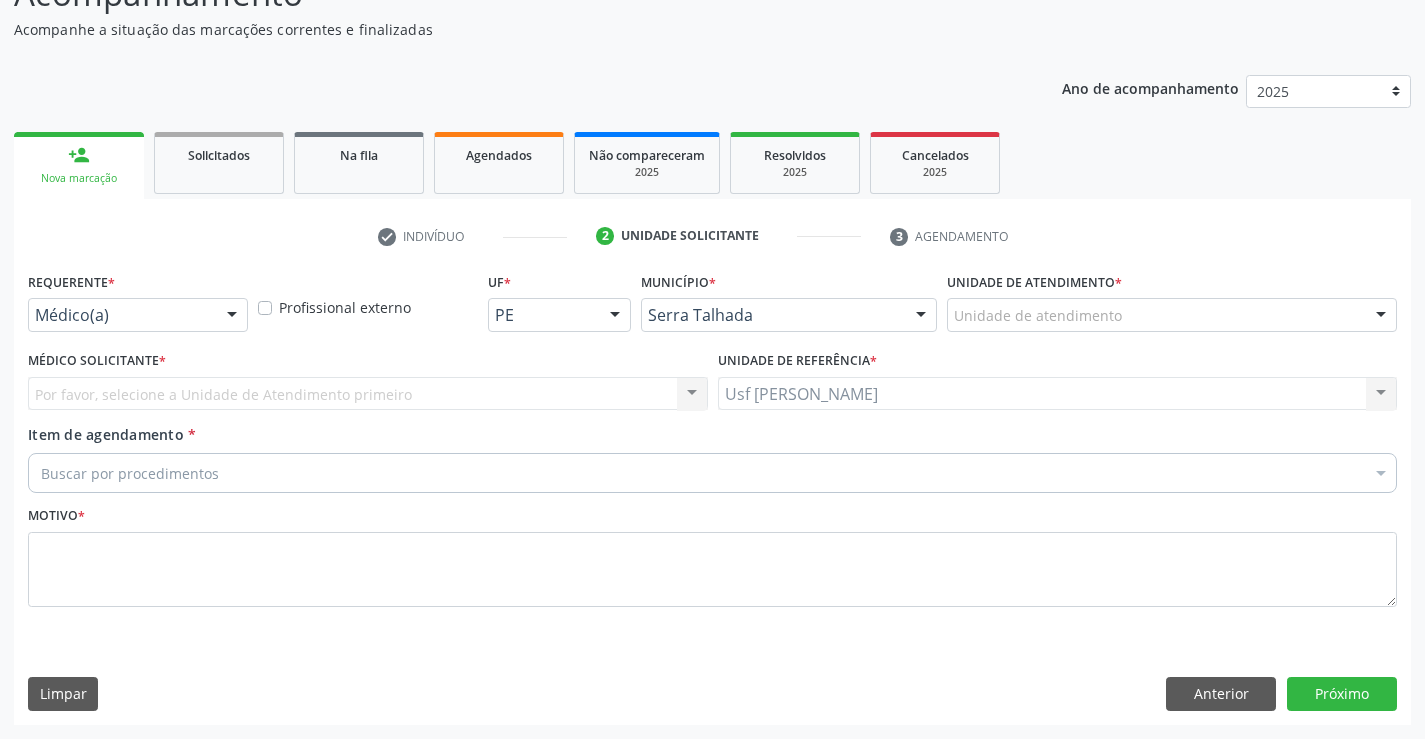 scroll, scrollTop: 167, scrollLeft: 0, axis: vertical 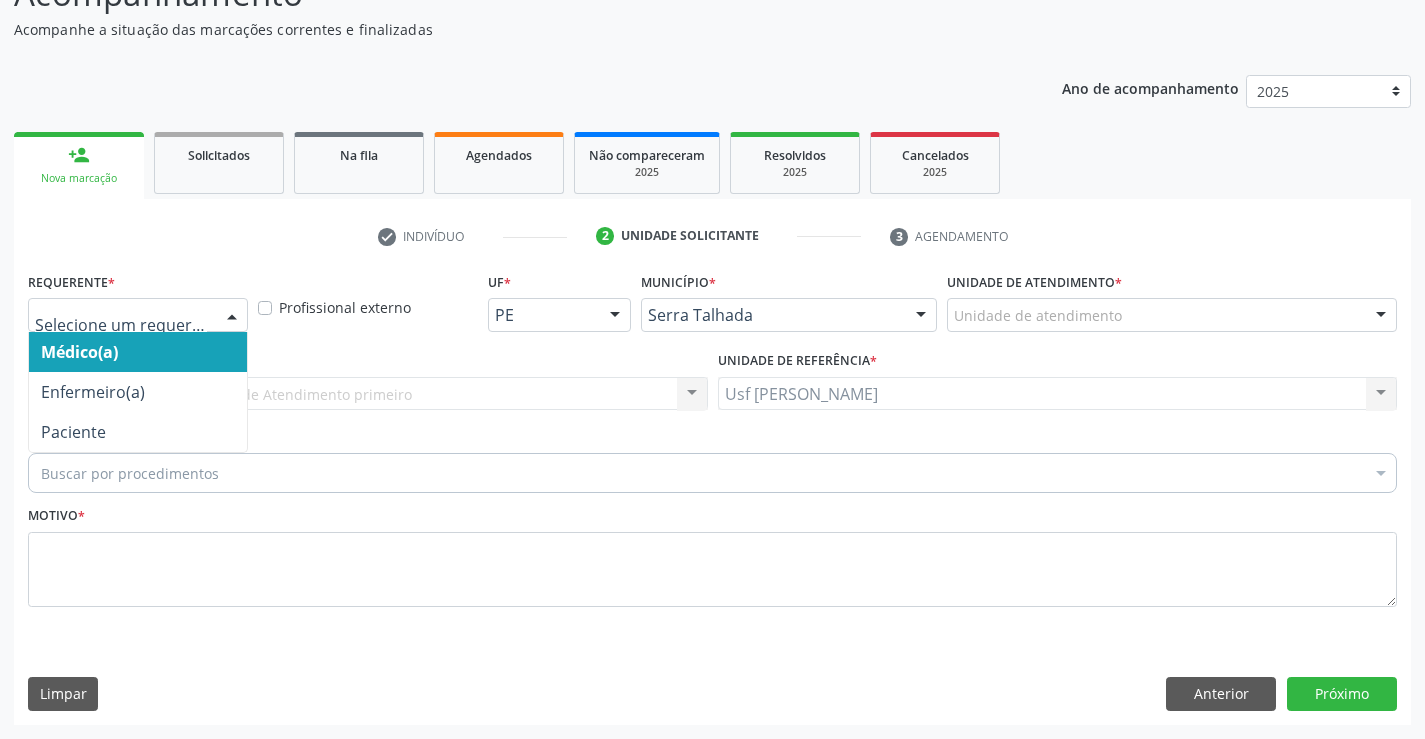 click at bounding box center (232, 316) 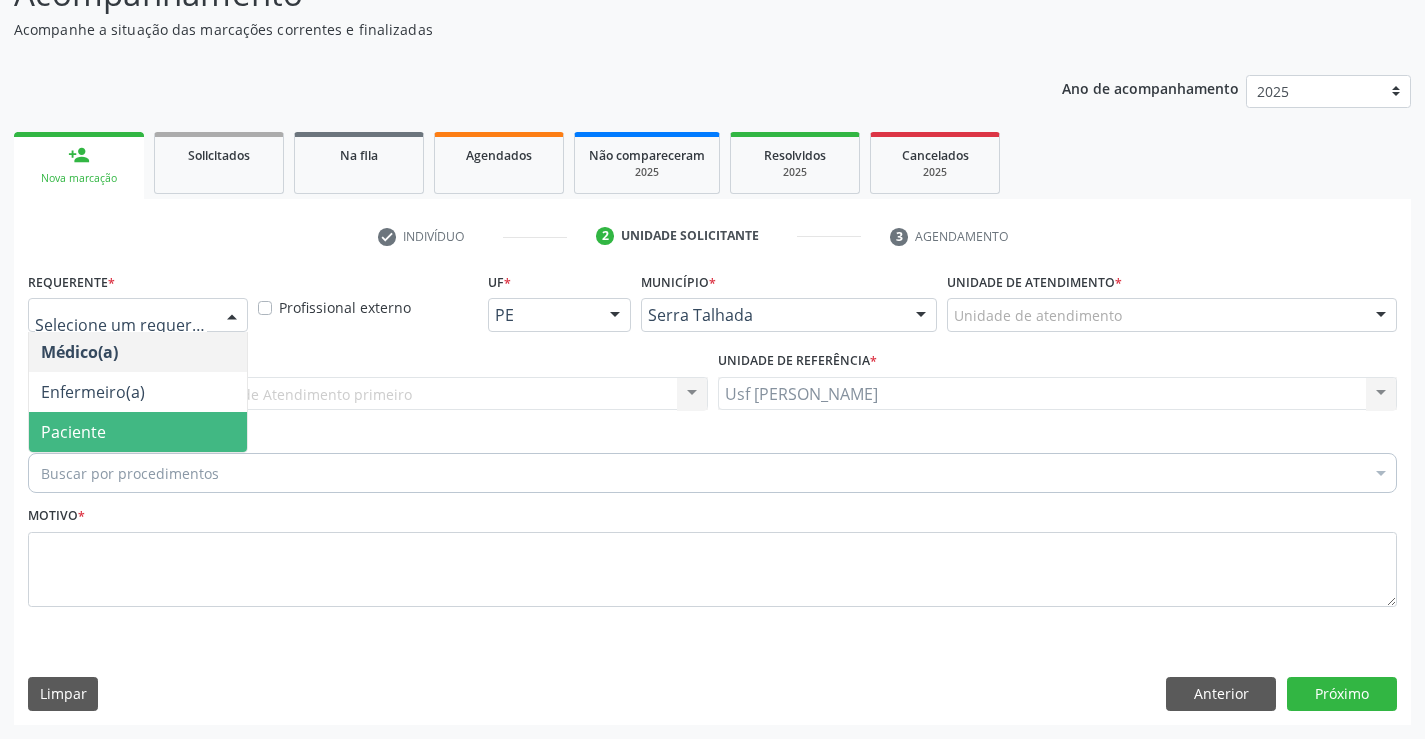 click on "Paciente" at bounding box center (138, 432) 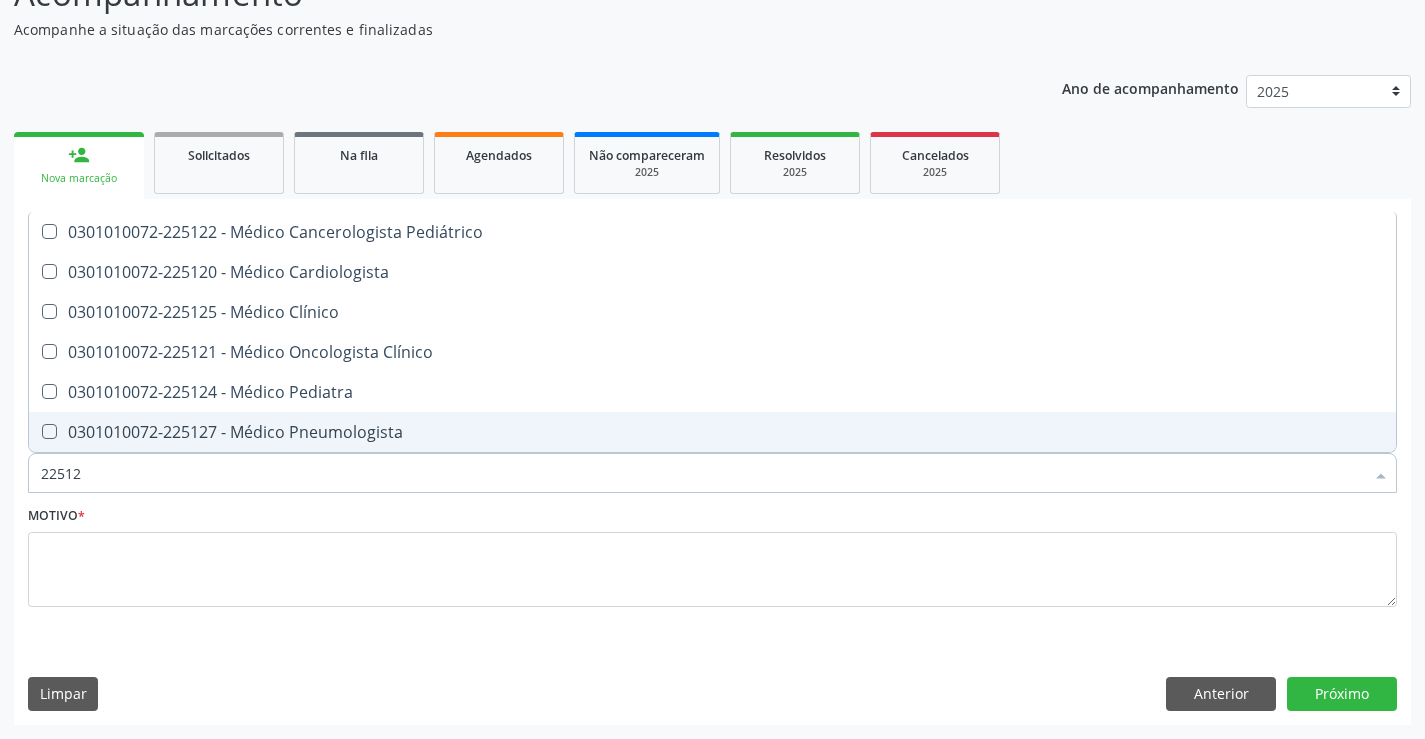 type on "225120" 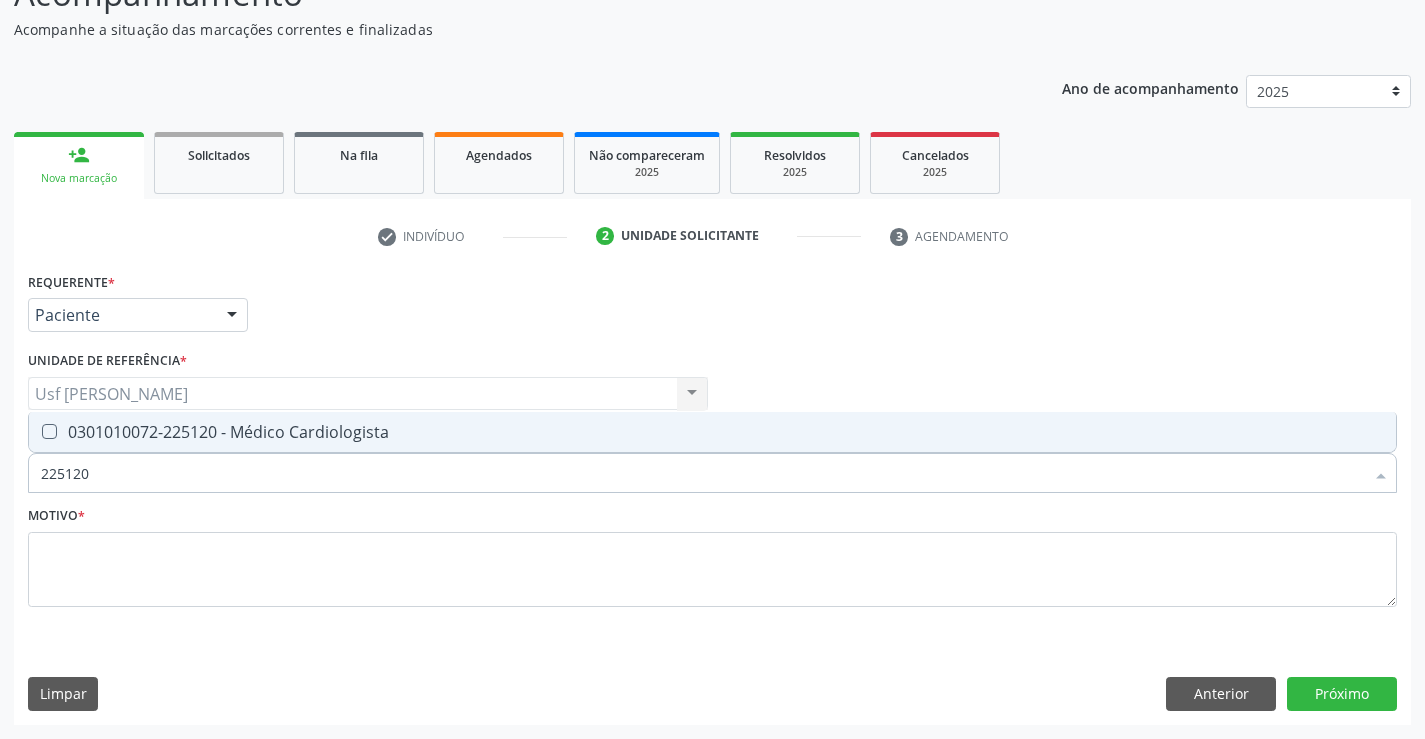 click at bounding box center [49, 431] 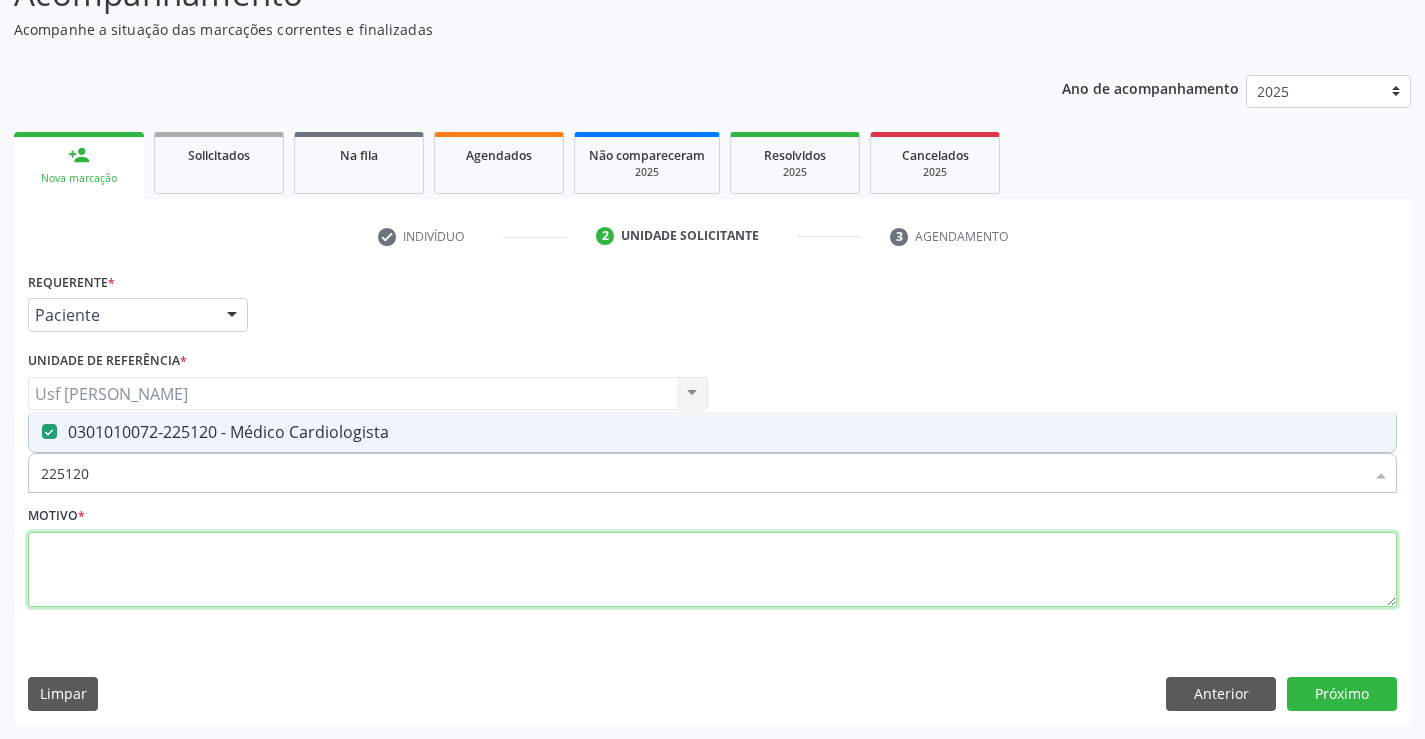 click at bounding box center [712, 570] 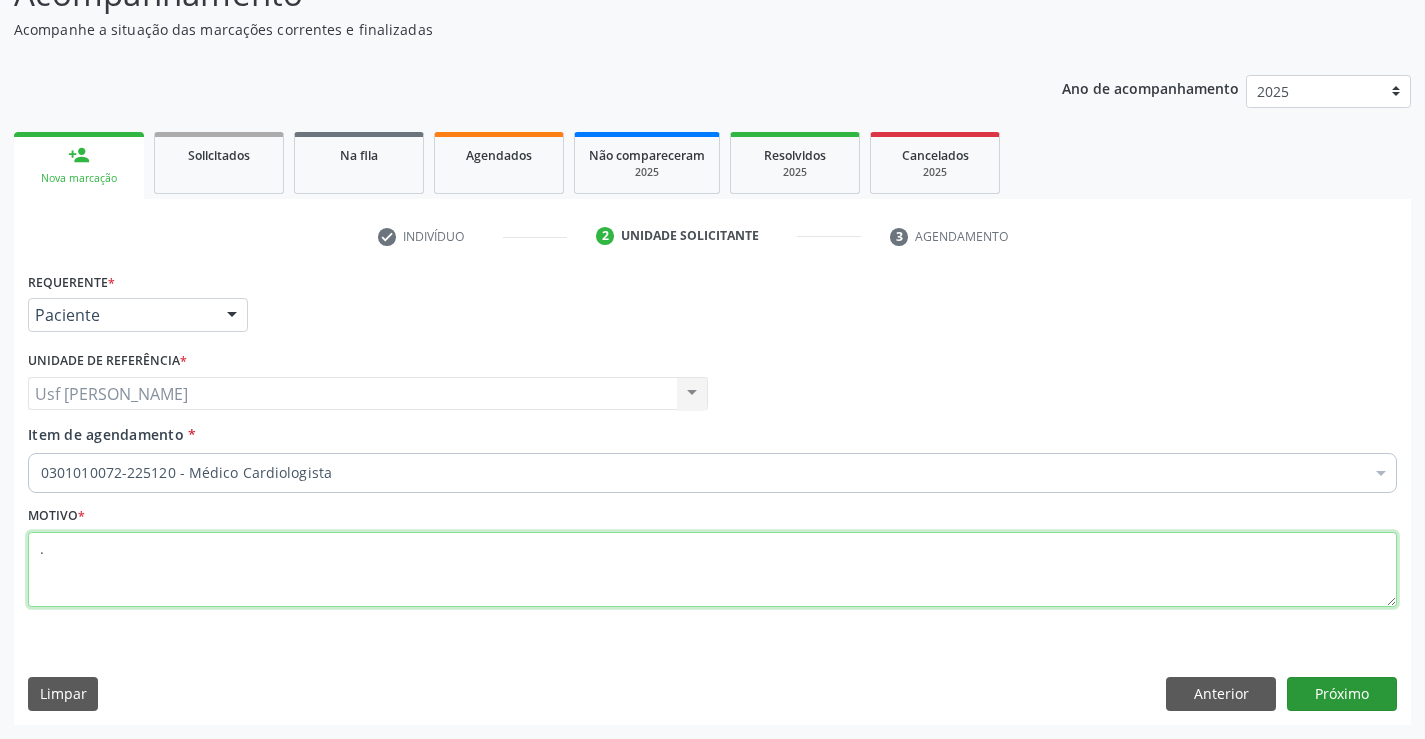 type on "." 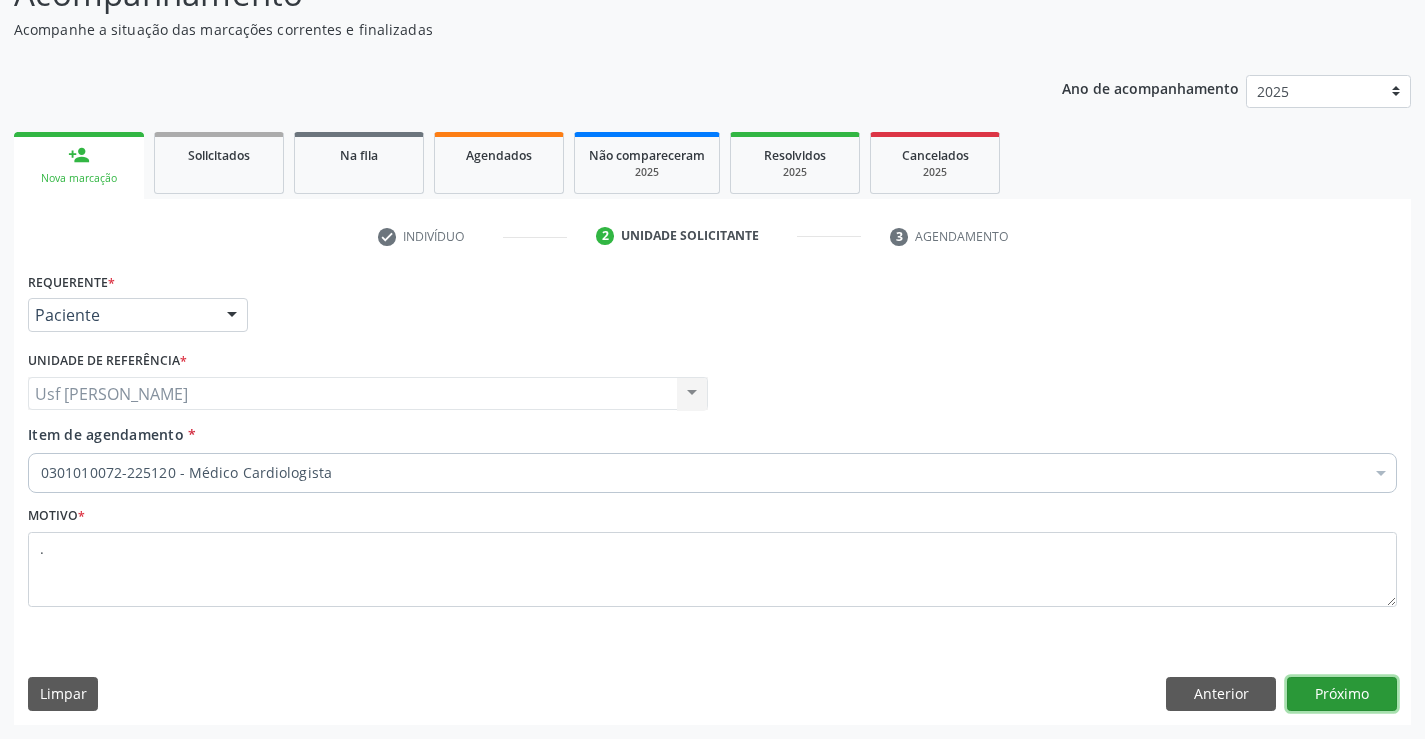 click on "Próximo" at bounding box center (1342, 694) 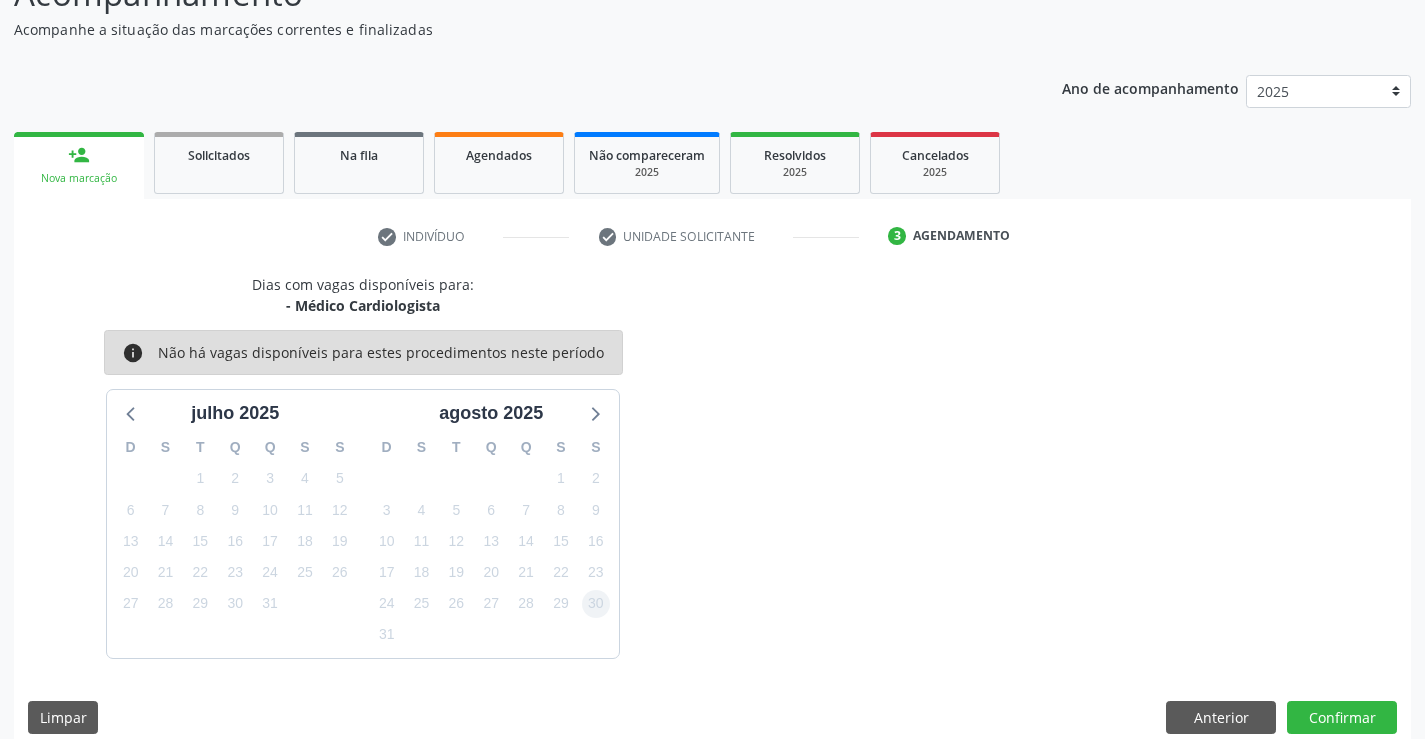 scroll, scrollTop: 190, scrollLeft: 0, axis: vertical 